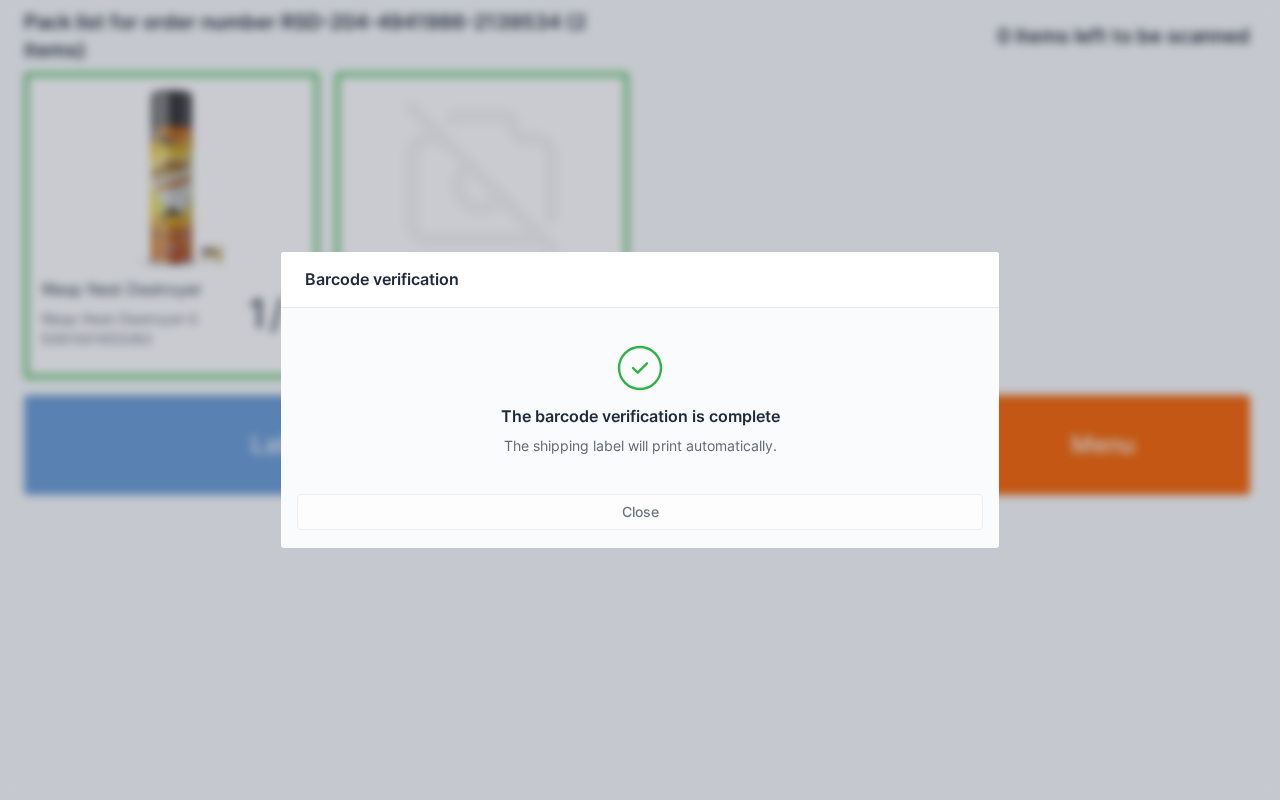 scroll, scrollTop: 0, scrollLeft: 0, axis: both 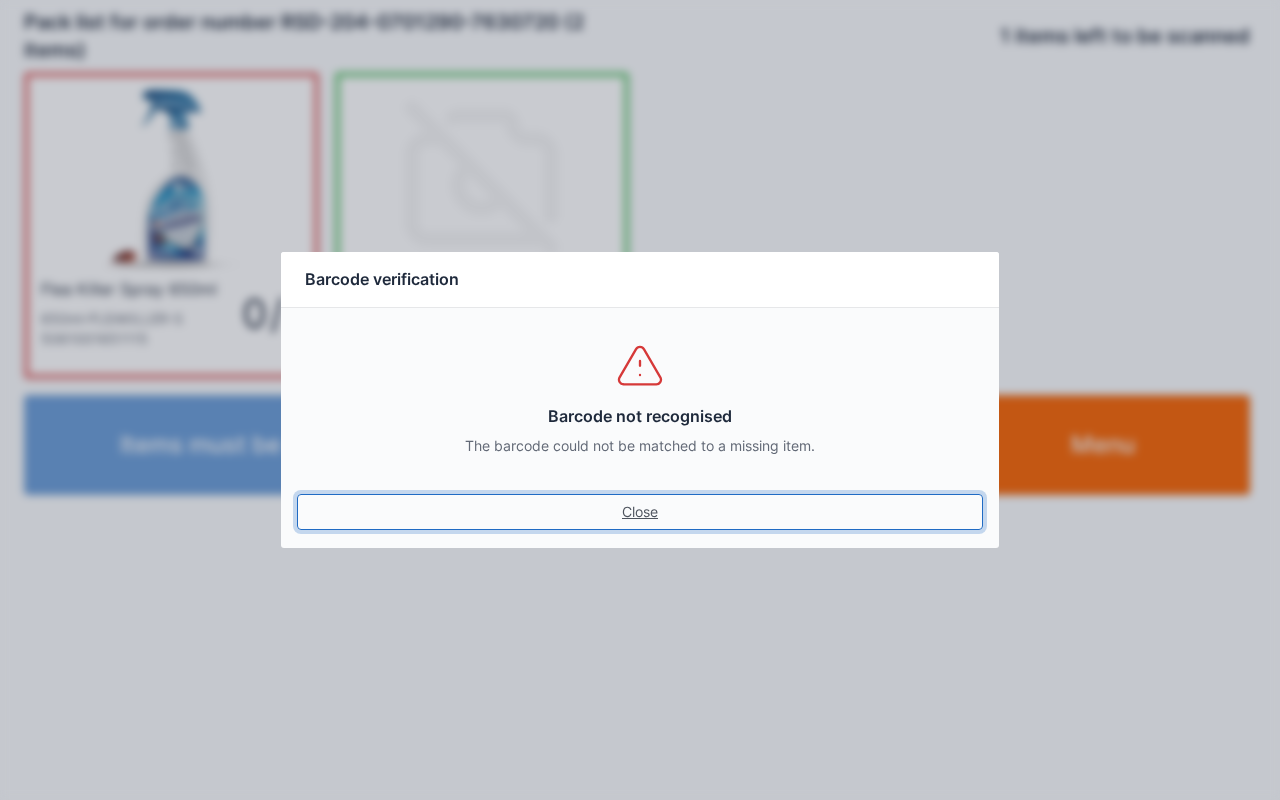 click on "Close" at bounding box center (640, 512) 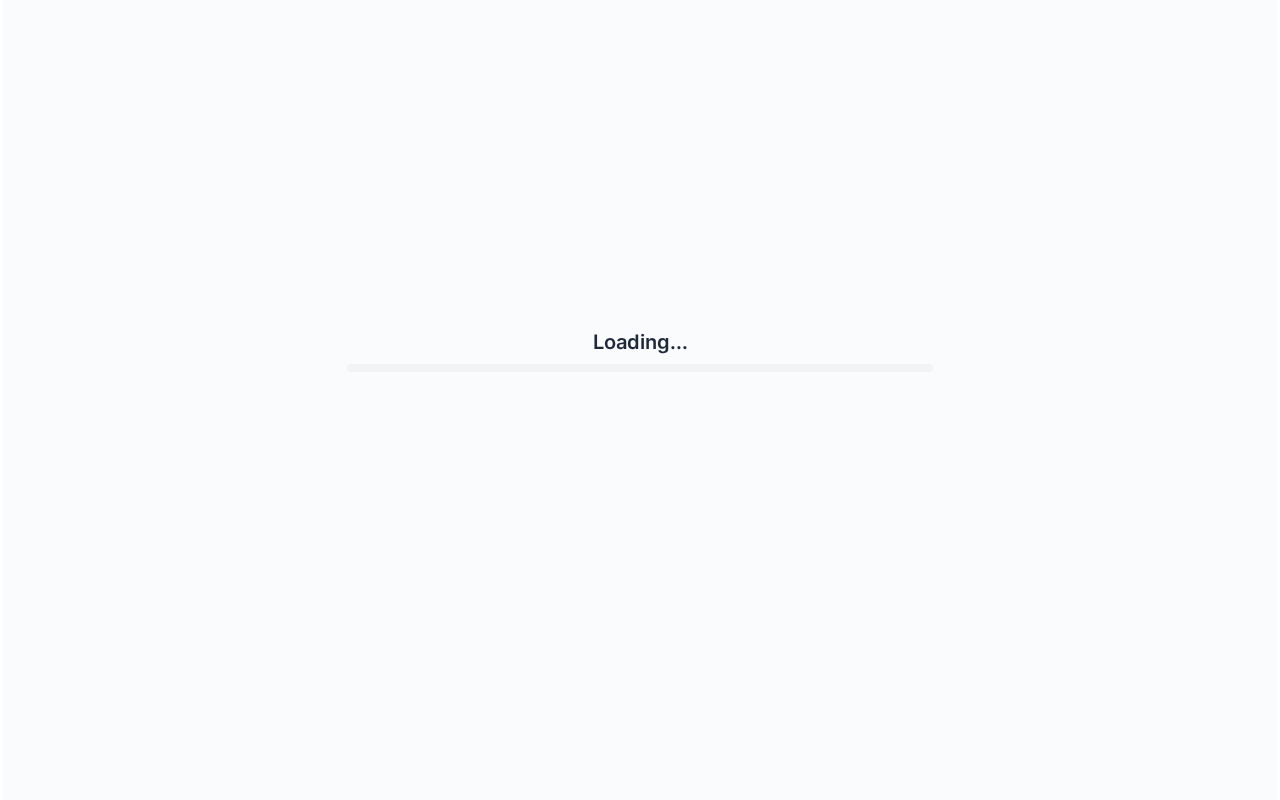 scroll, scrollTop: 0, scrollLeft: 0, axis: both 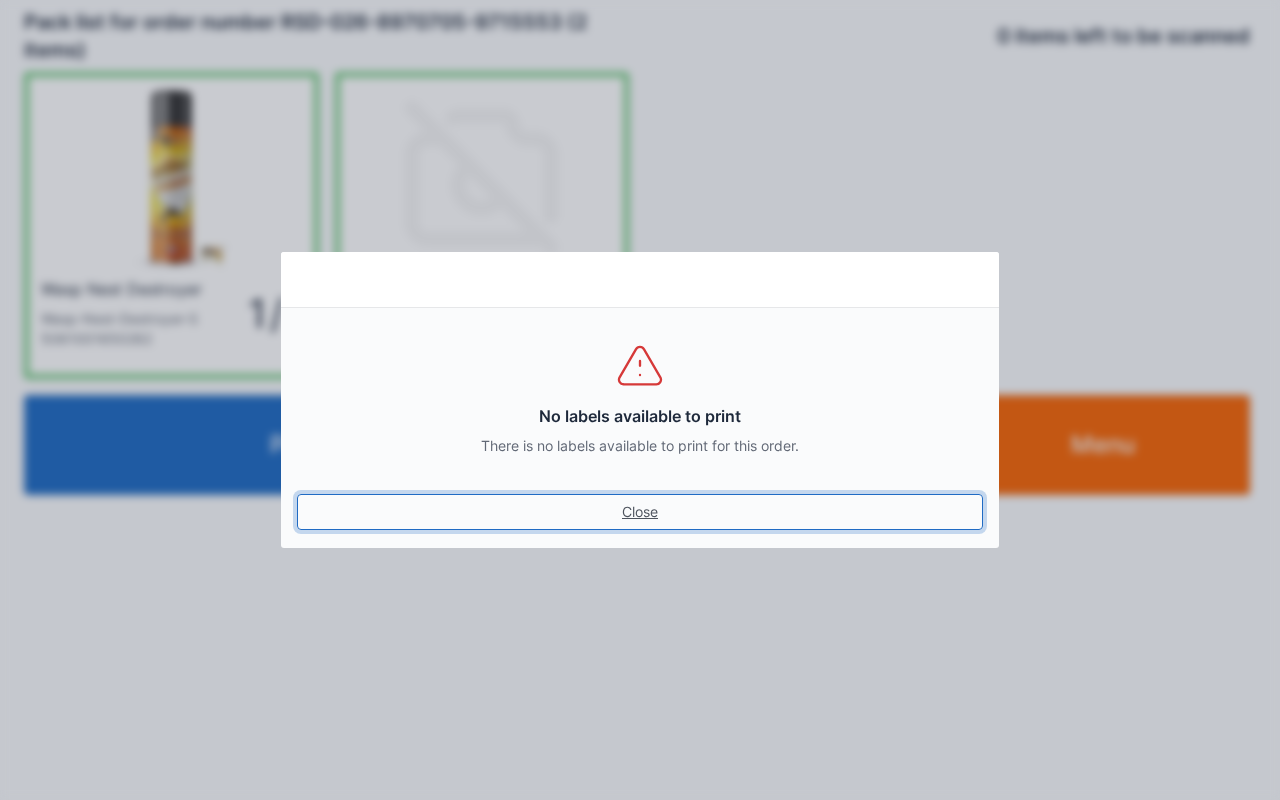click on "Close" at bounding box center [640, 512] 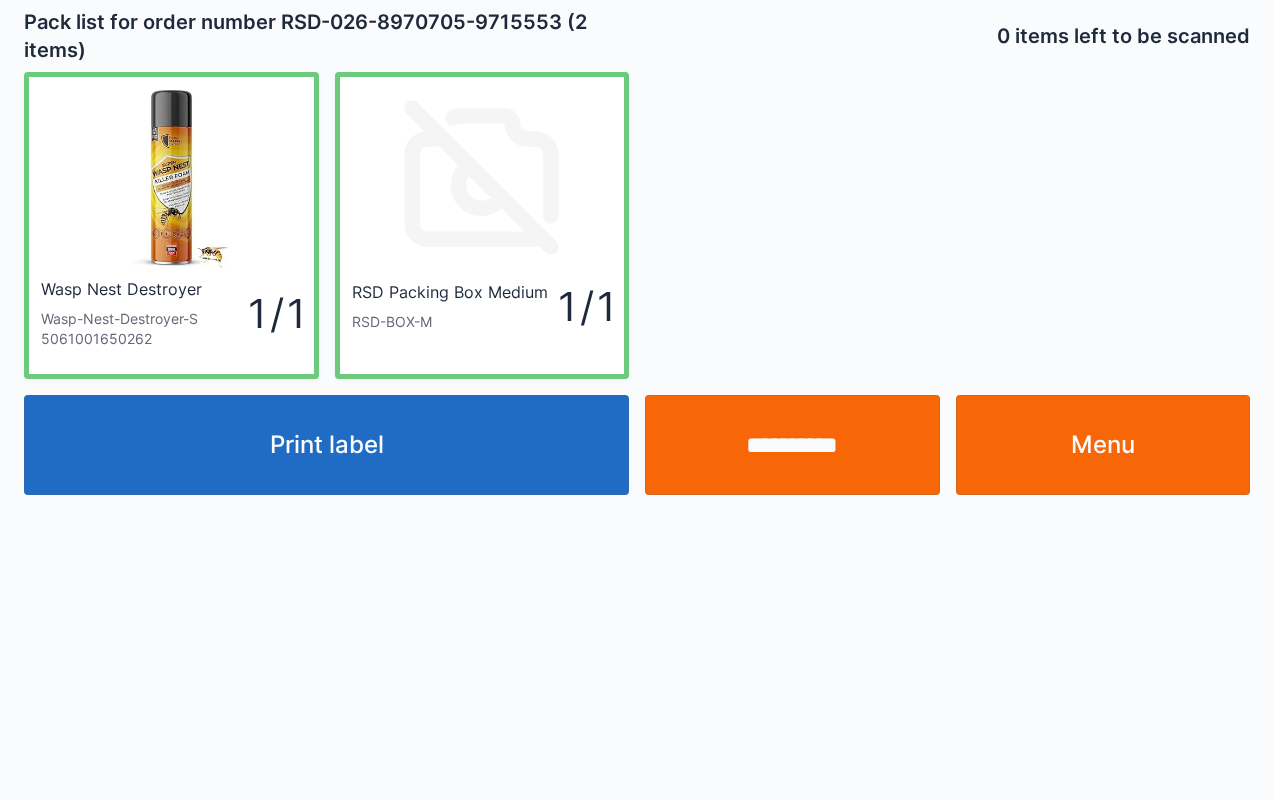 click on "Menu" at bounding box center (1103, 445) 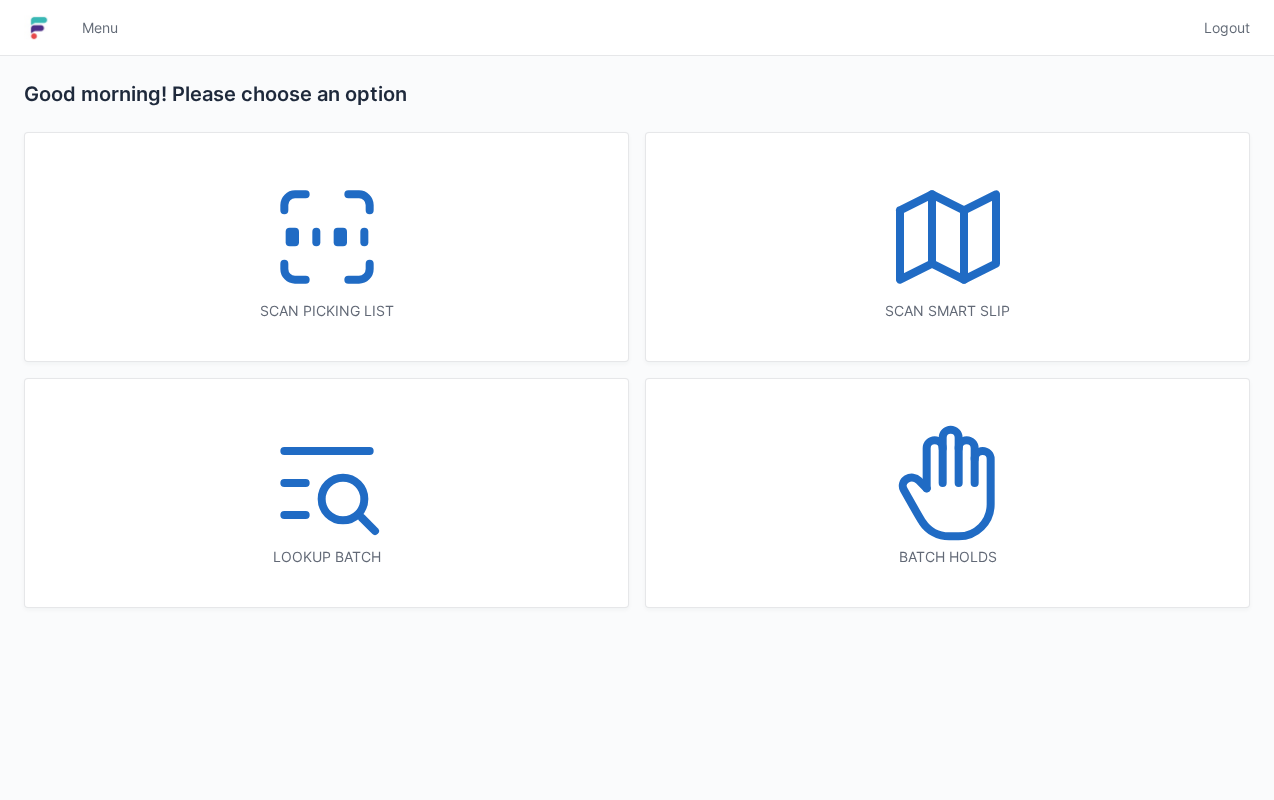 scroll, scrollTop: 0, scrollLeft: 0, axis: both 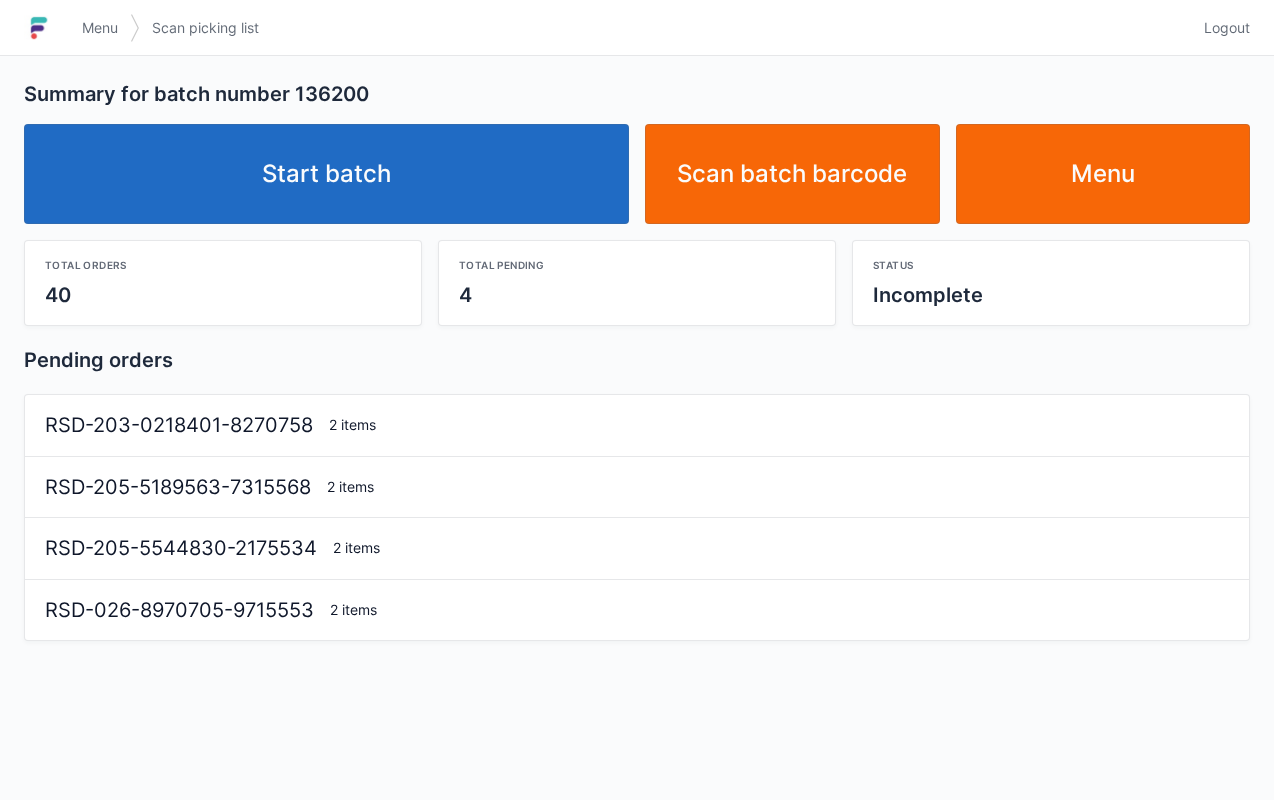 click on "Start batch" at bounding box center (326, 174) 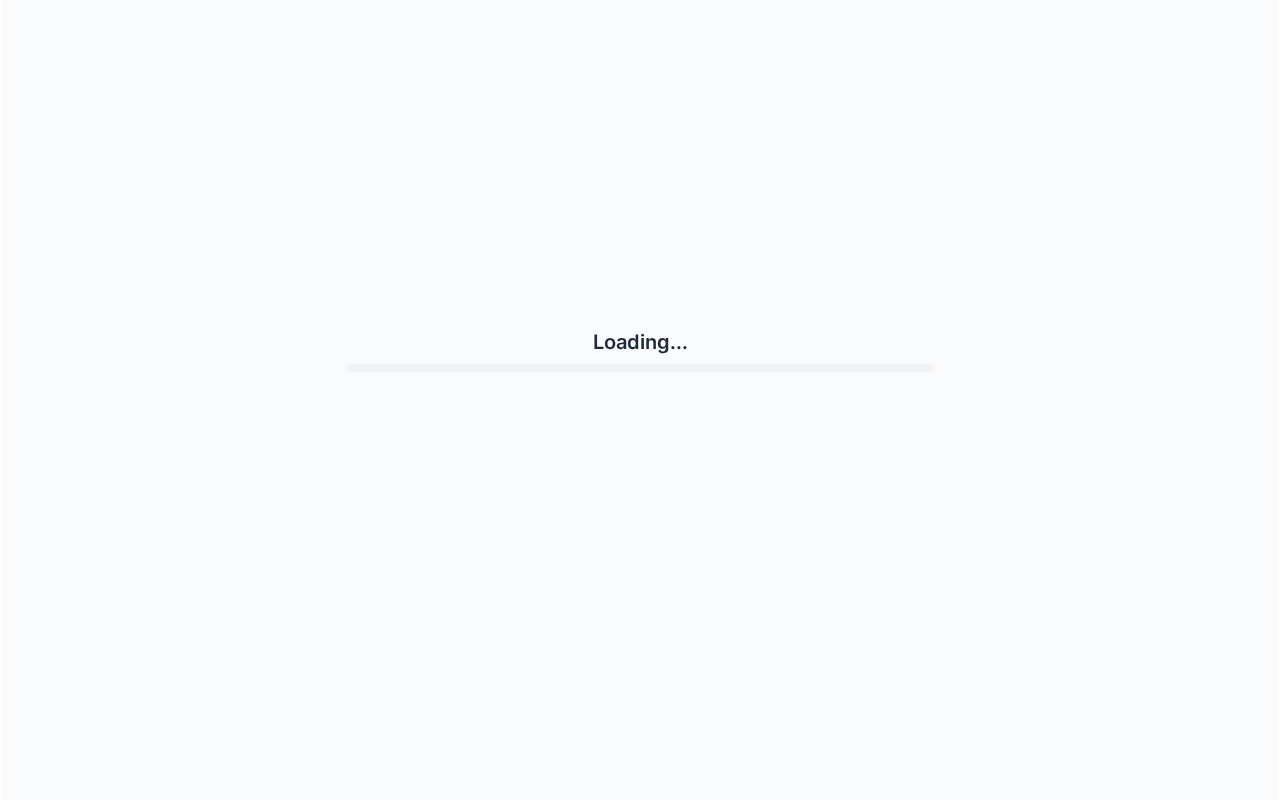 scroll, scrollTop: 0, scrollLeft: 0, axis: both 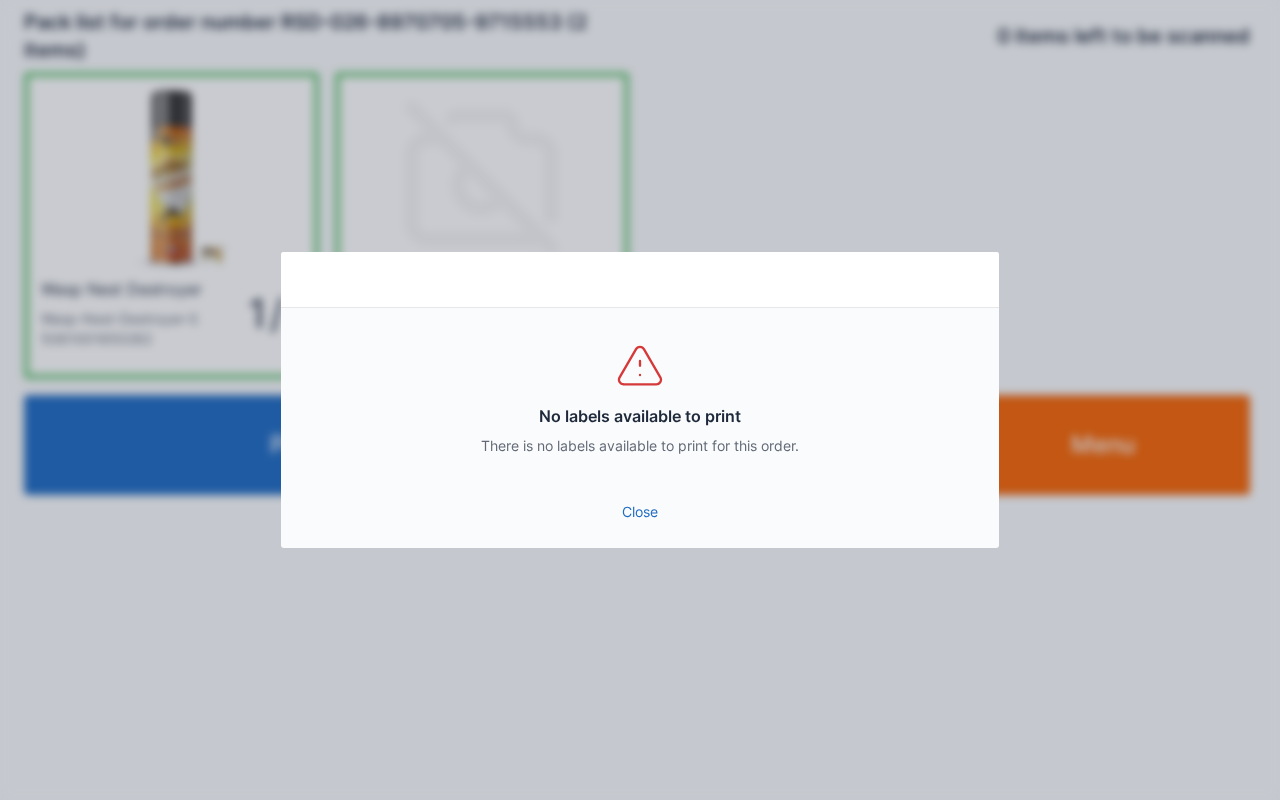 click on "Close" at bounding box center (640, 512) 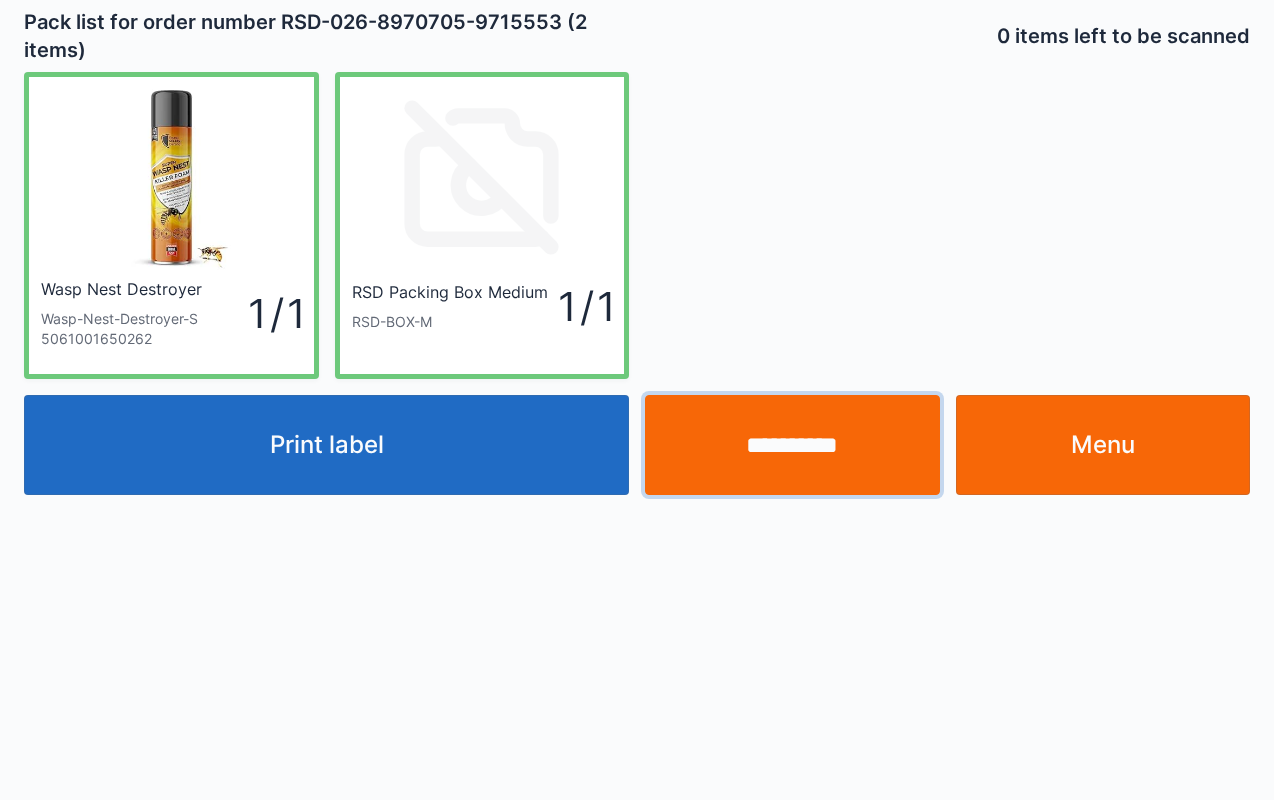 click on "**********" at bounding box center [792, 445] 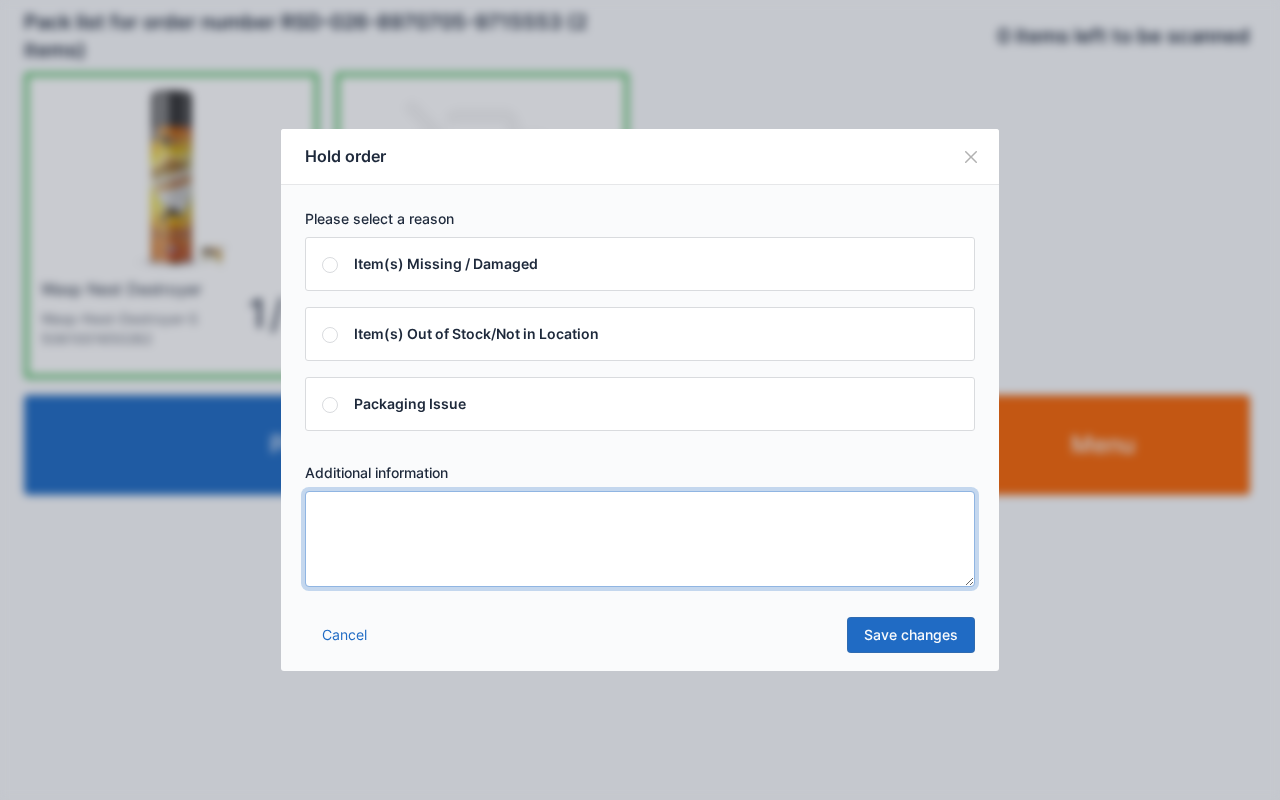 click at bounding box center (640, 539) 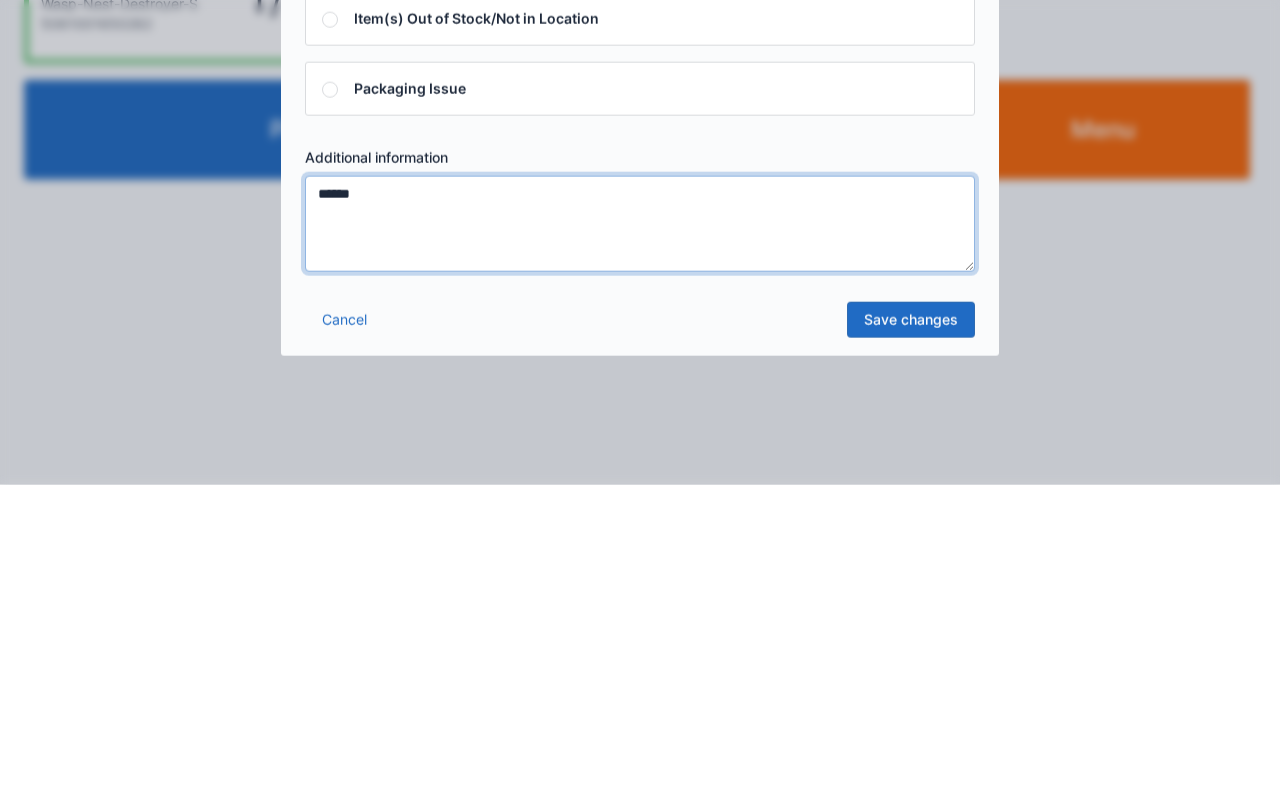 type on "******" 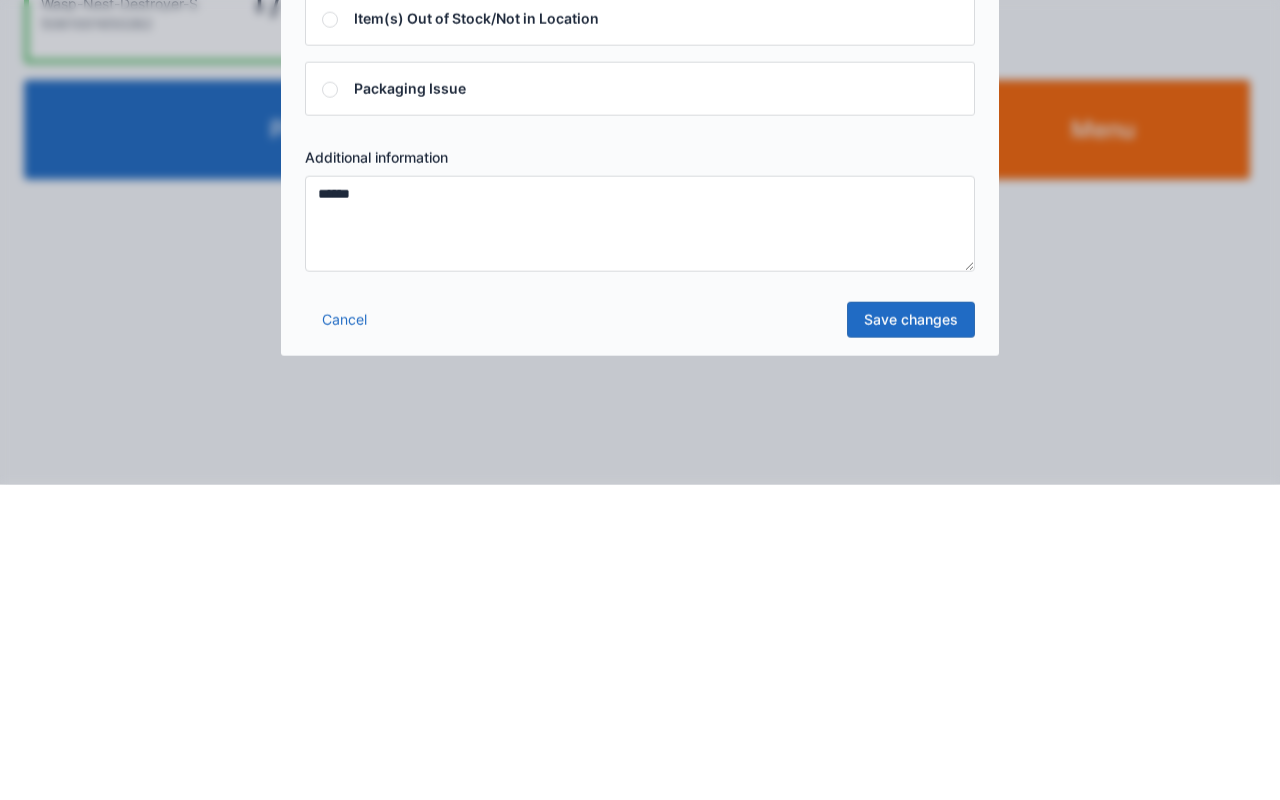 click on "Save changes" at bounding box center (911, 635) 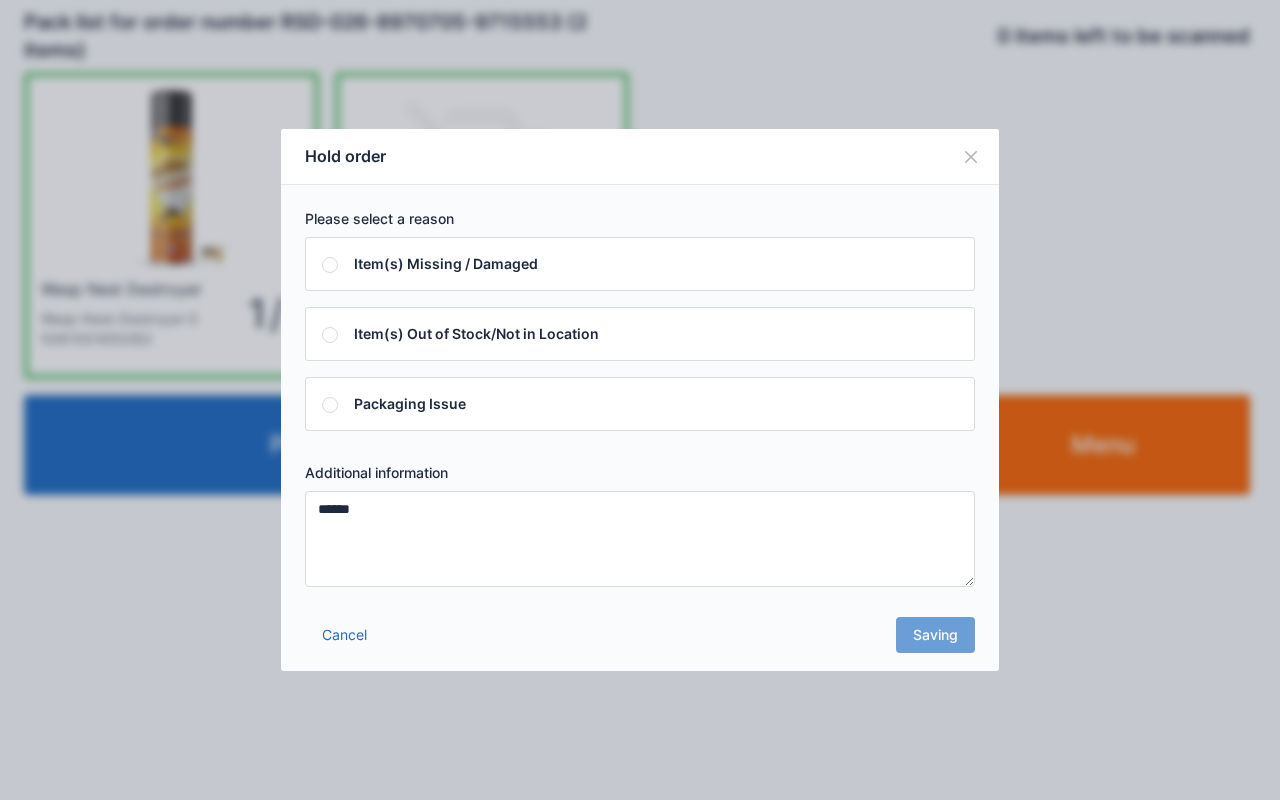 click on "Cancel  Saving" at bounding box center (640, 641) 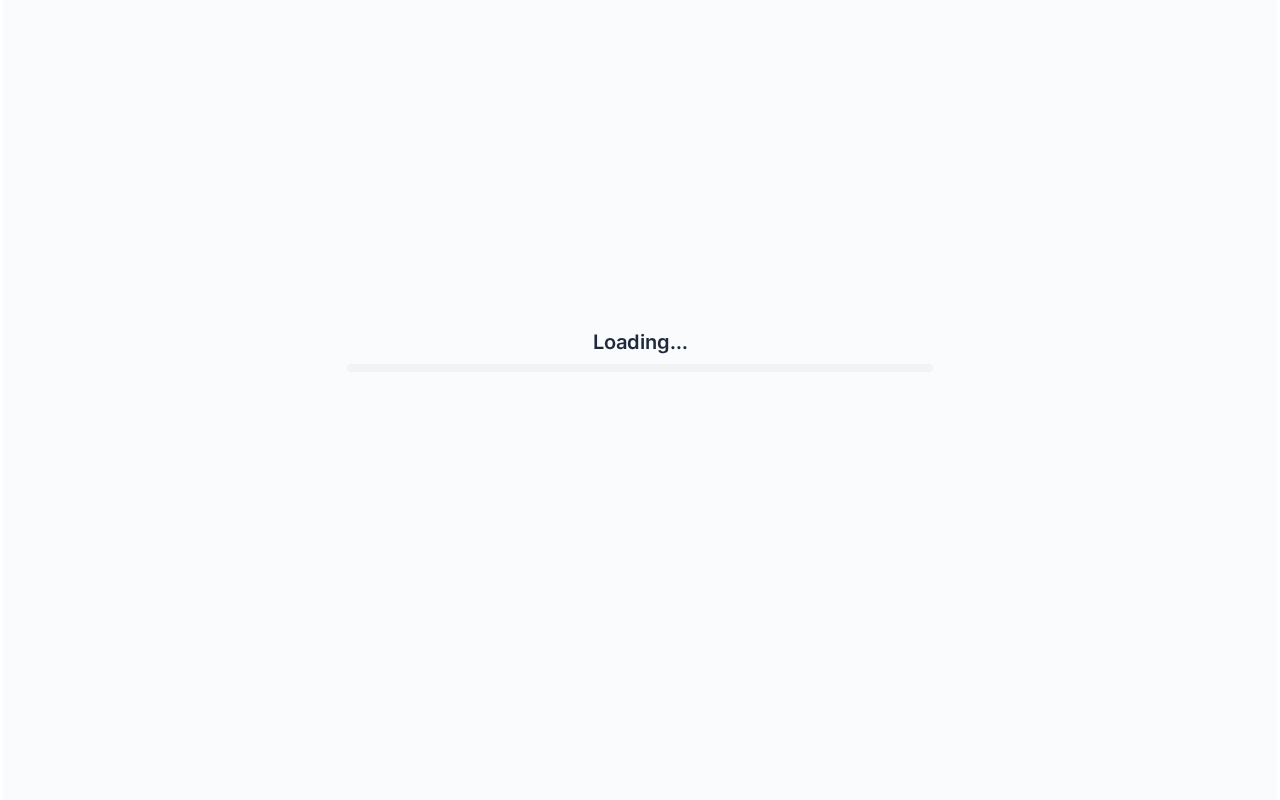 scroll, scrollTop: 0, scrollLeft: 0, axis: both 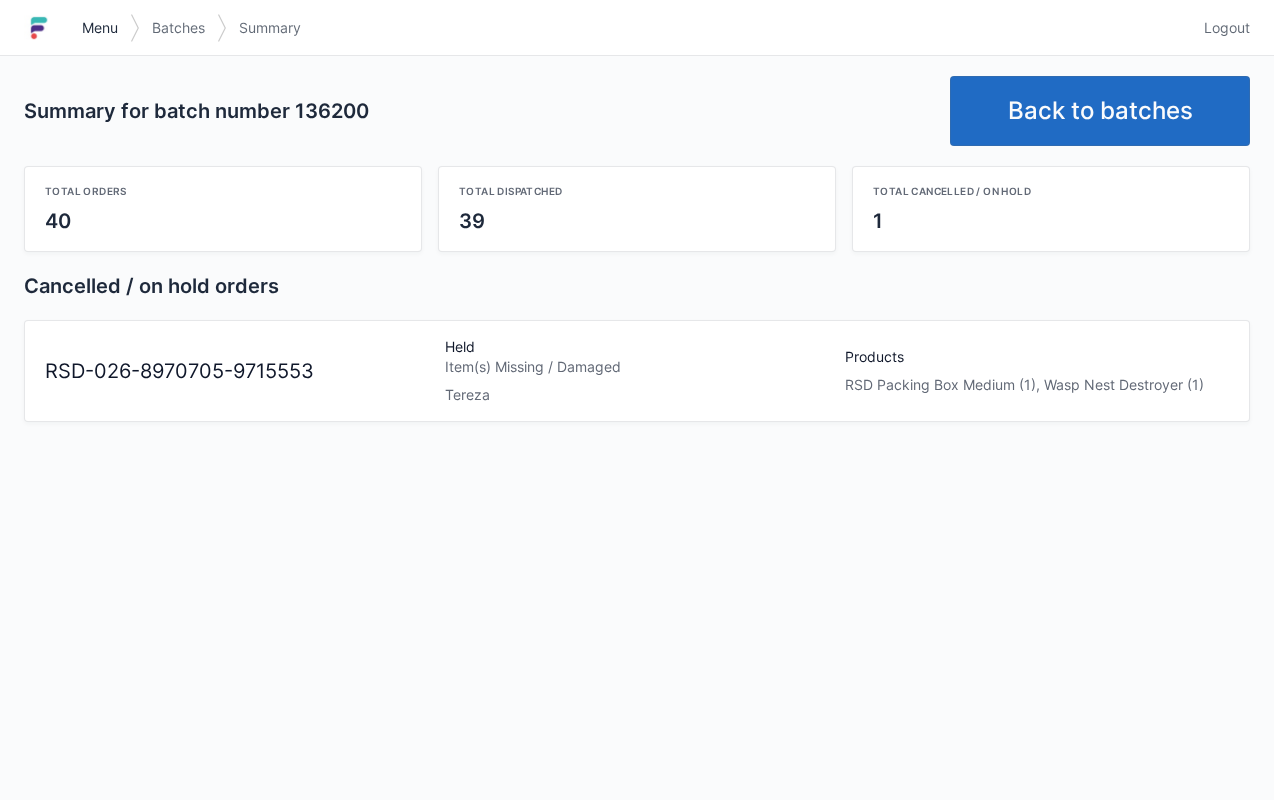 click on "Menu" at bounding box center [100, 28] 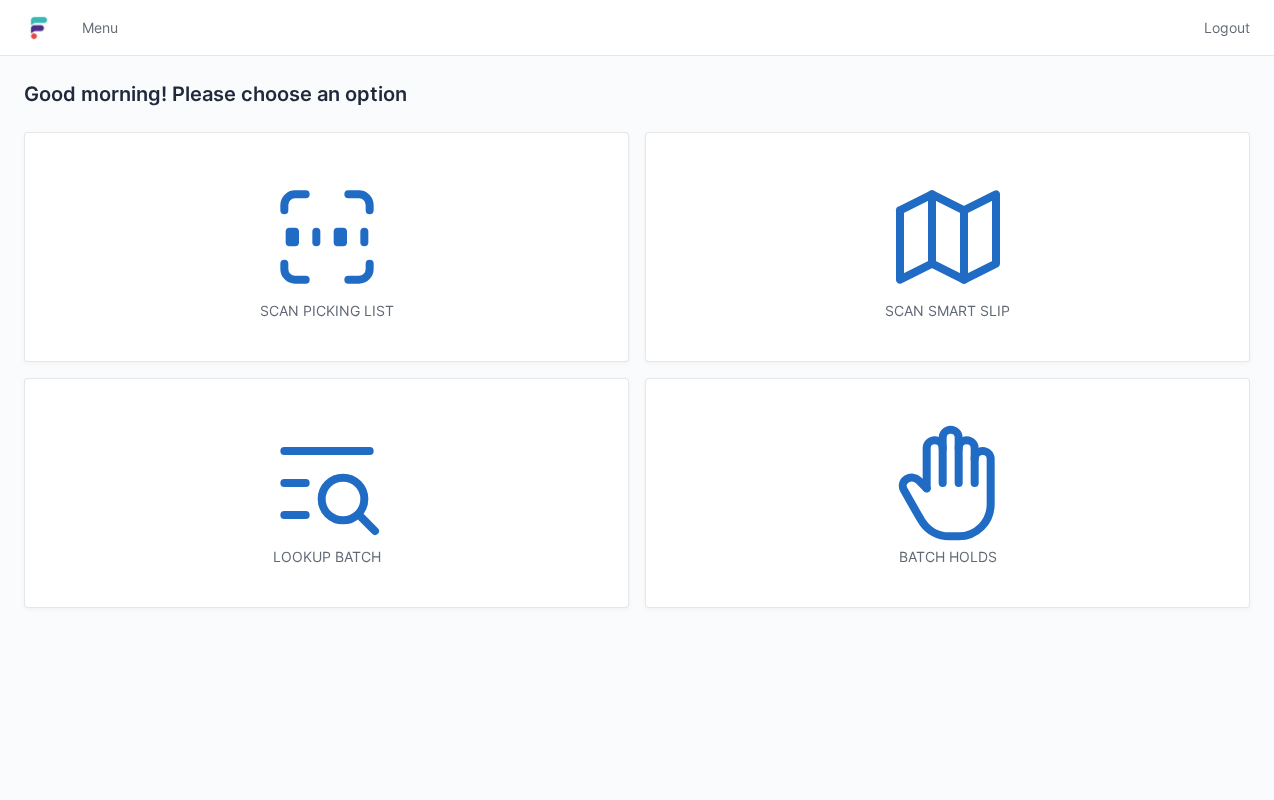scroll, scrollTop: 0, scrollLeft: 0, axis: both 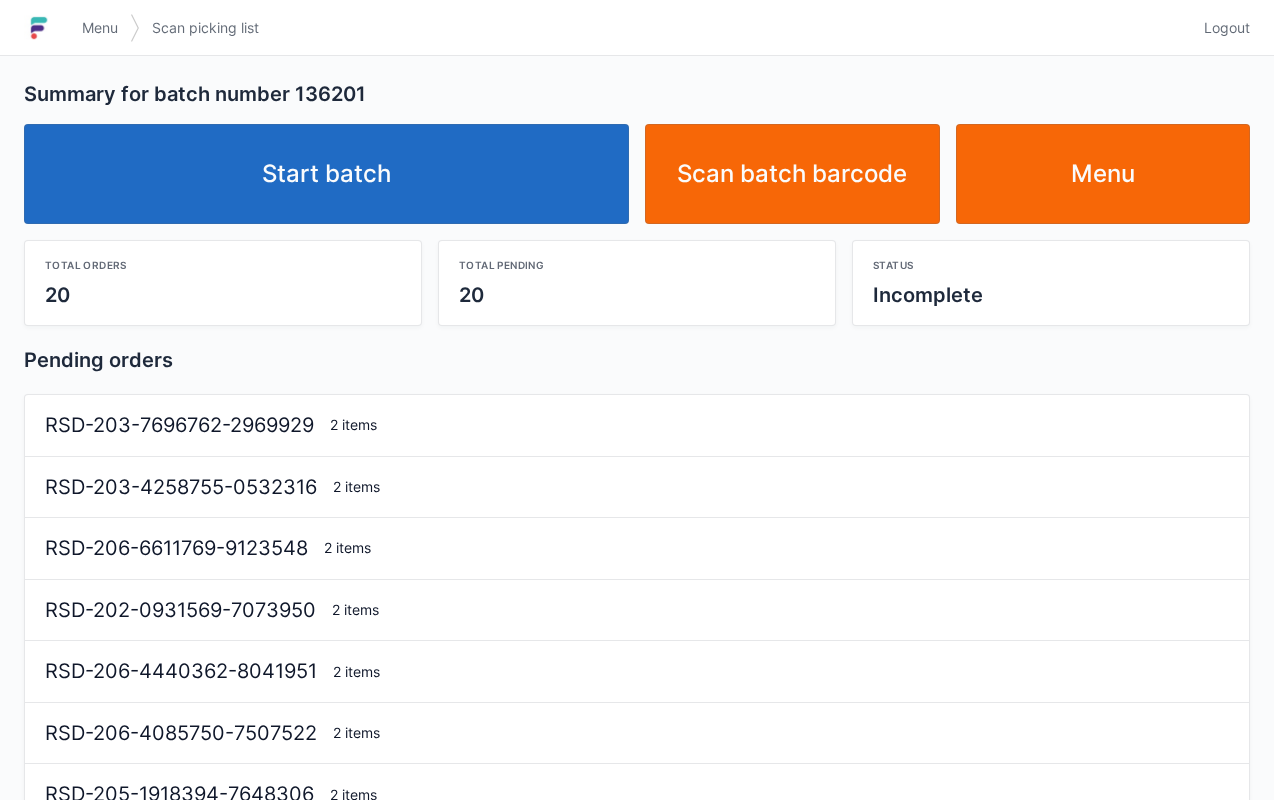 click on "Start batch" at bounding box center (326, 174) 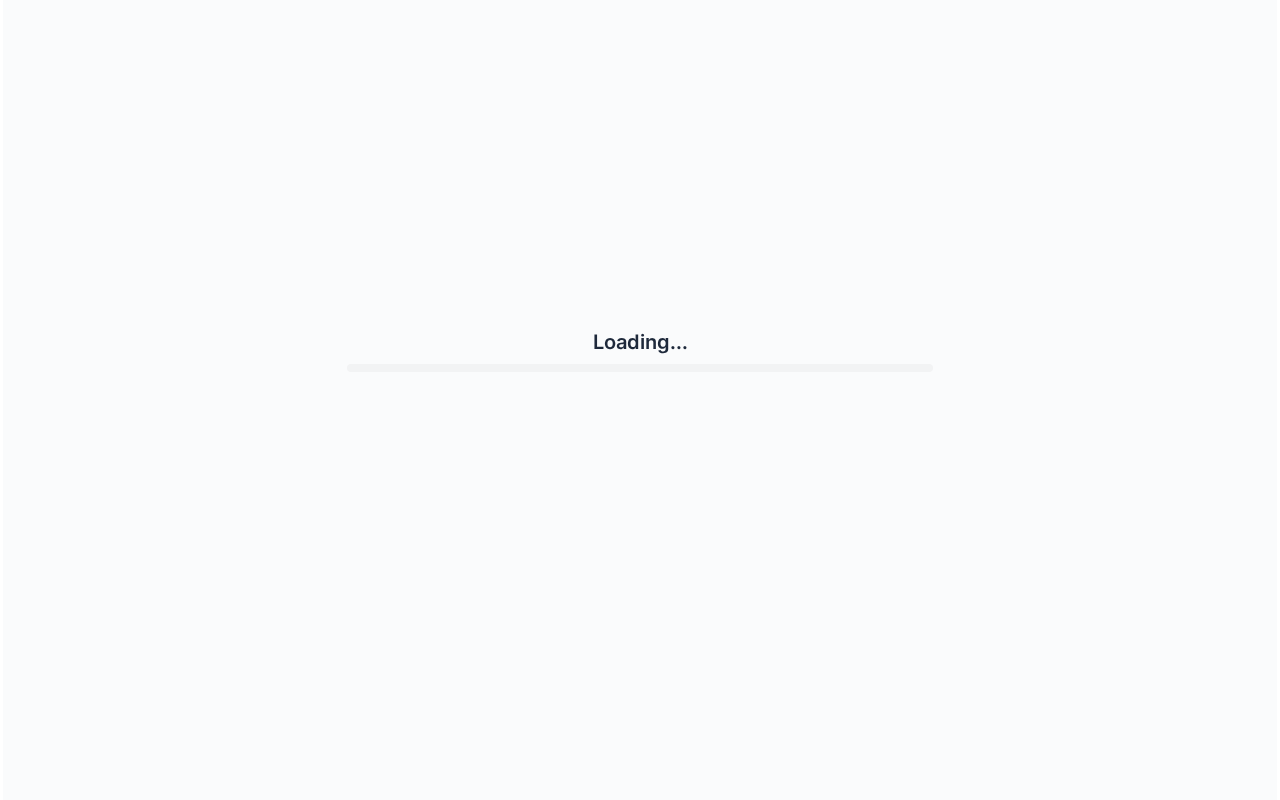scroll, scrollTop: 0, scrollLeft: 0, axis: both 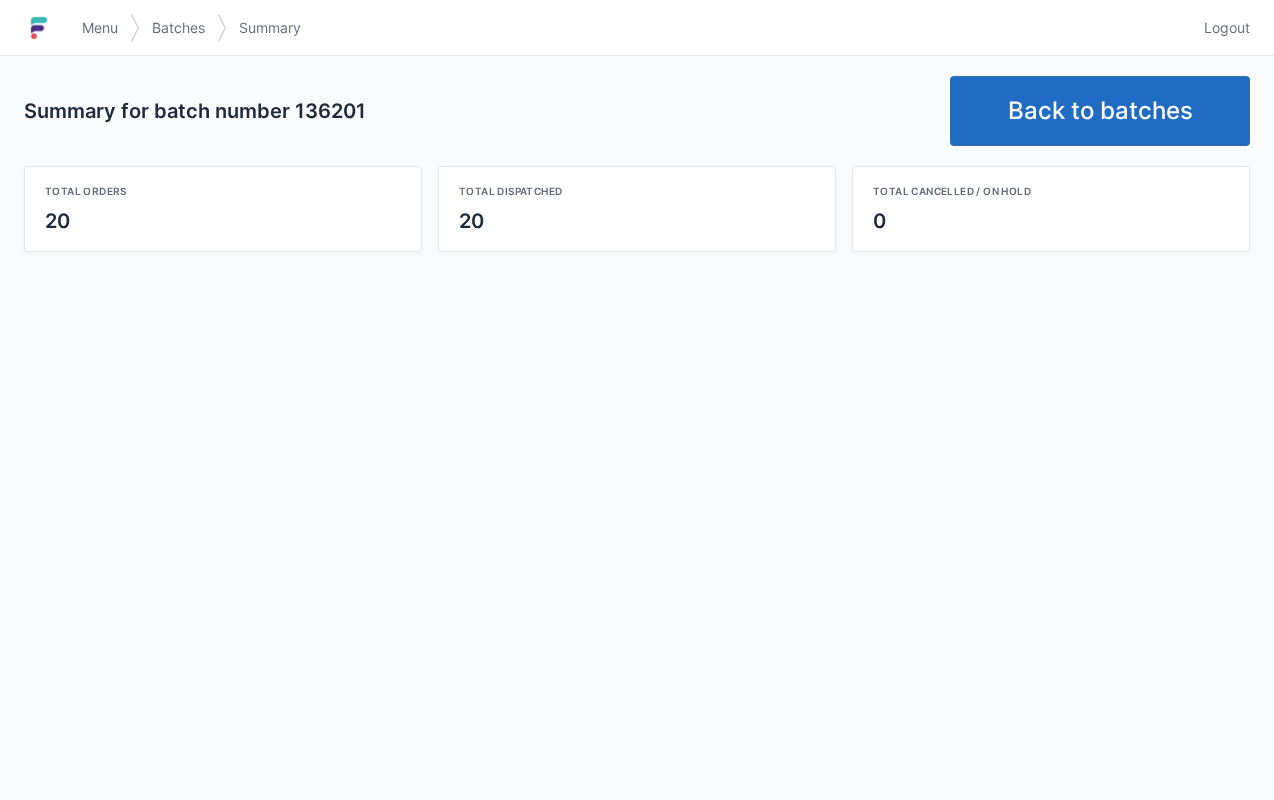 click on "Menu" at bounding box center [100, 28] 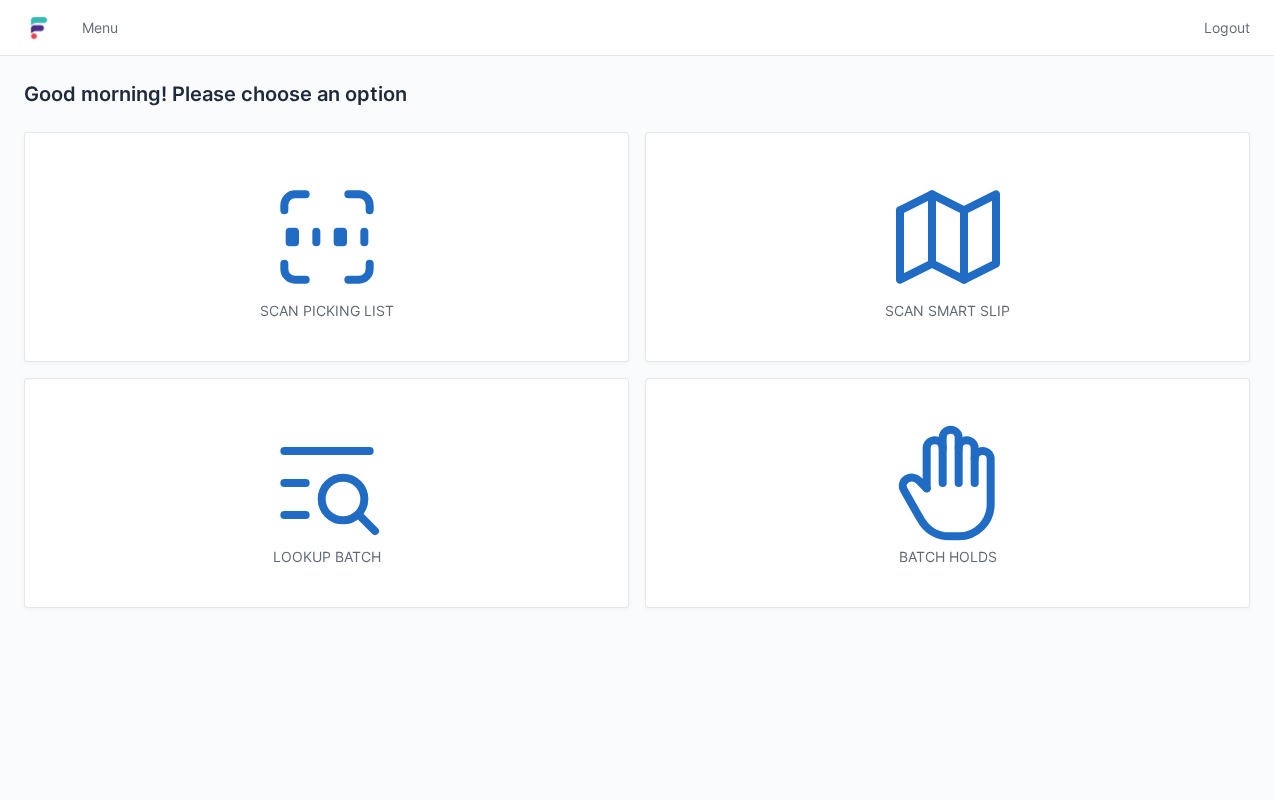 scroll, scrollTop: 0, scrollLeft: 0, axis: both 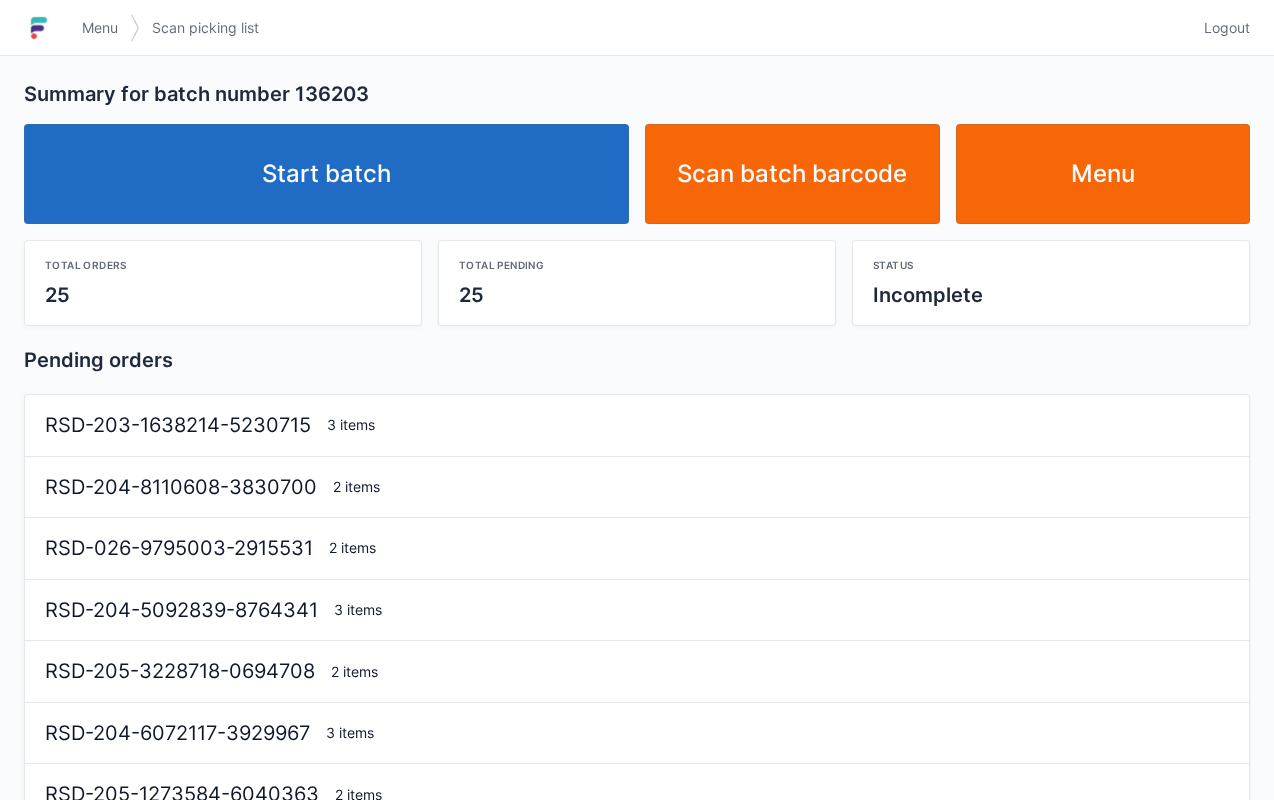 click on "Start batch" at bounding box center (326, 174) 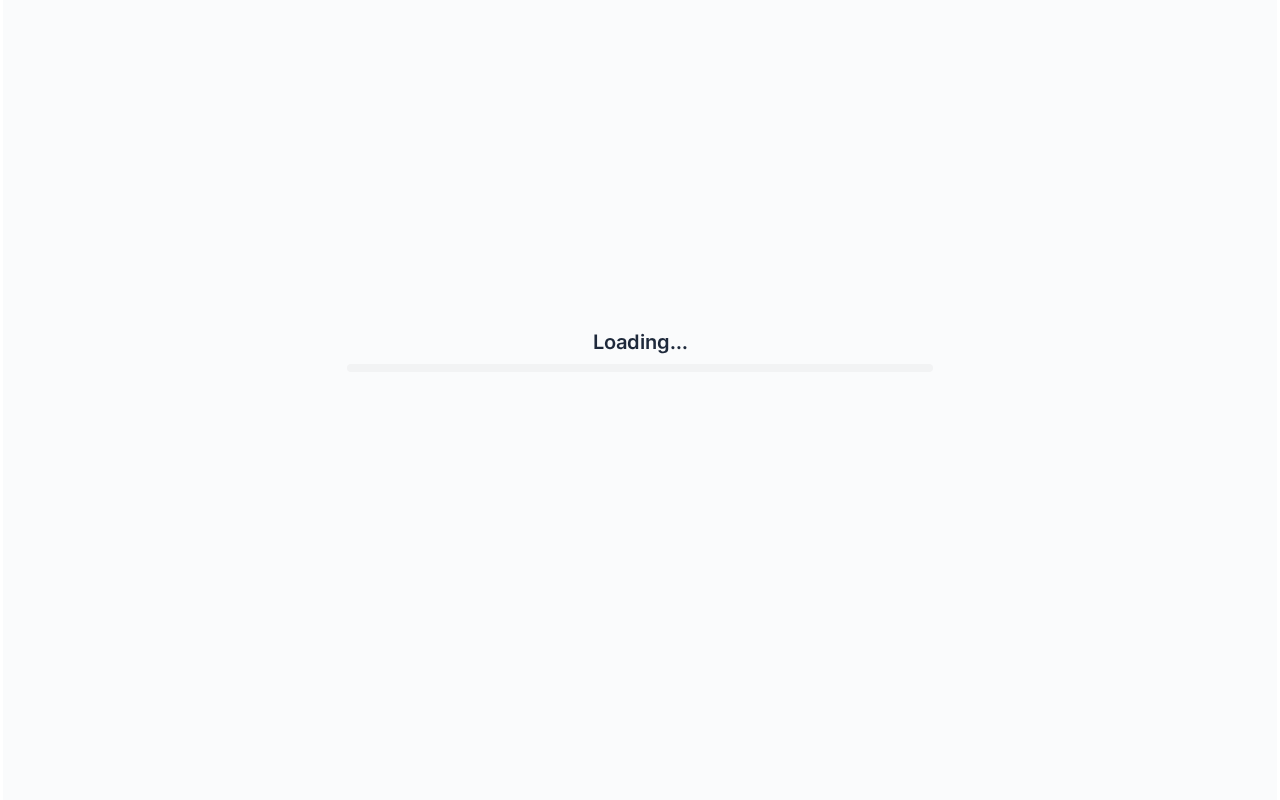 scroll, scrollTop: 0, scrollLeft: 0, axis: both 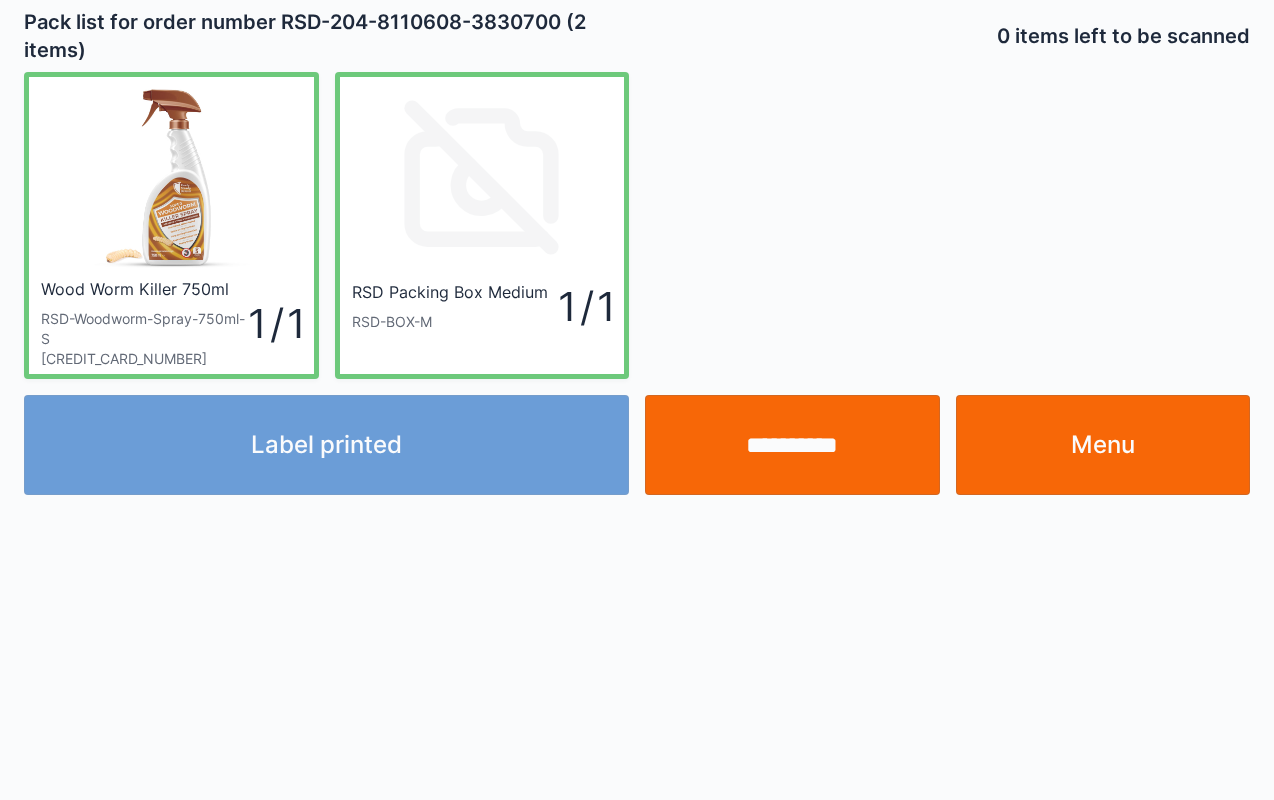 click on "**********" at bounding box center [792, 445] 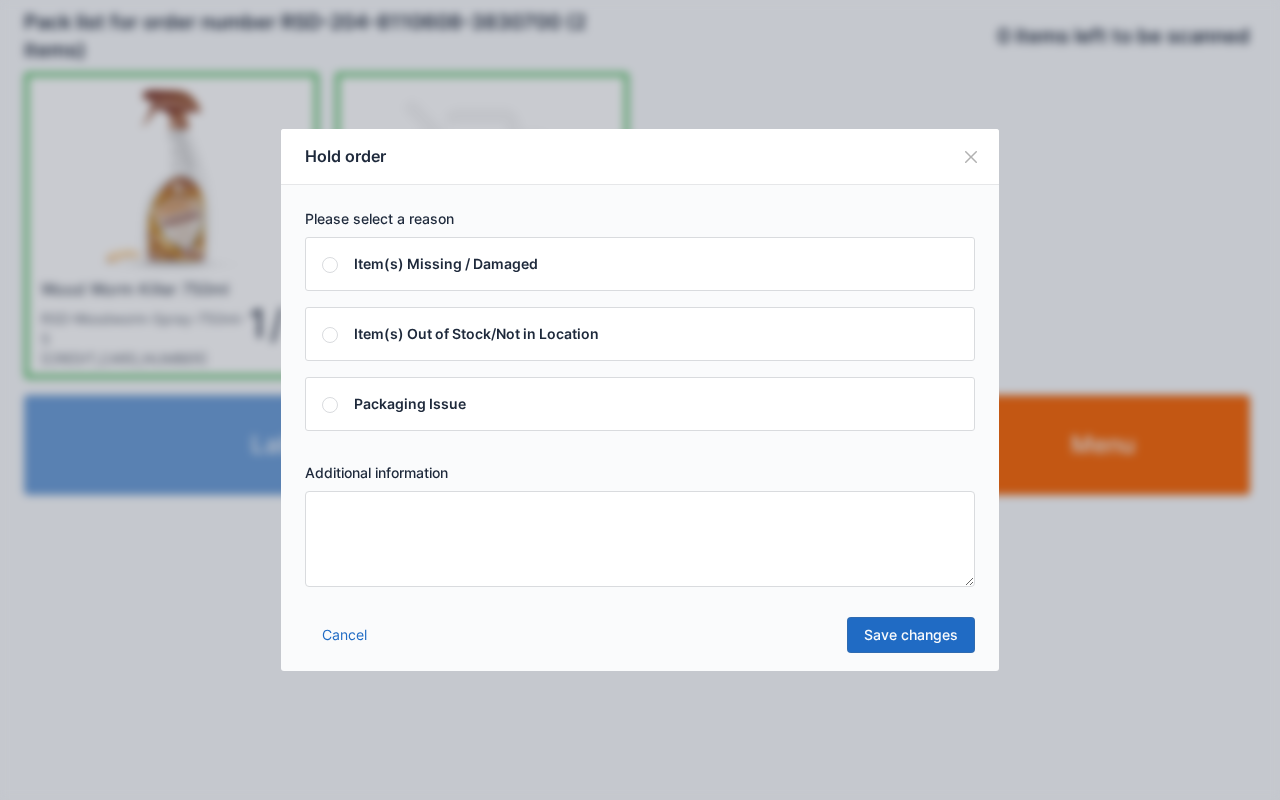 click at bounding box center [640, 539] 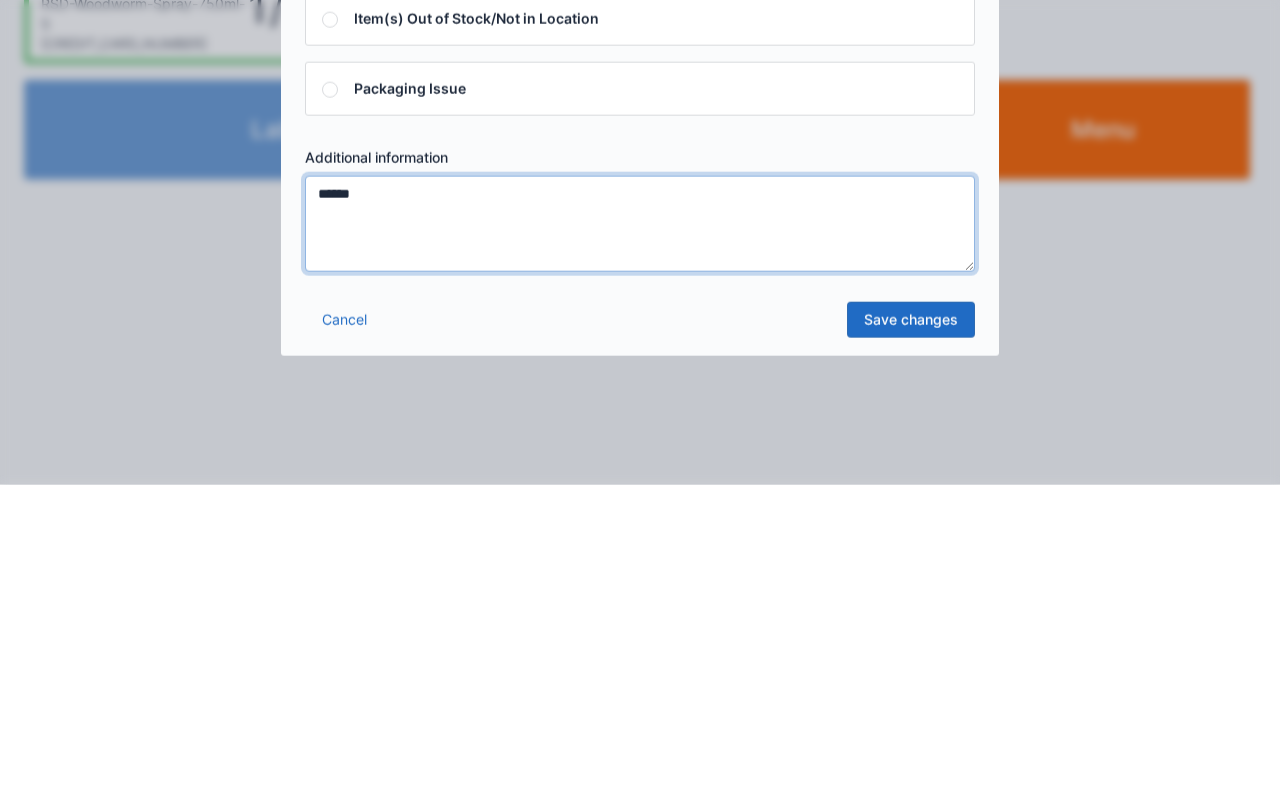 type on "******" 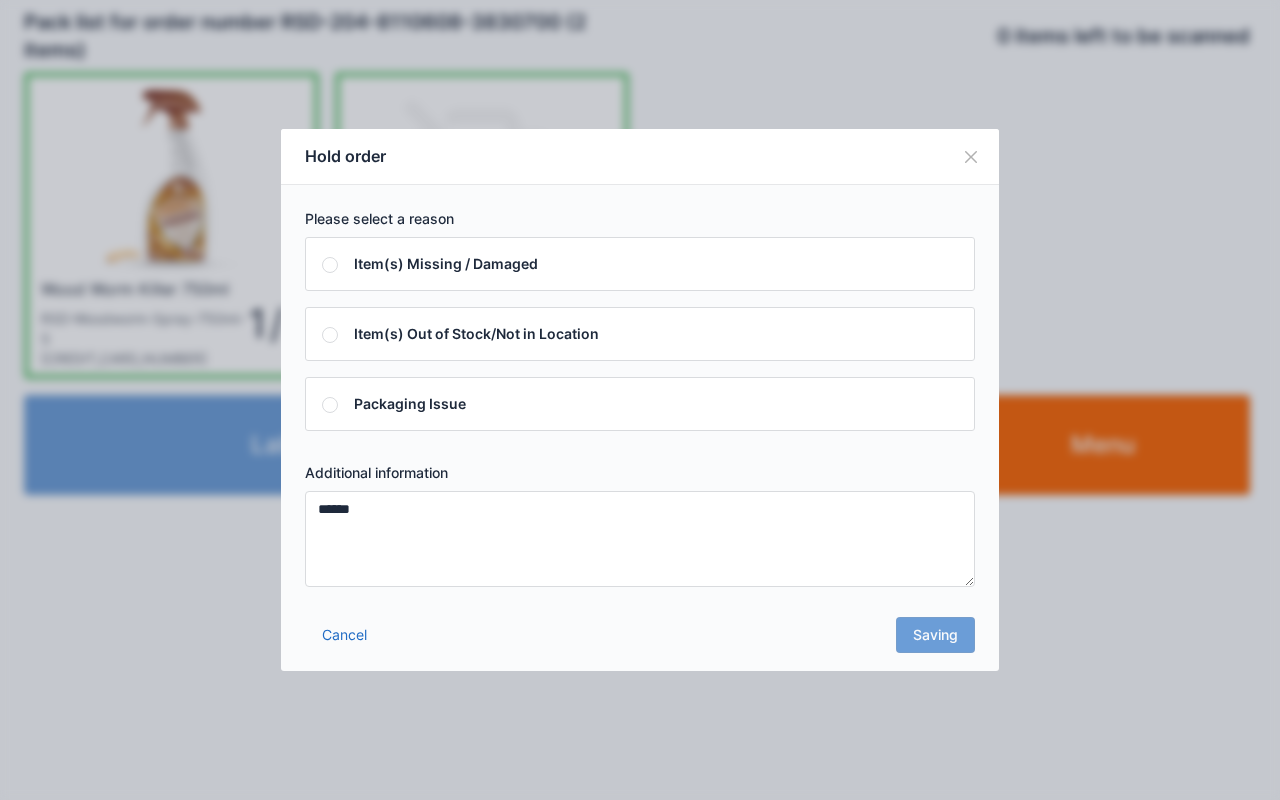 click on "Cancel  Saving" at bounding box center (640, 641) 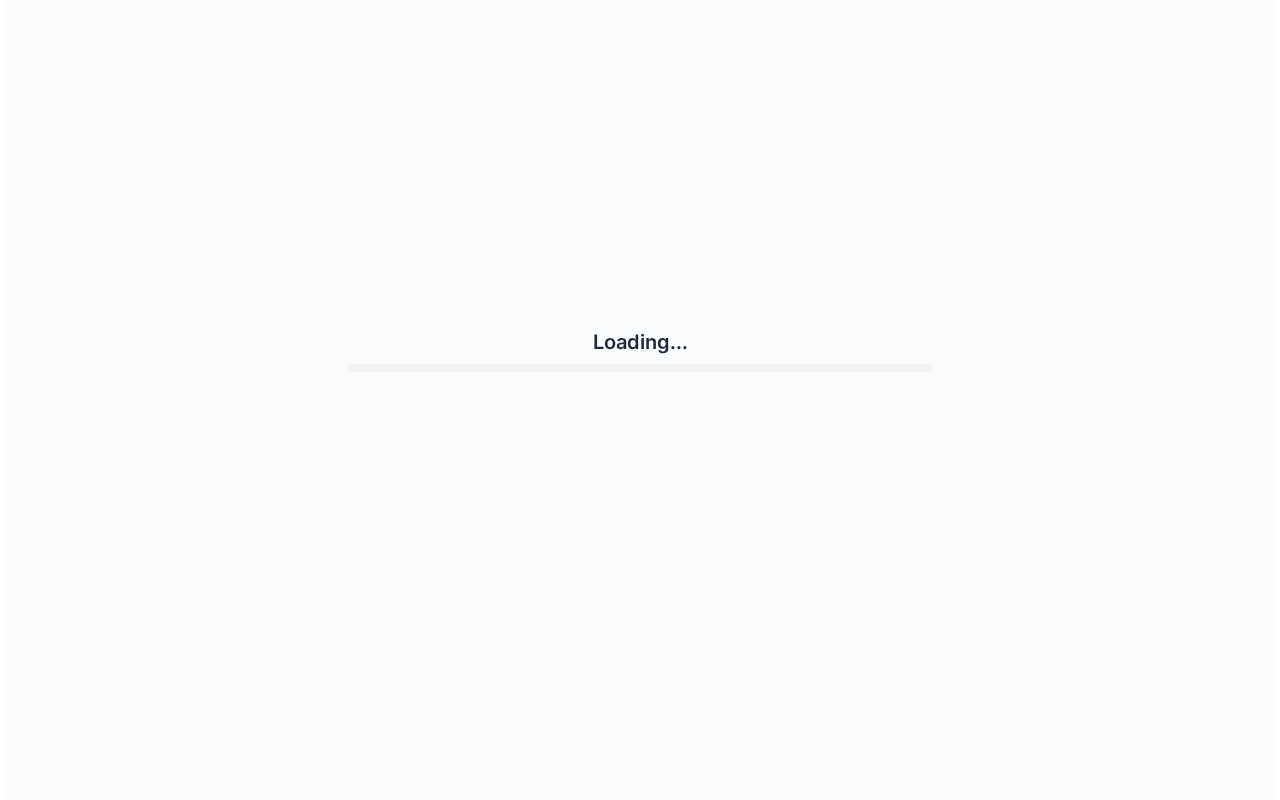 scroll, scrollTop: 0, scrollLeft: 0, axis: both 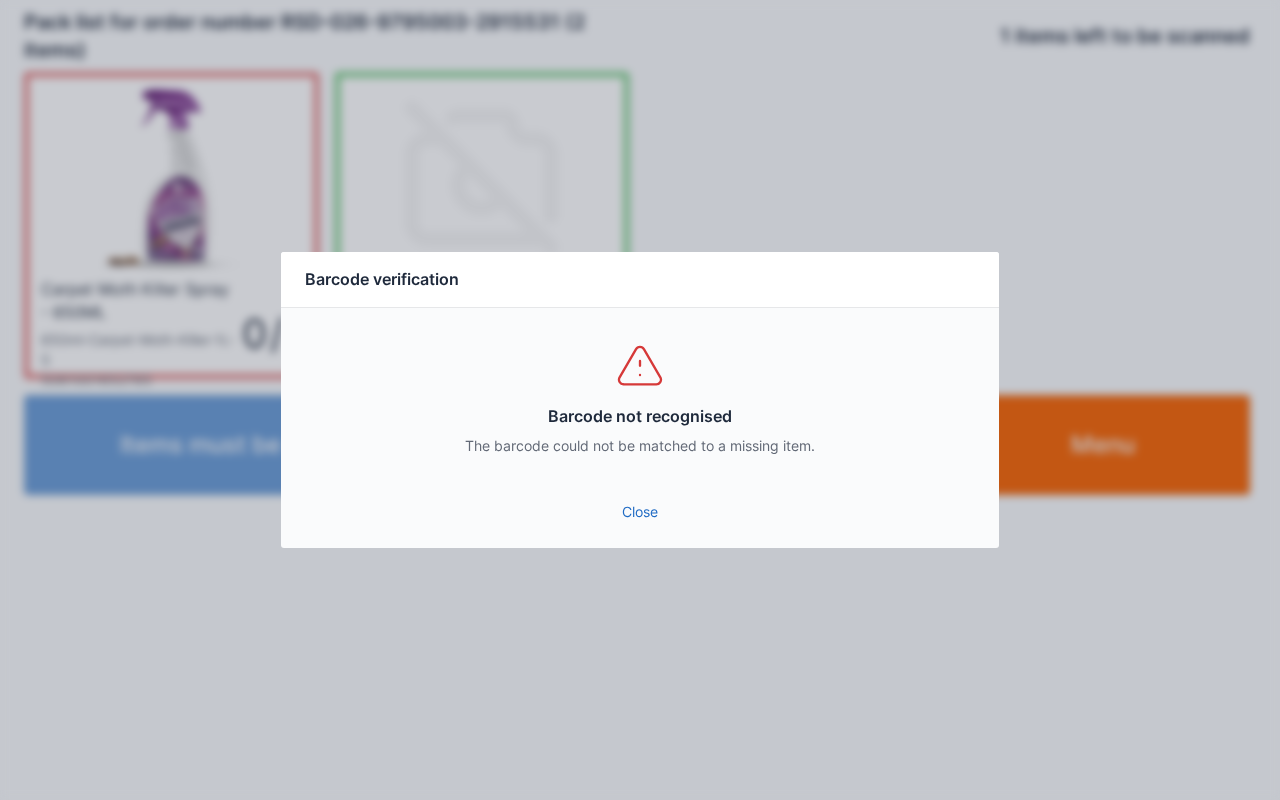 click on "Close" at bounding box center [640, 512] 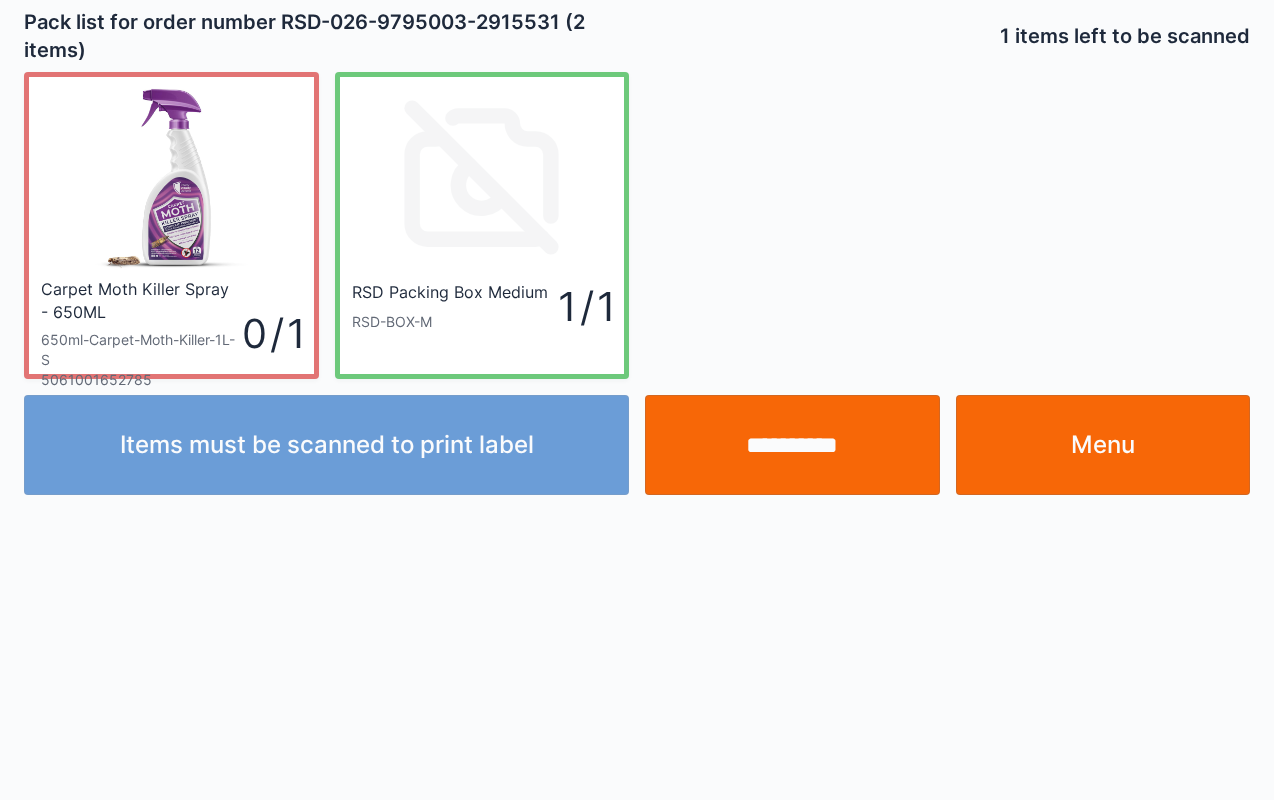 click on "**********" at bounding box center (792, 445) 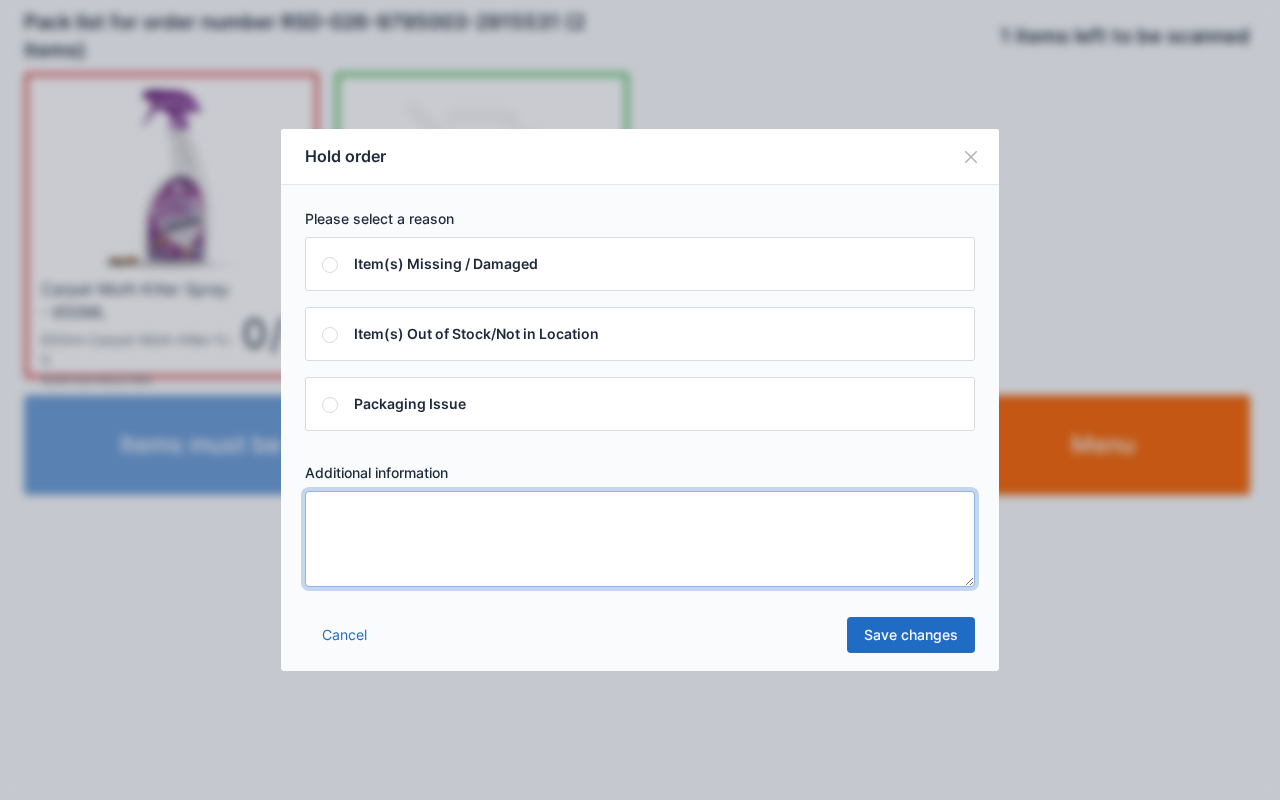 click at bounding box center (640, 539) 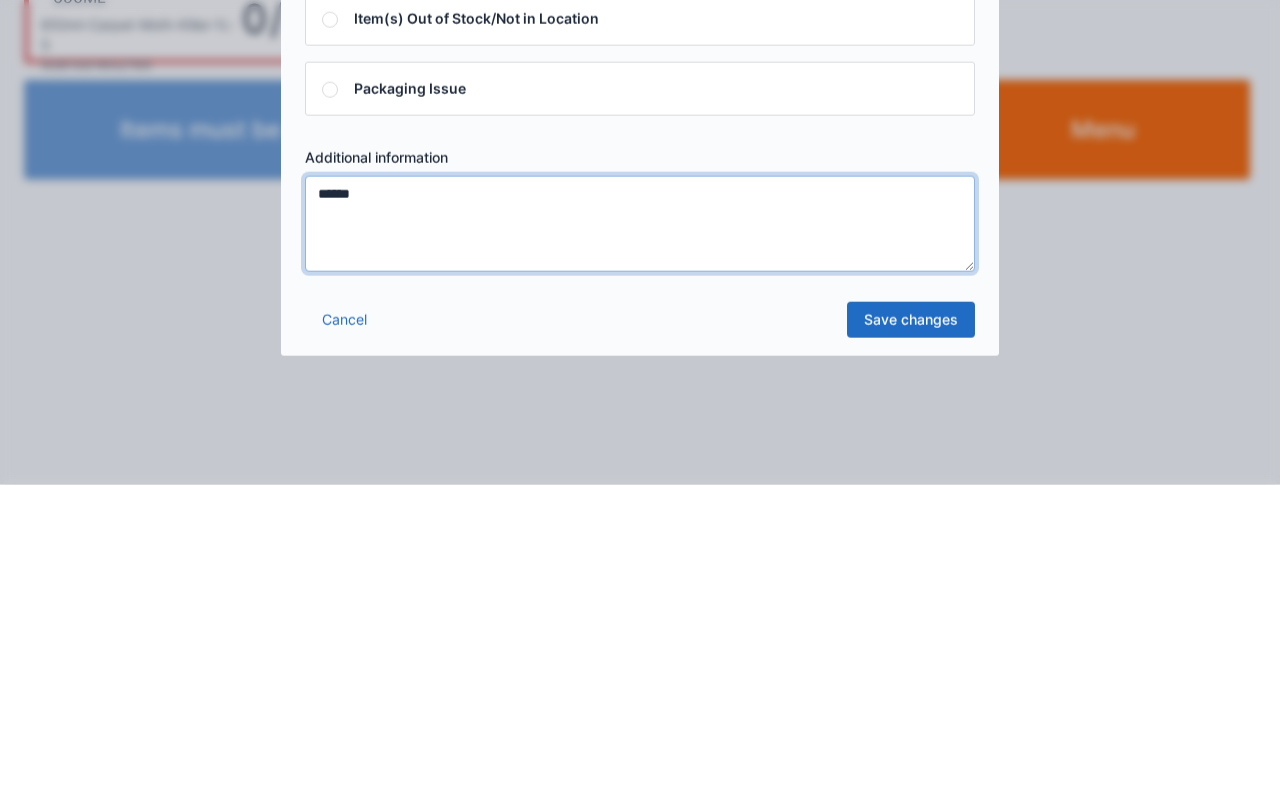 type on "******" 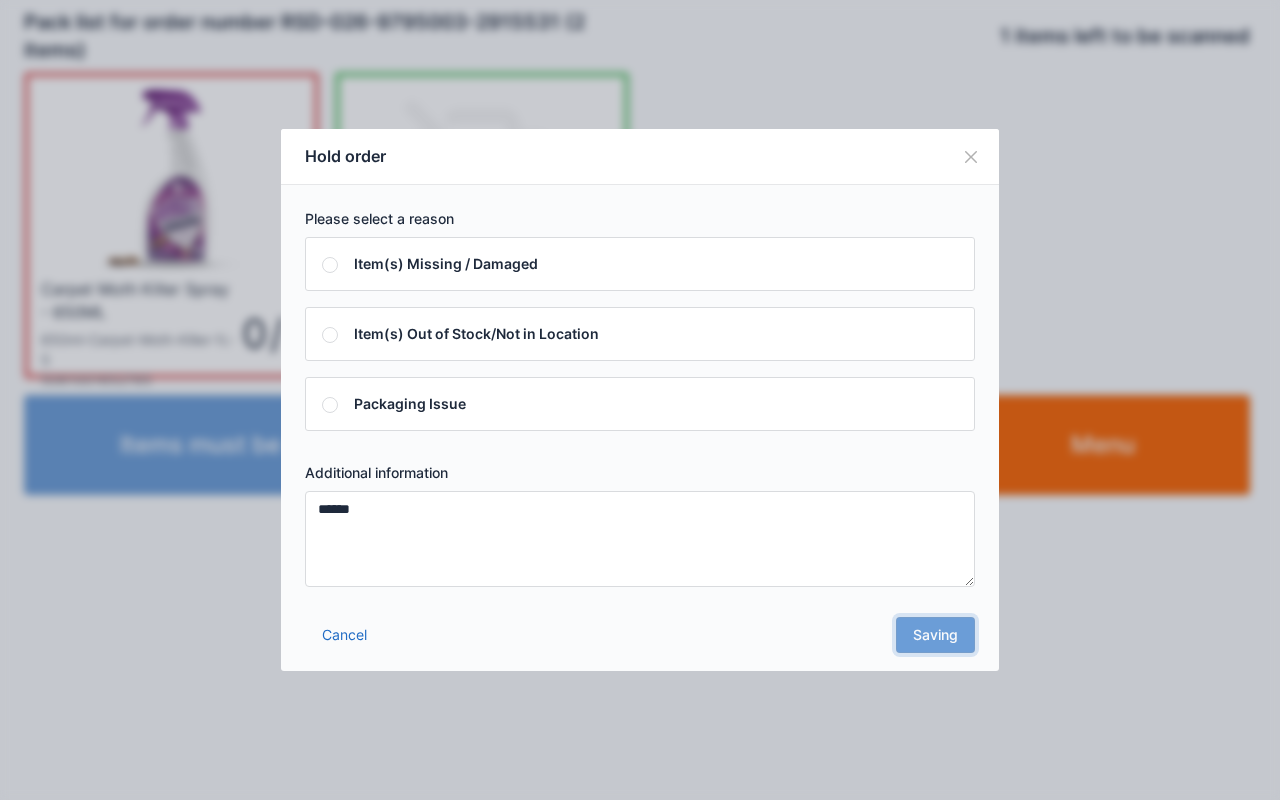 click on "Cancel  Saving" at bounding box center [640, 641] 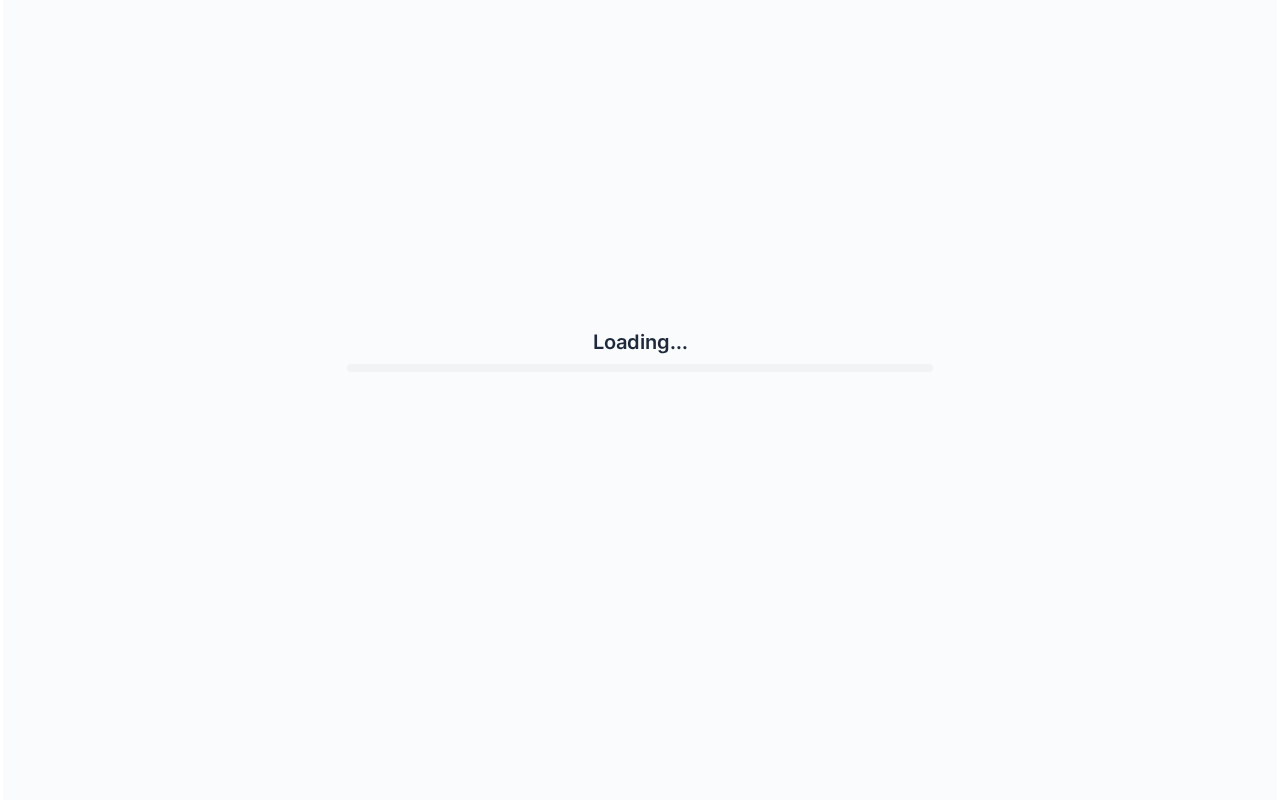 scroll, scrollTop: 0, scrollLeft: 0, axis: both 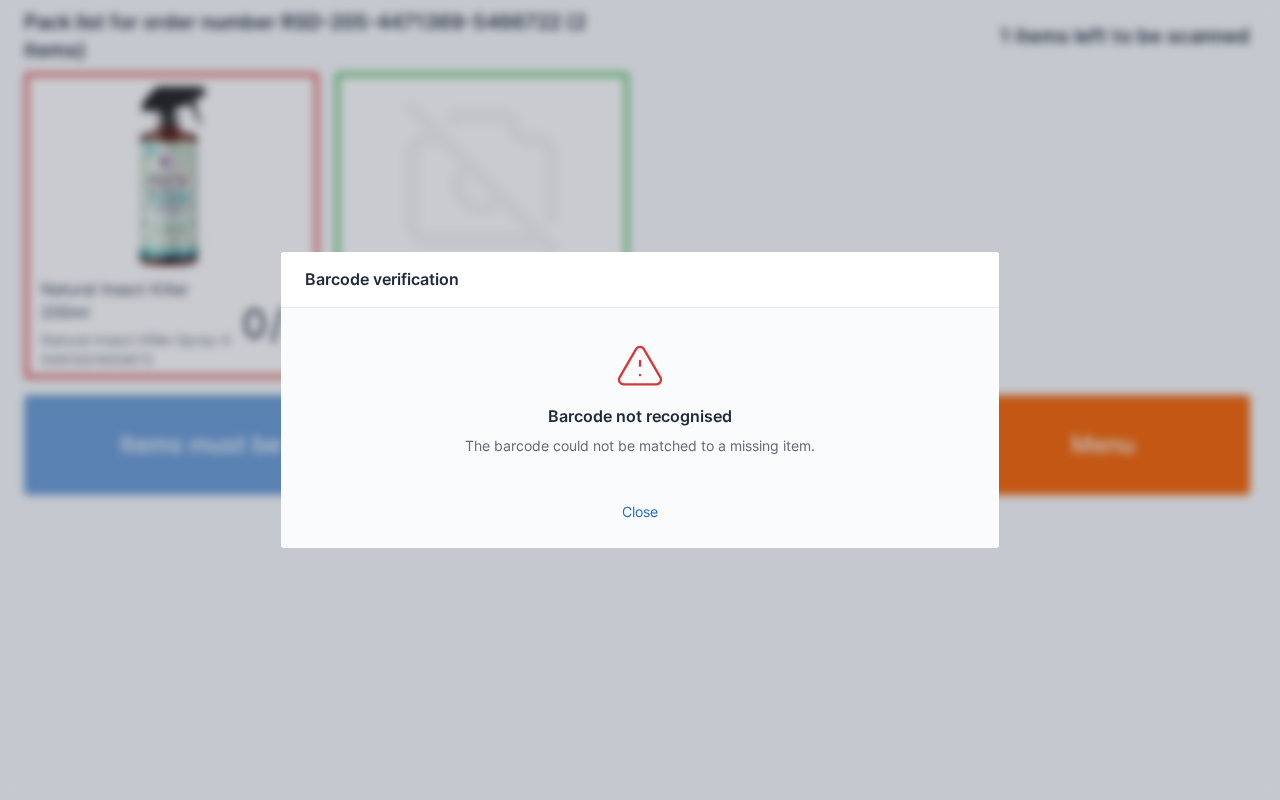 click on "Close" at bounding box center [640, 512] 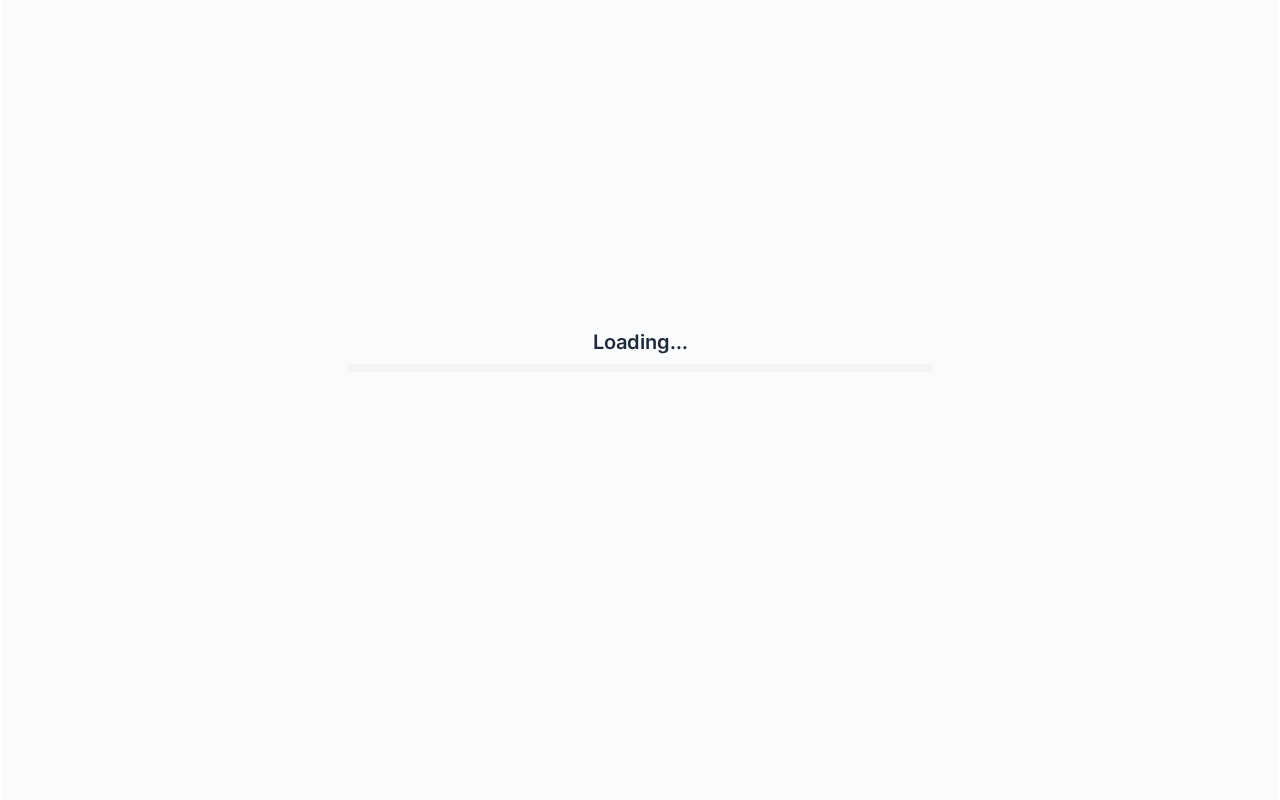 scroll, scrollTop: 0, scrollLeft: 0, axis: both 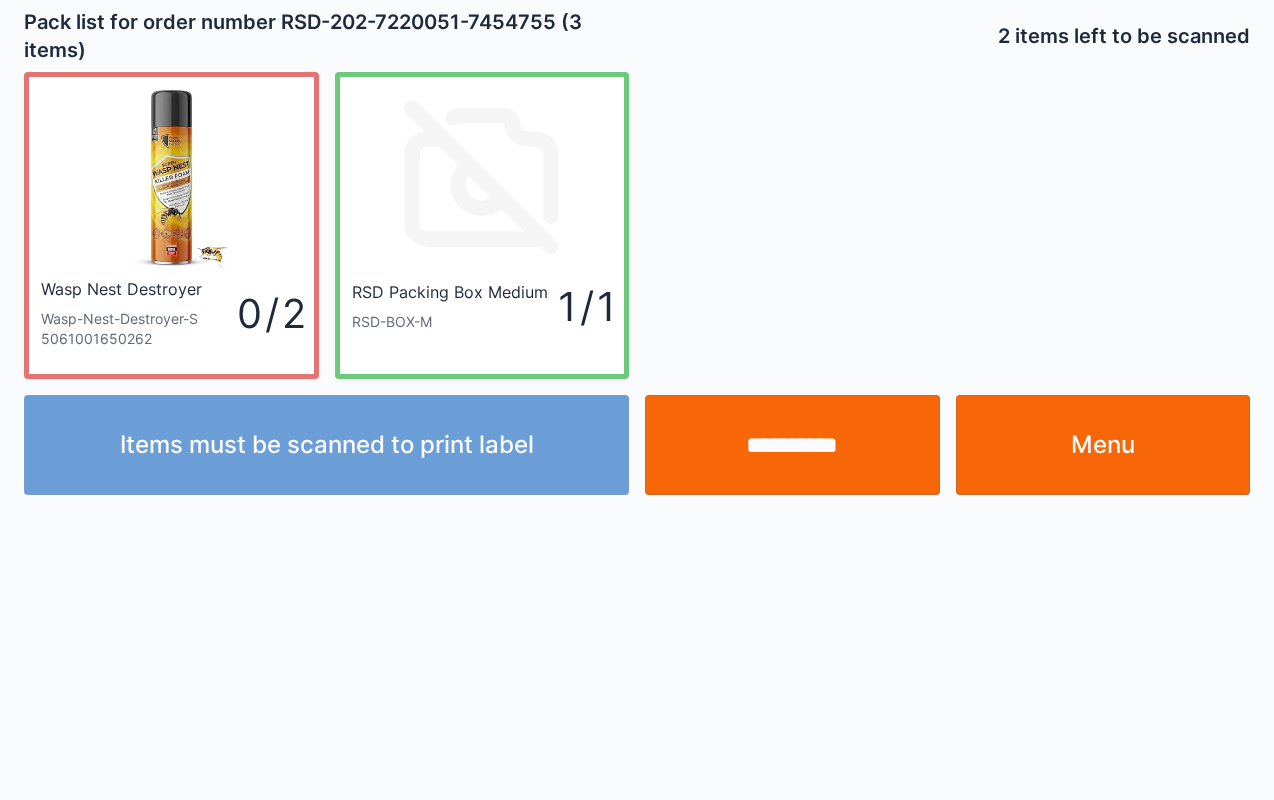 click on "**********" at bounding box center [792, 445] 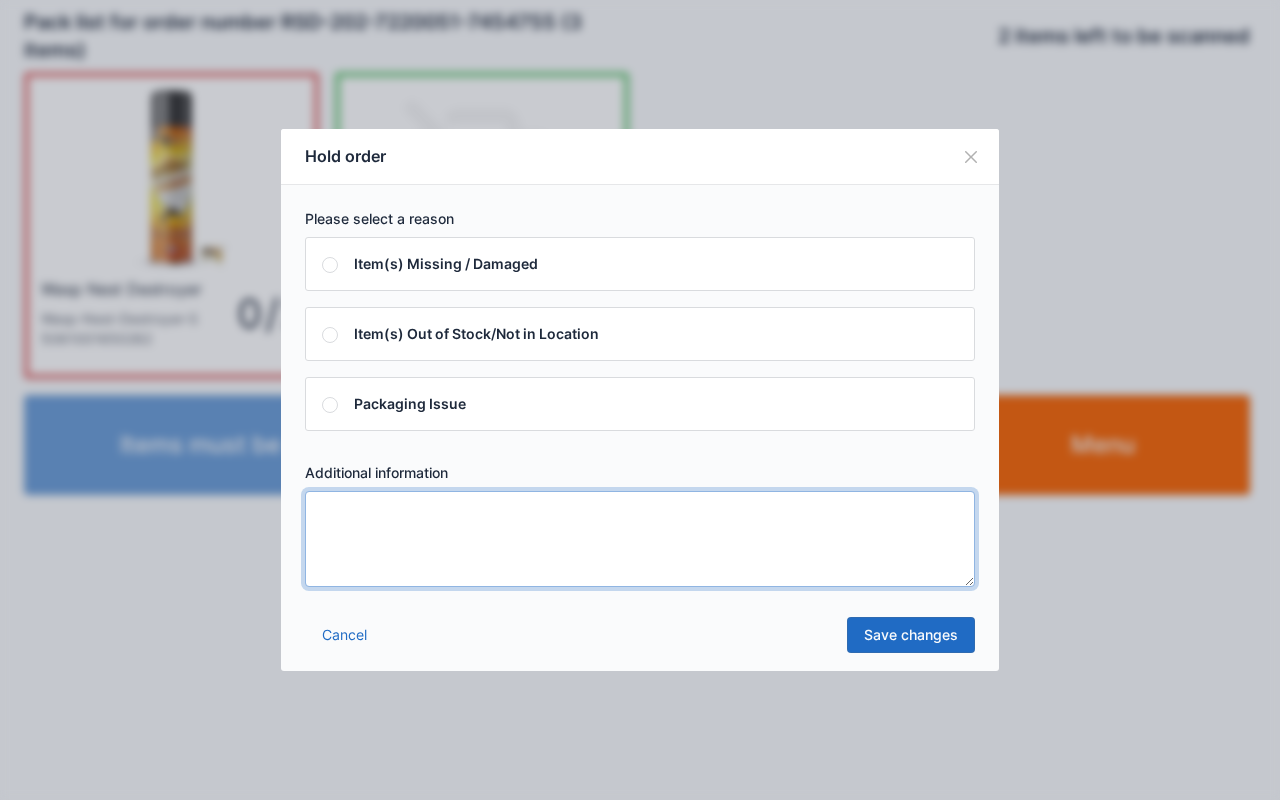 click at bounding box center (640, 539) 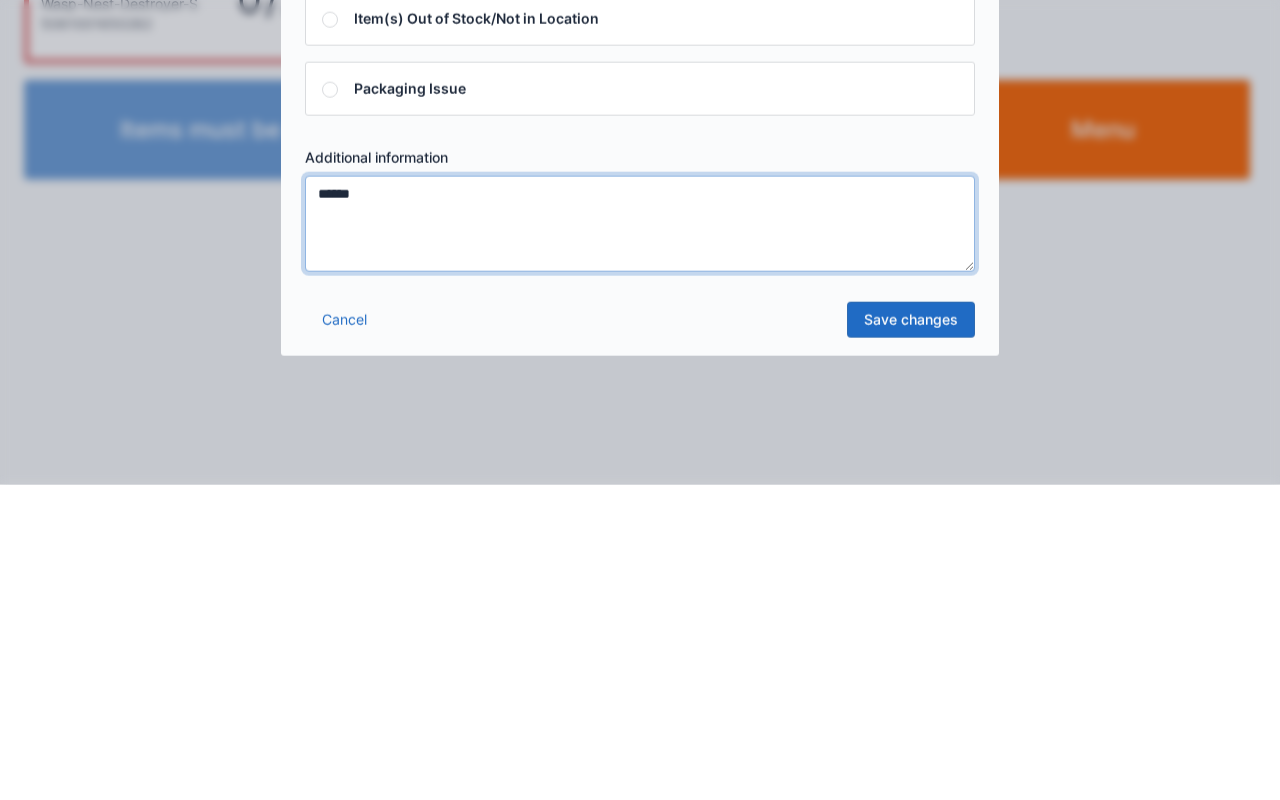 type on "******" 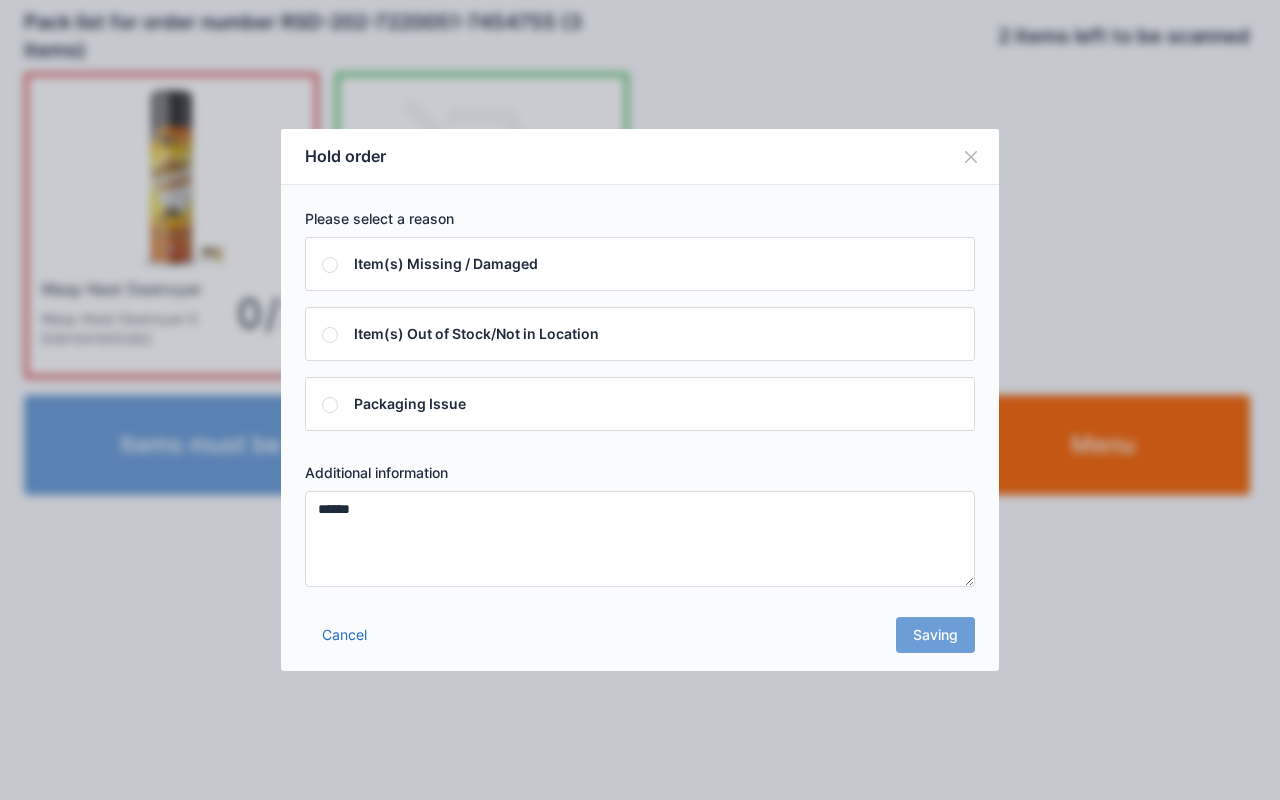 click on "Cancel  Saving" at bounding box center [640, 641] 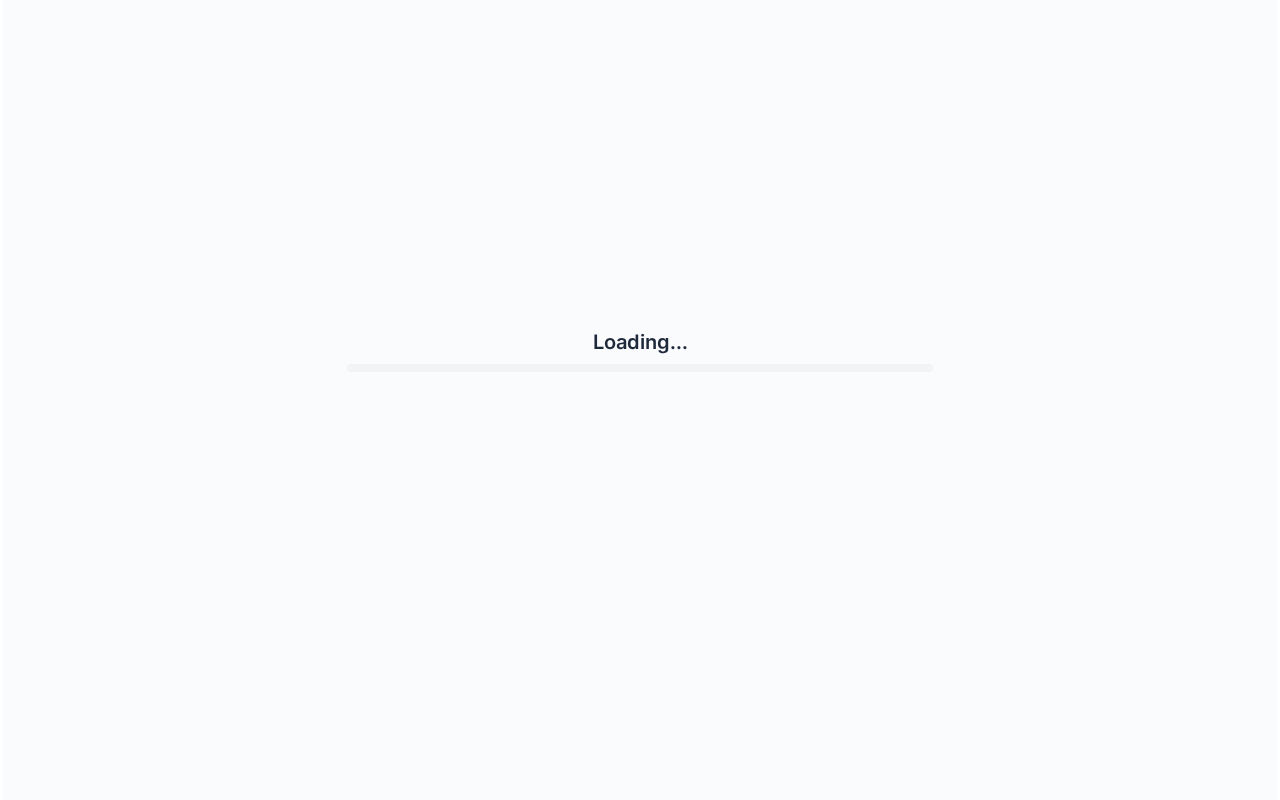 scroll, scrollTop: 0, scrollLeft: 0, axis: both 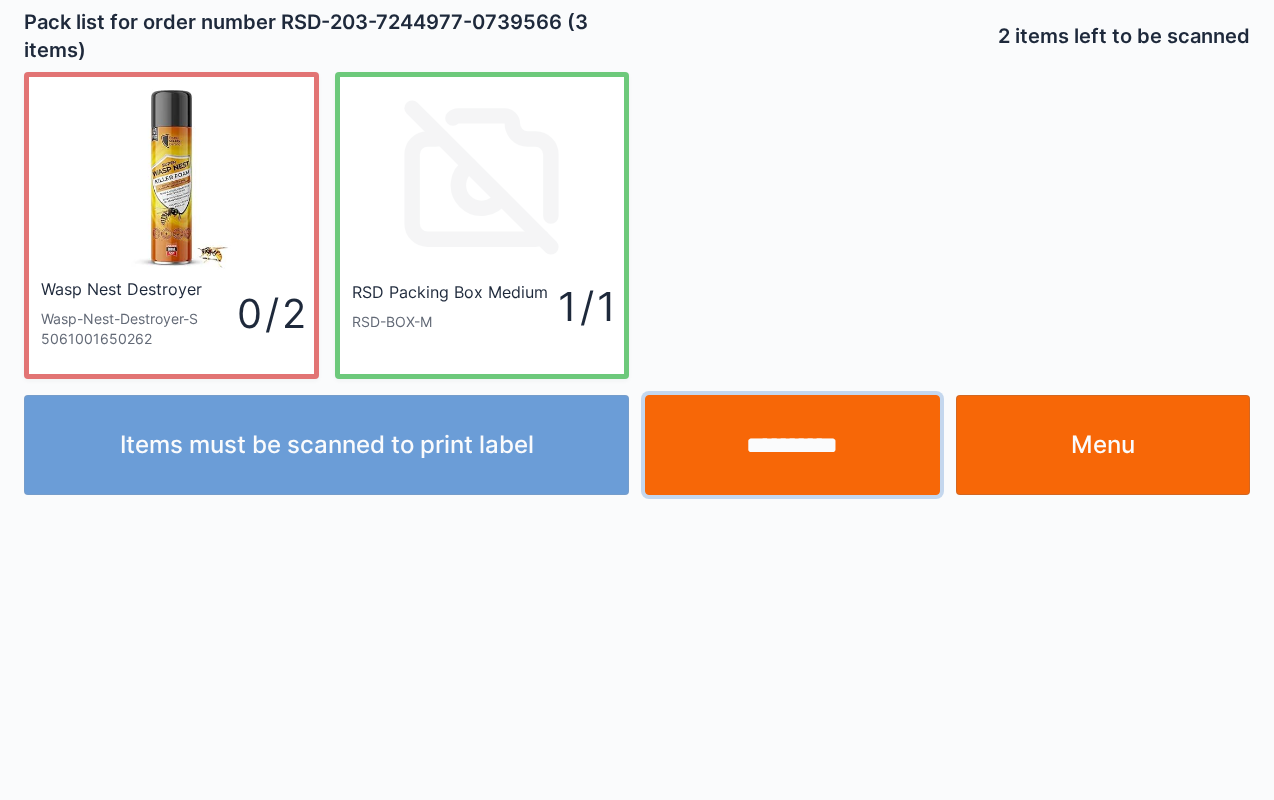 click on "**********" at bounding box center (792, 445) 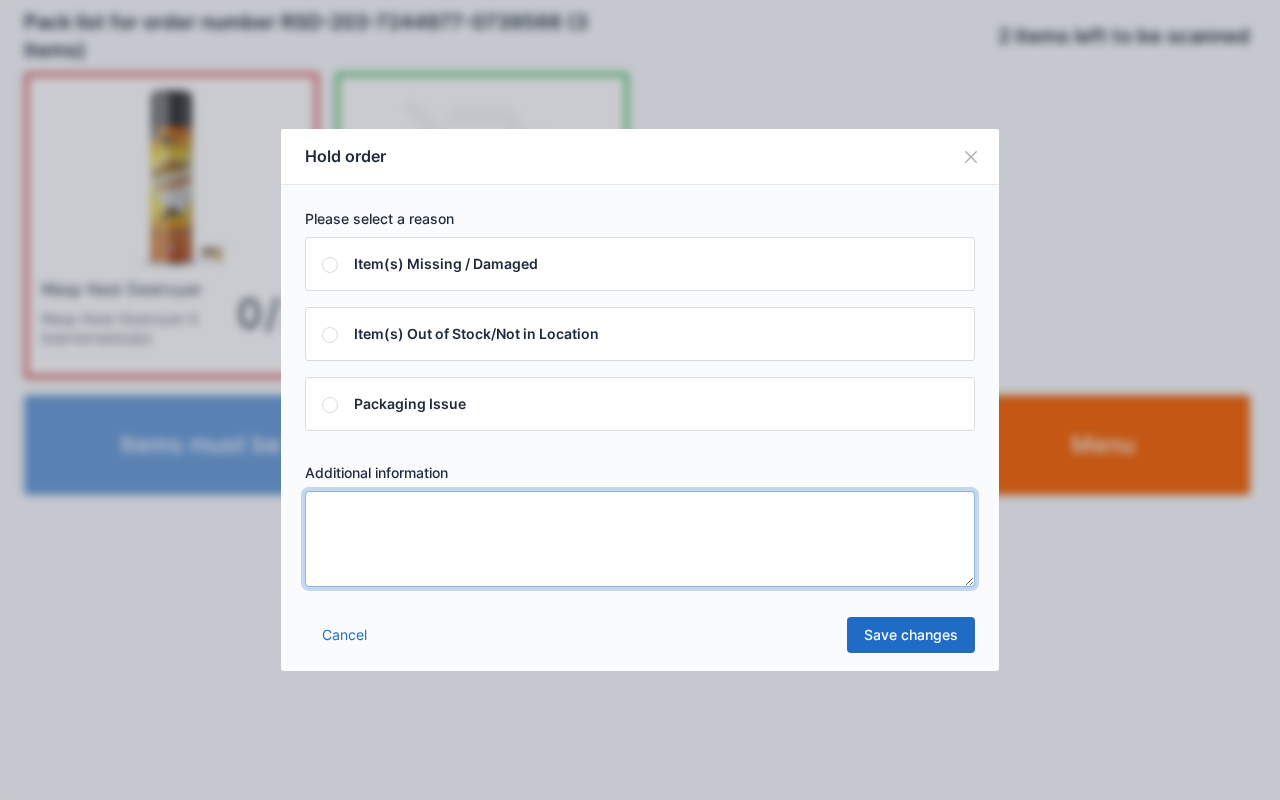 click at bounding box center [640, 539] 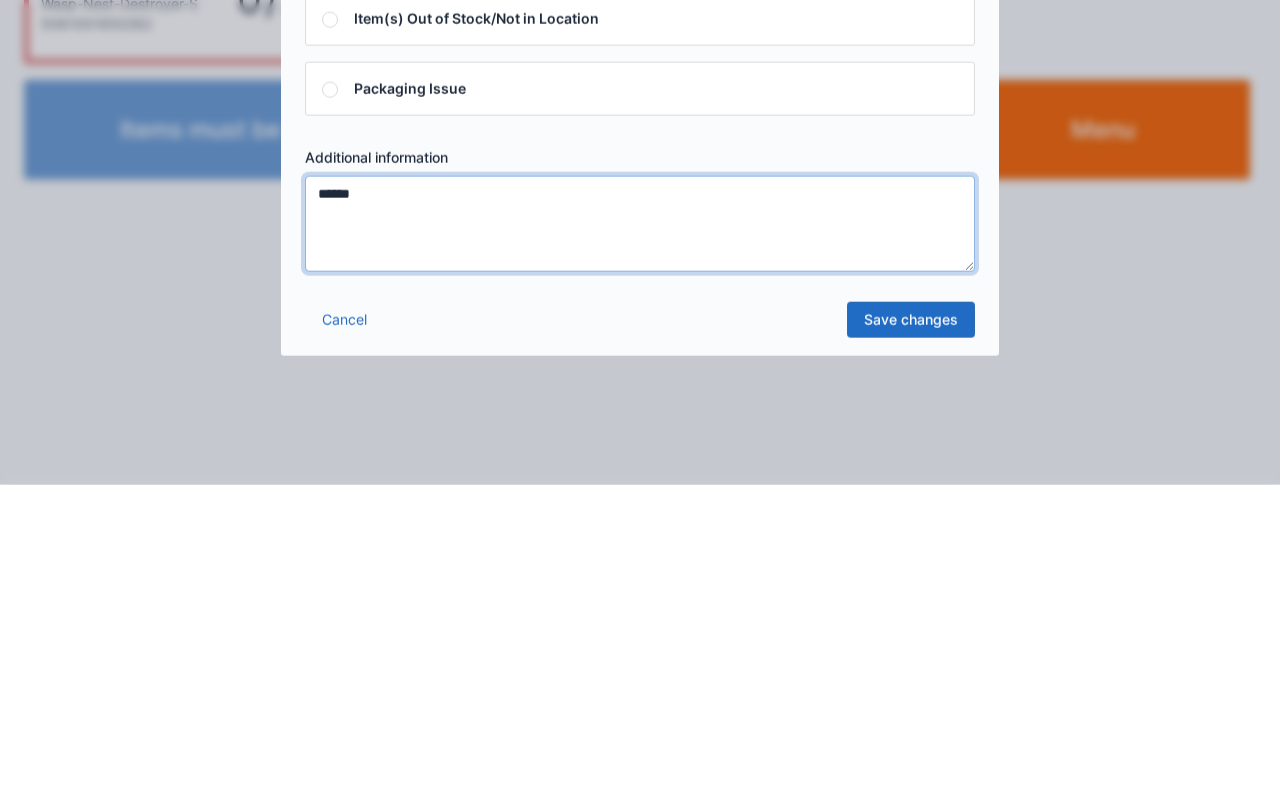 type on "******" 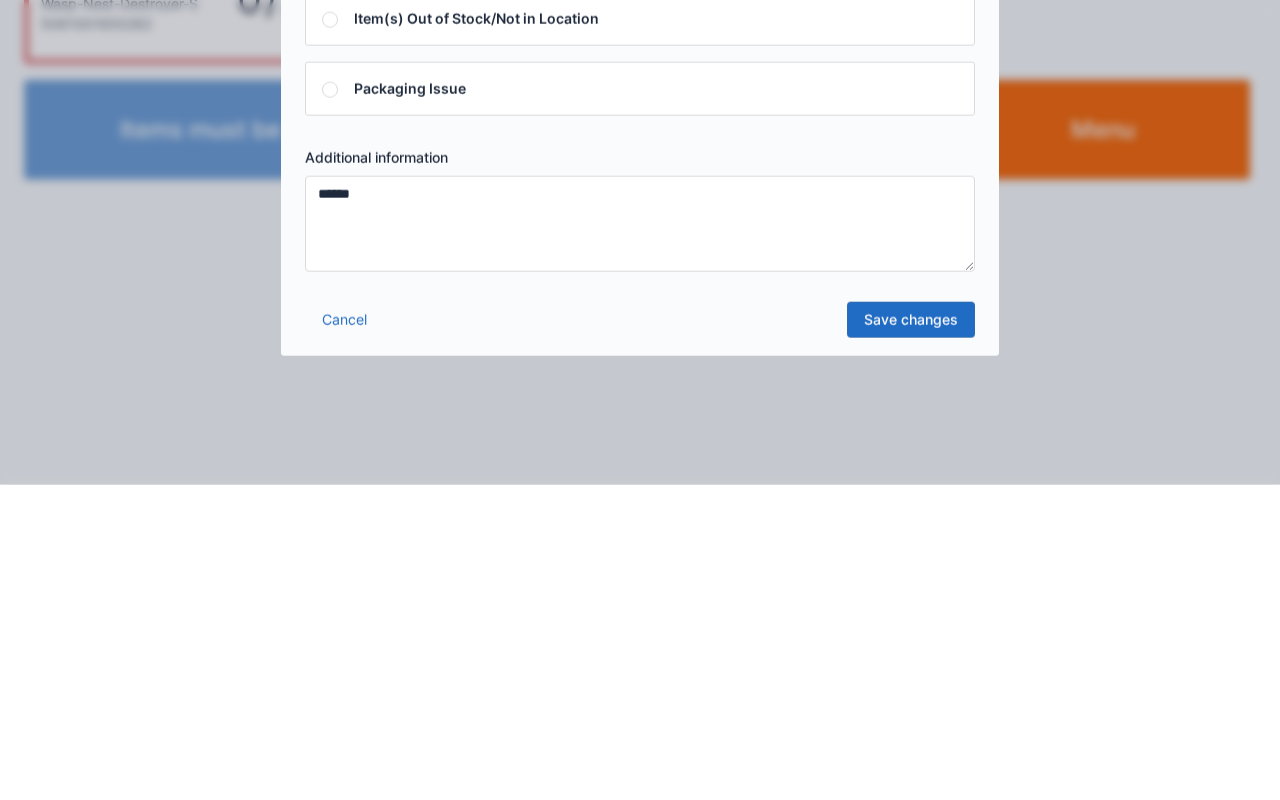 click on "Save changes" at bounding box center [911, 635] 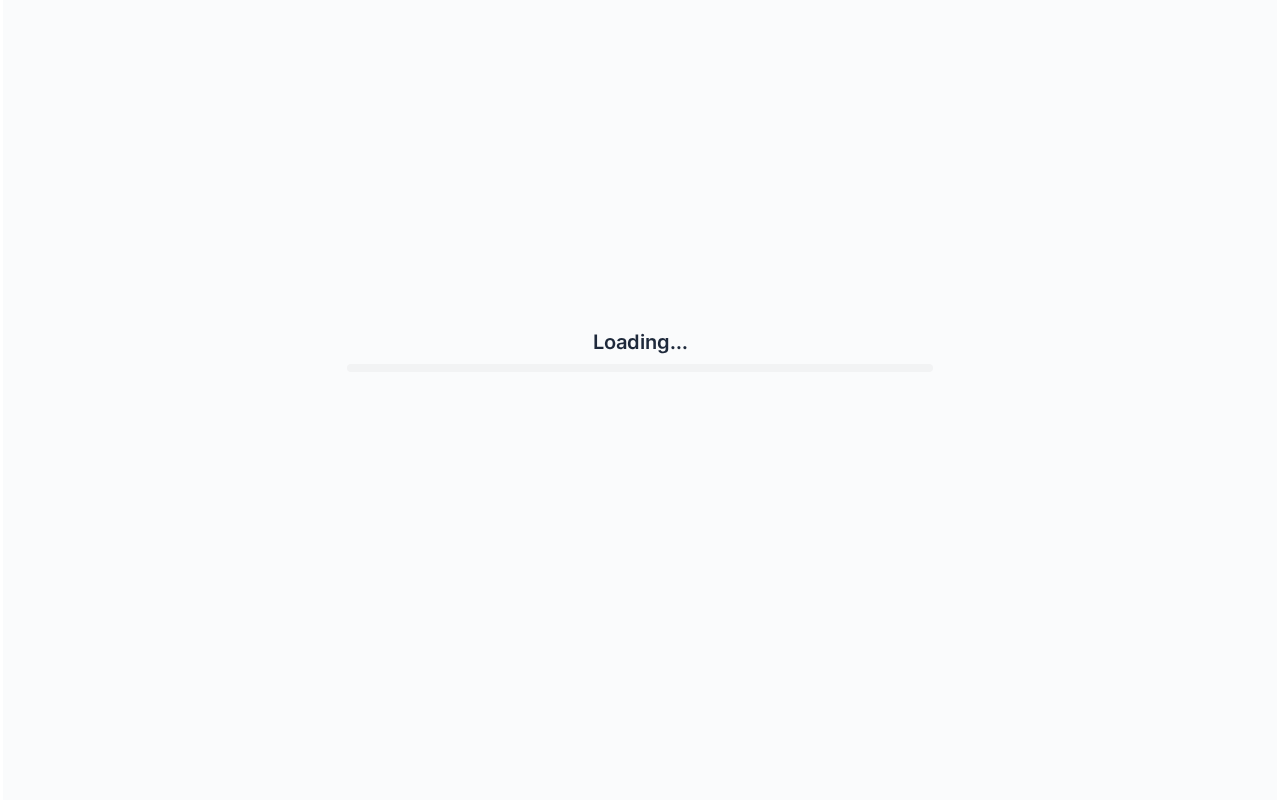 scroll, scrollTop: 0, scrollLeft: 0, axis: both 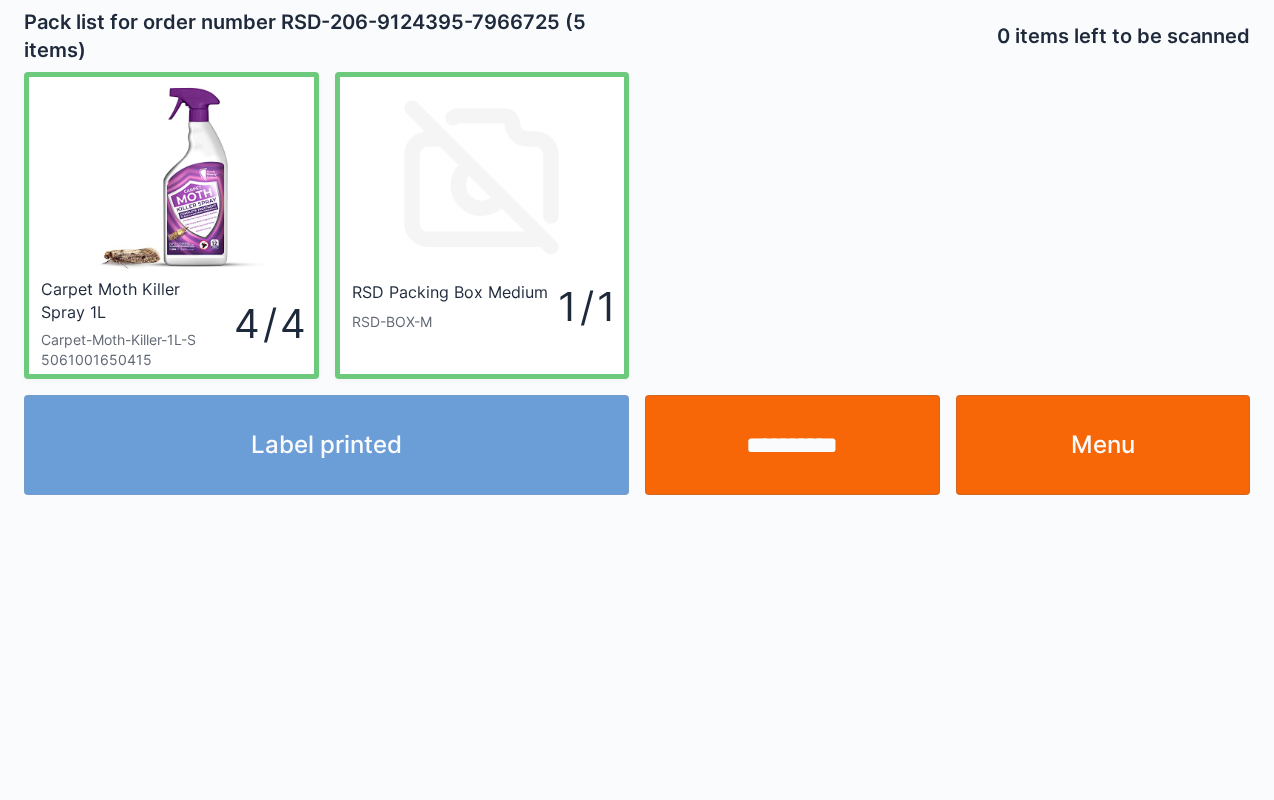click on "**********" at bounding box center (792, 445) 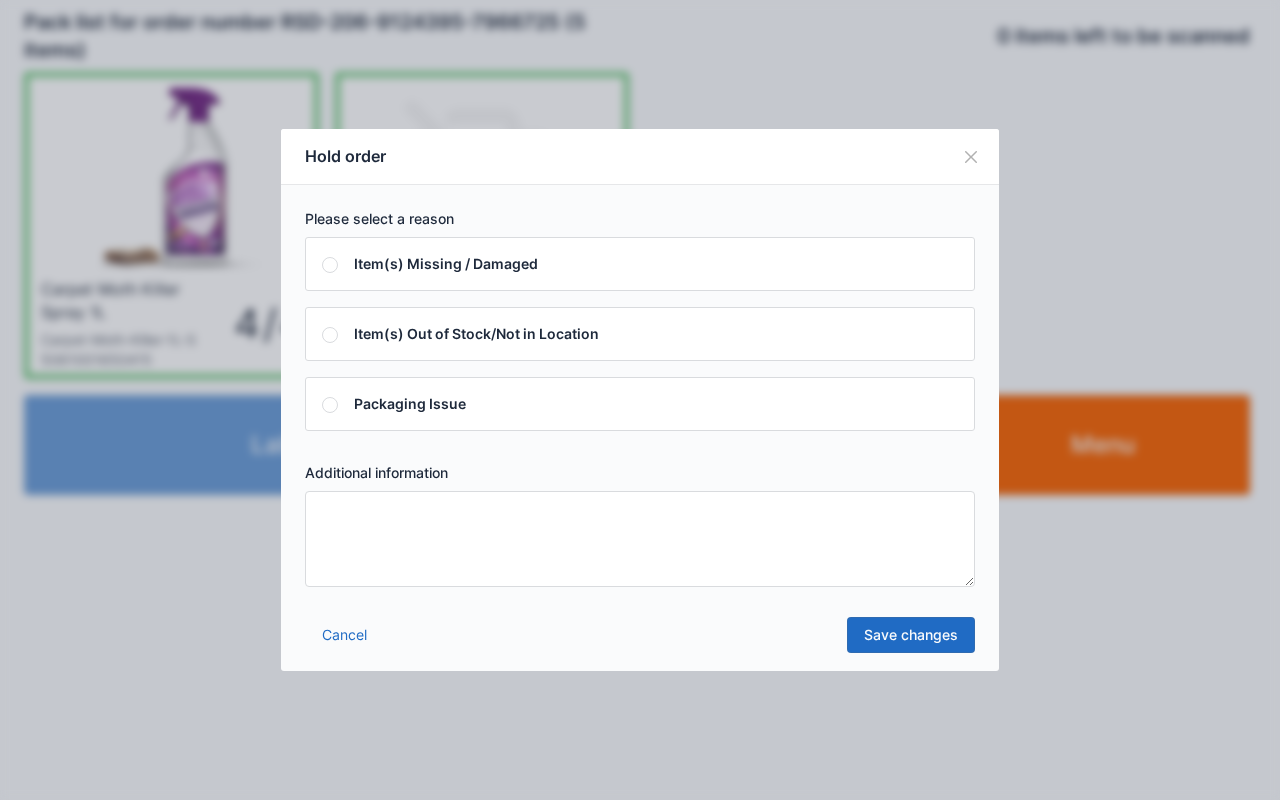 click at bounding box center [640, 539] 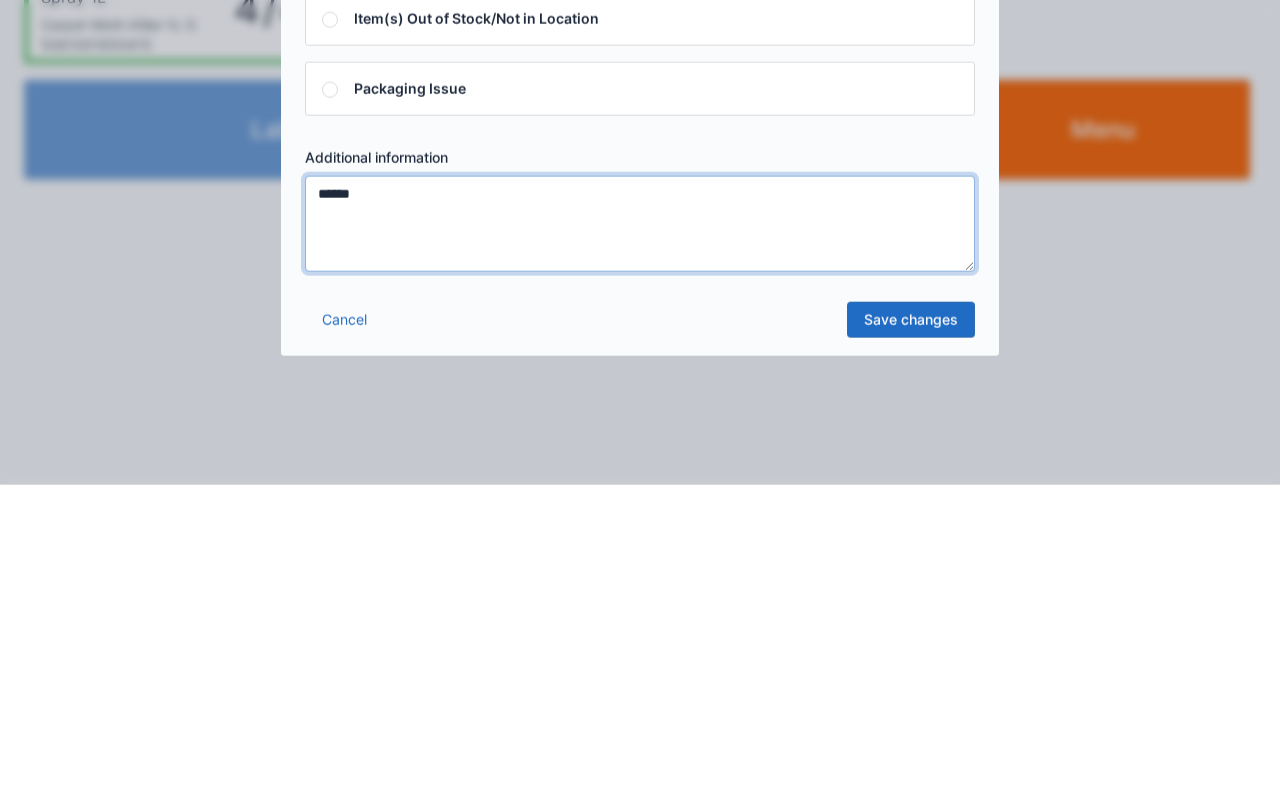 type on "******" 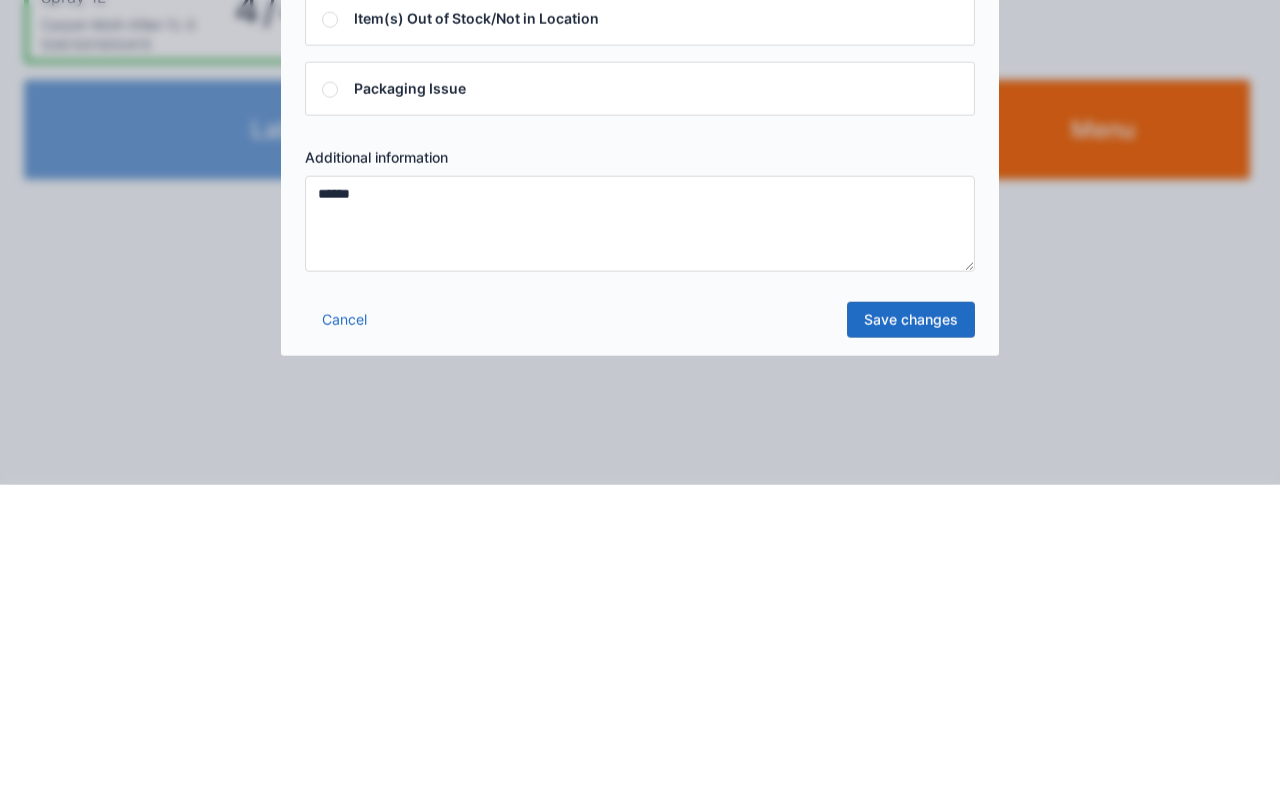 click on "Save changes" at bounding box center [911, 635] 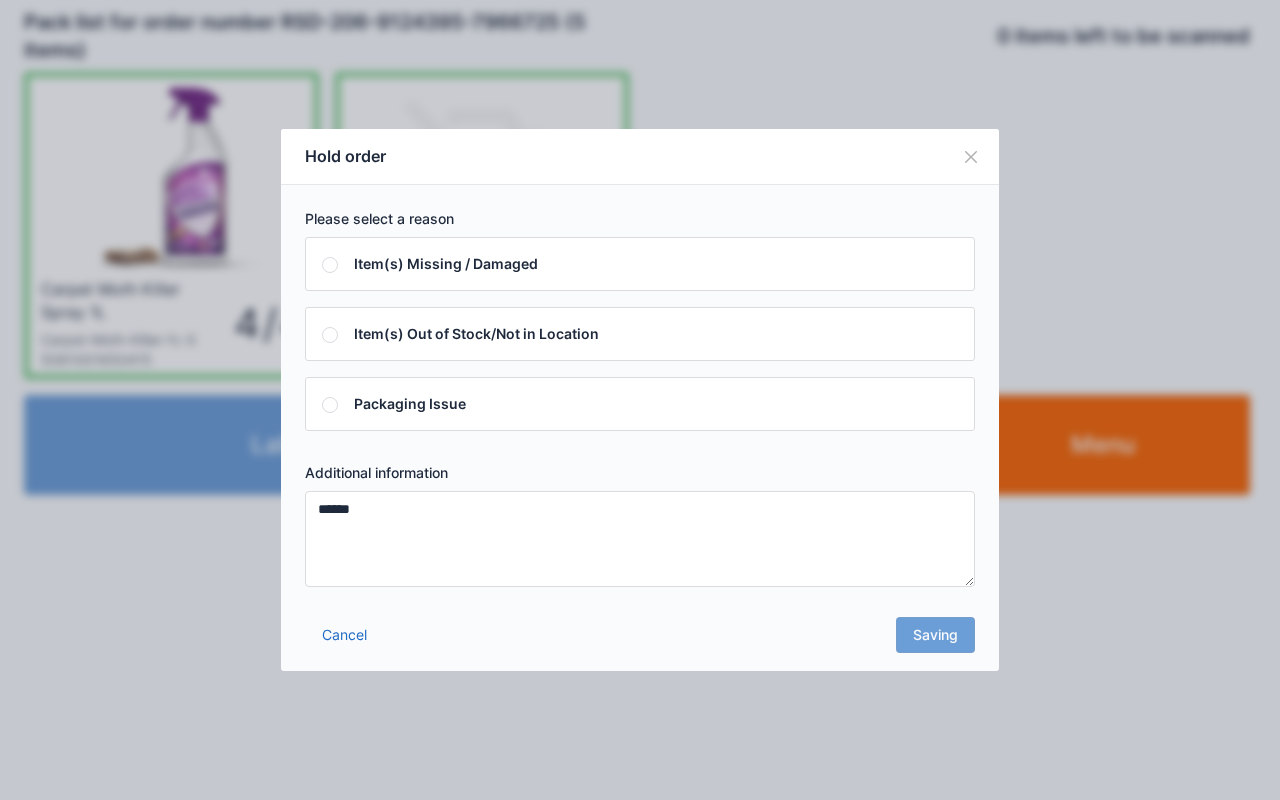 click on "Cancel  Saving" at bounding box center (640, 641) 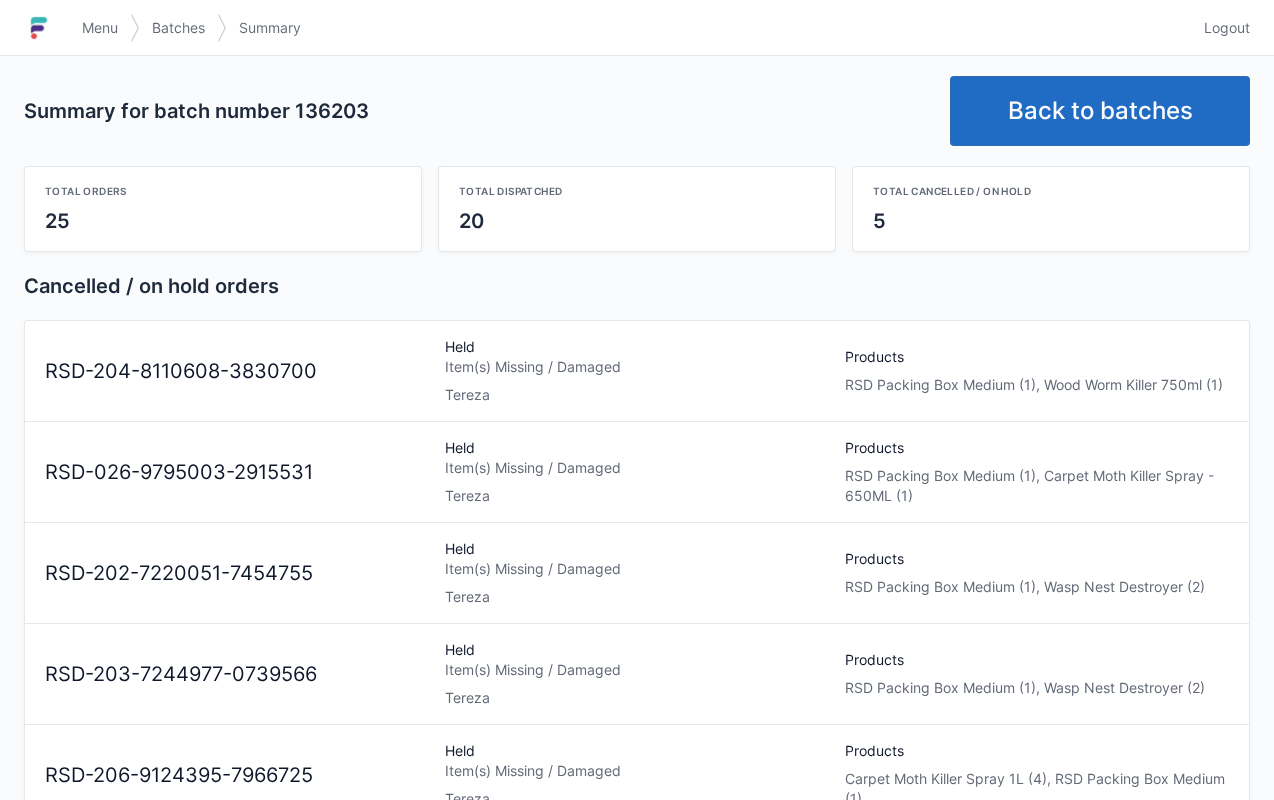 scroll, scrollTop: 0, scrollLeft: 0, axis: both 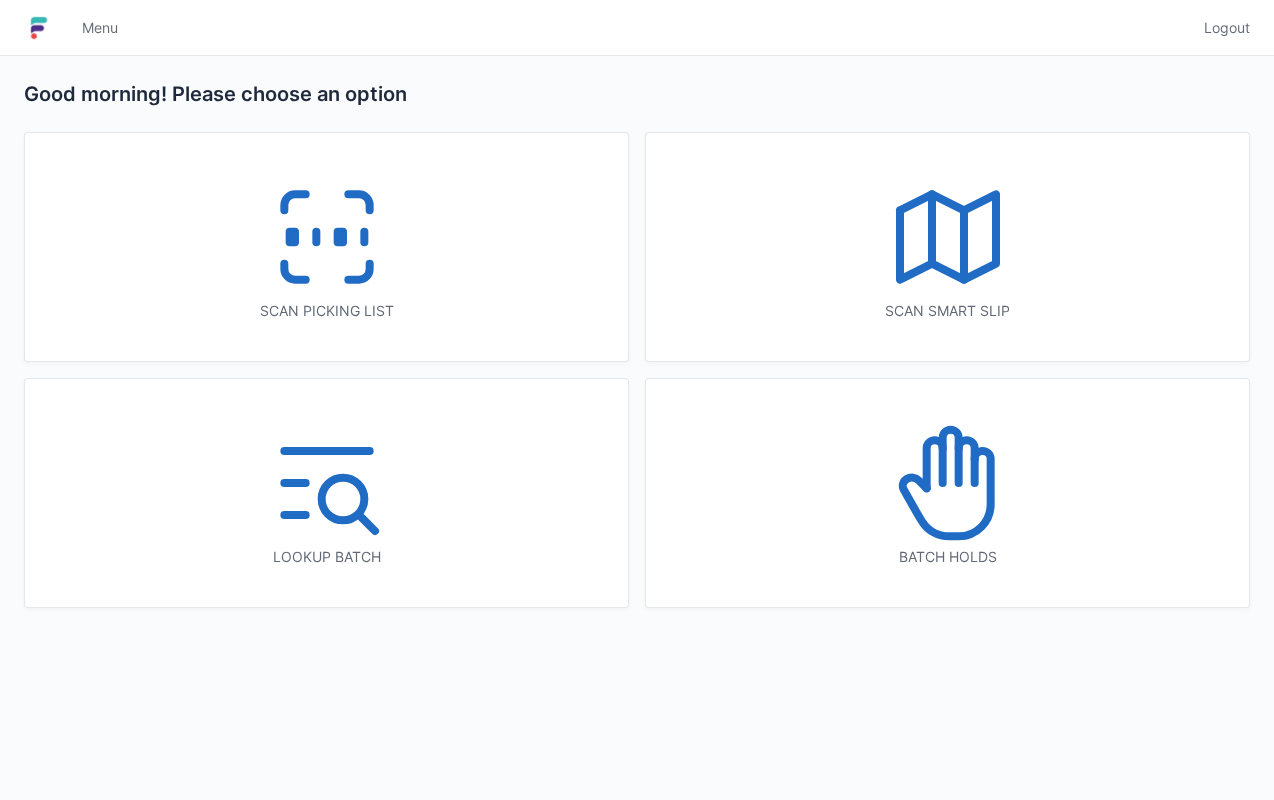 click 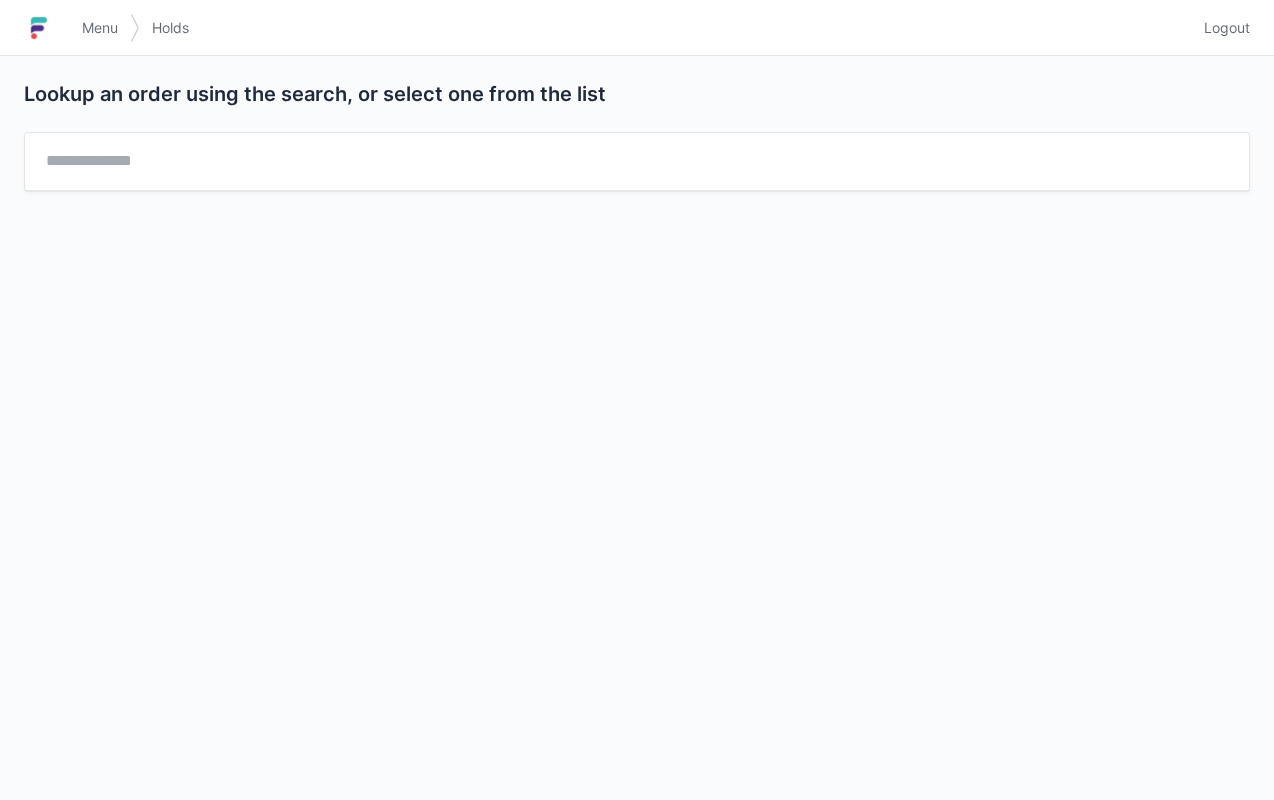 scroll, scrollTop: 0, scrollLeft: 0, axis: both 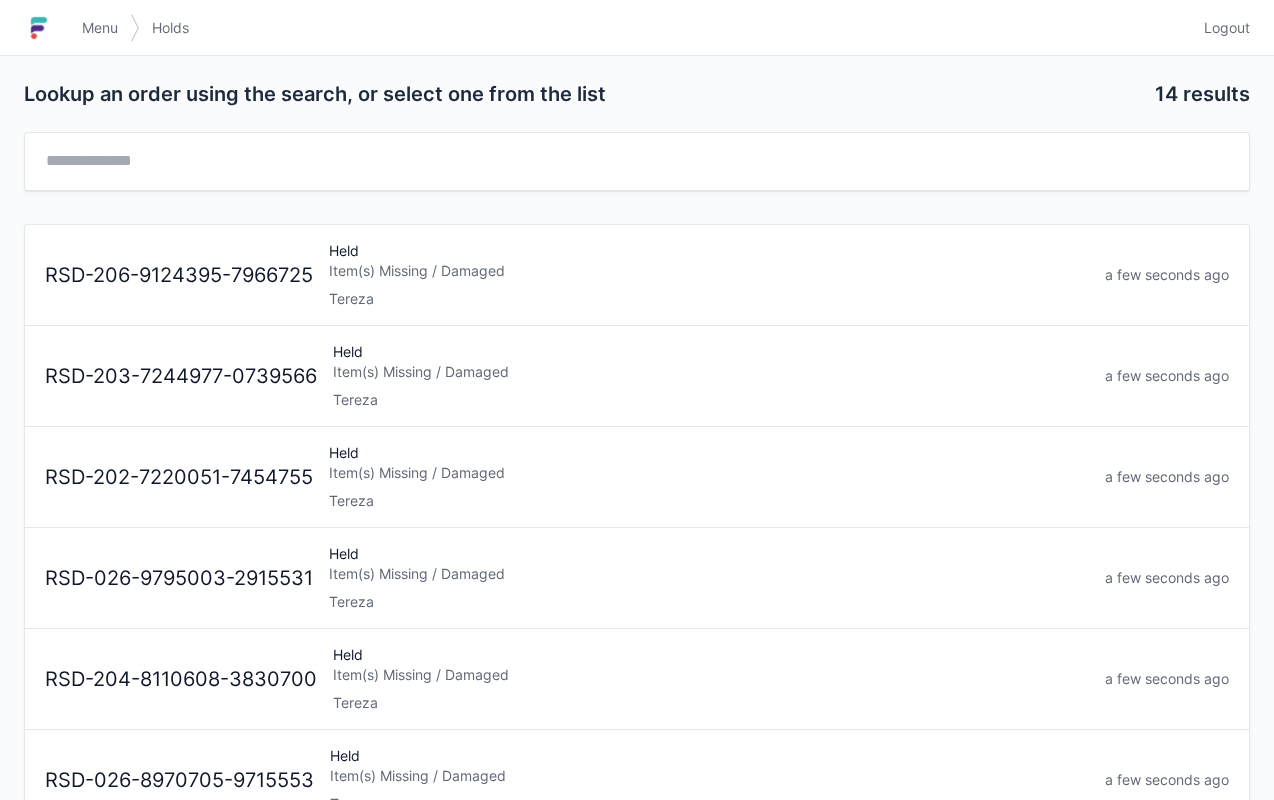 click on "Item(s) Missing / Damaged" at bounding box center (709, 271) 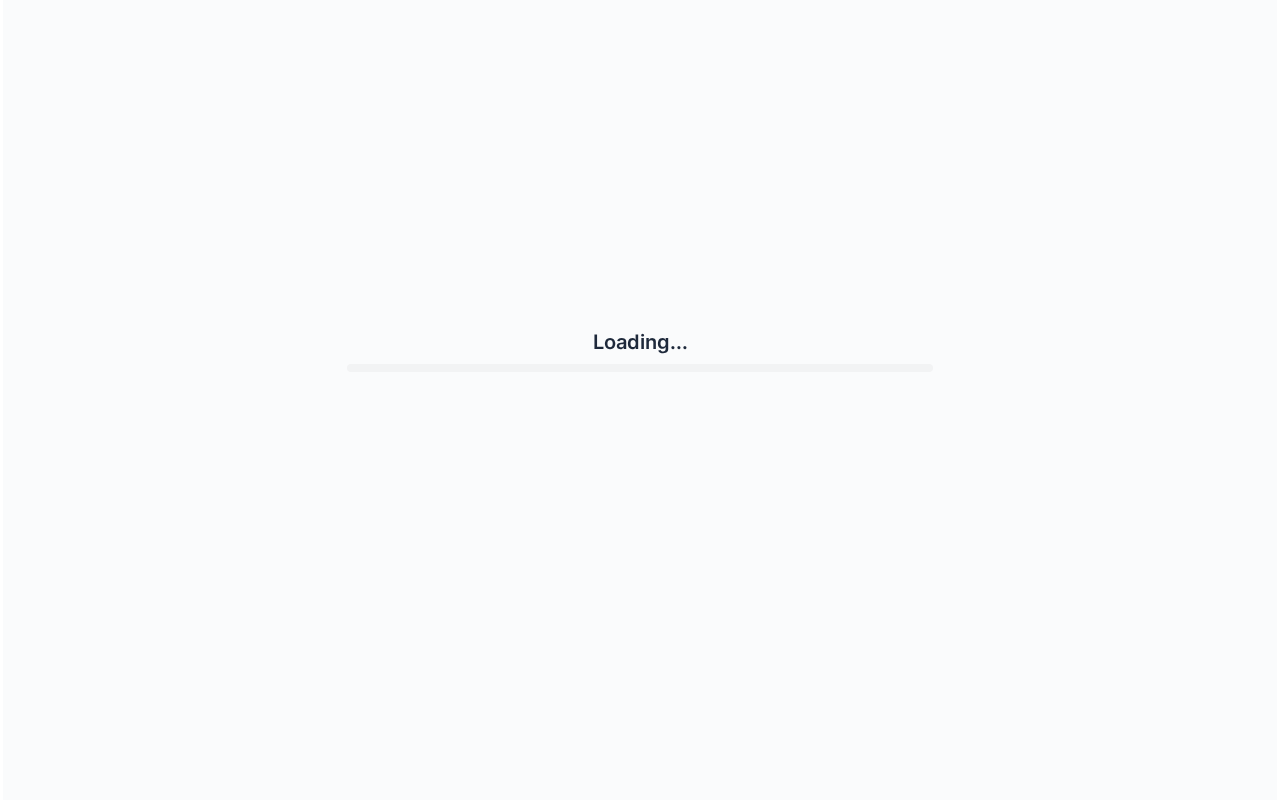 scroll, scrollTop: 0, scrollLeft: 0, axis: both 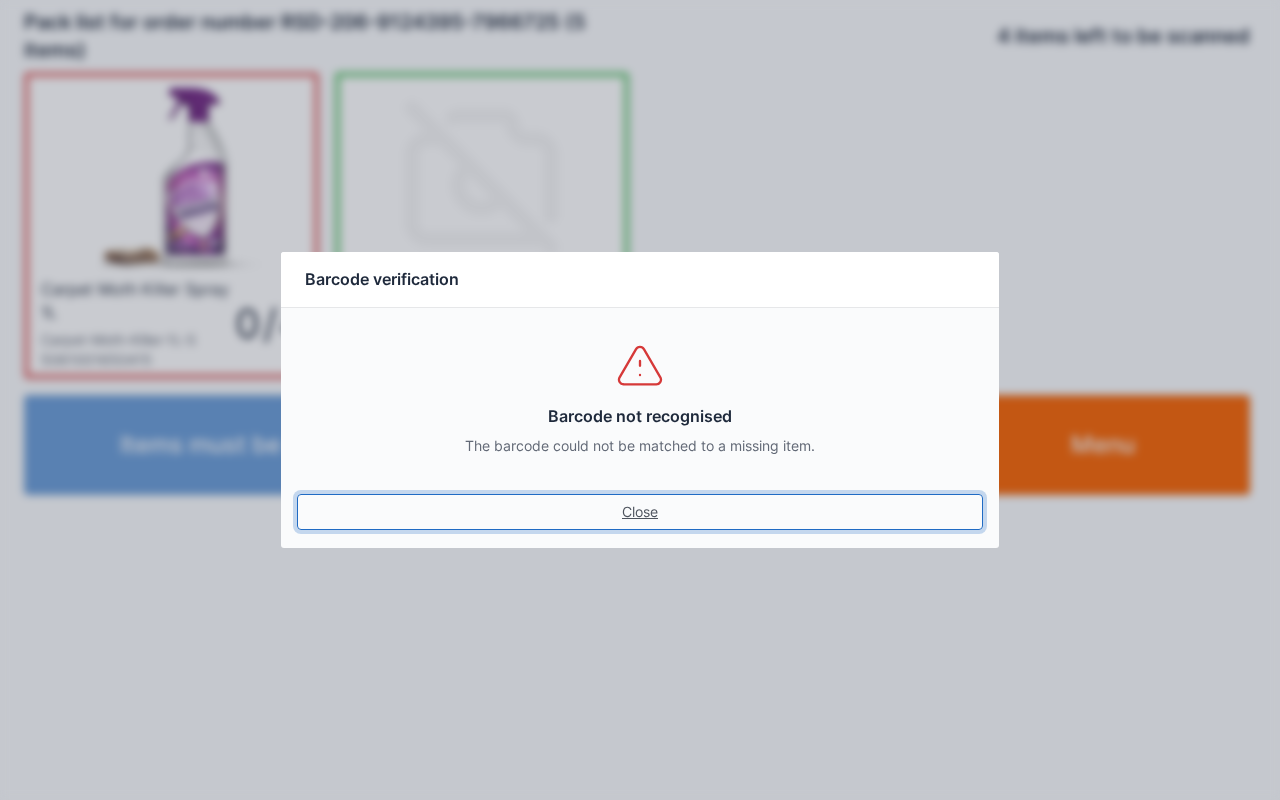 click on "Close" at bounding box center (640, 512) 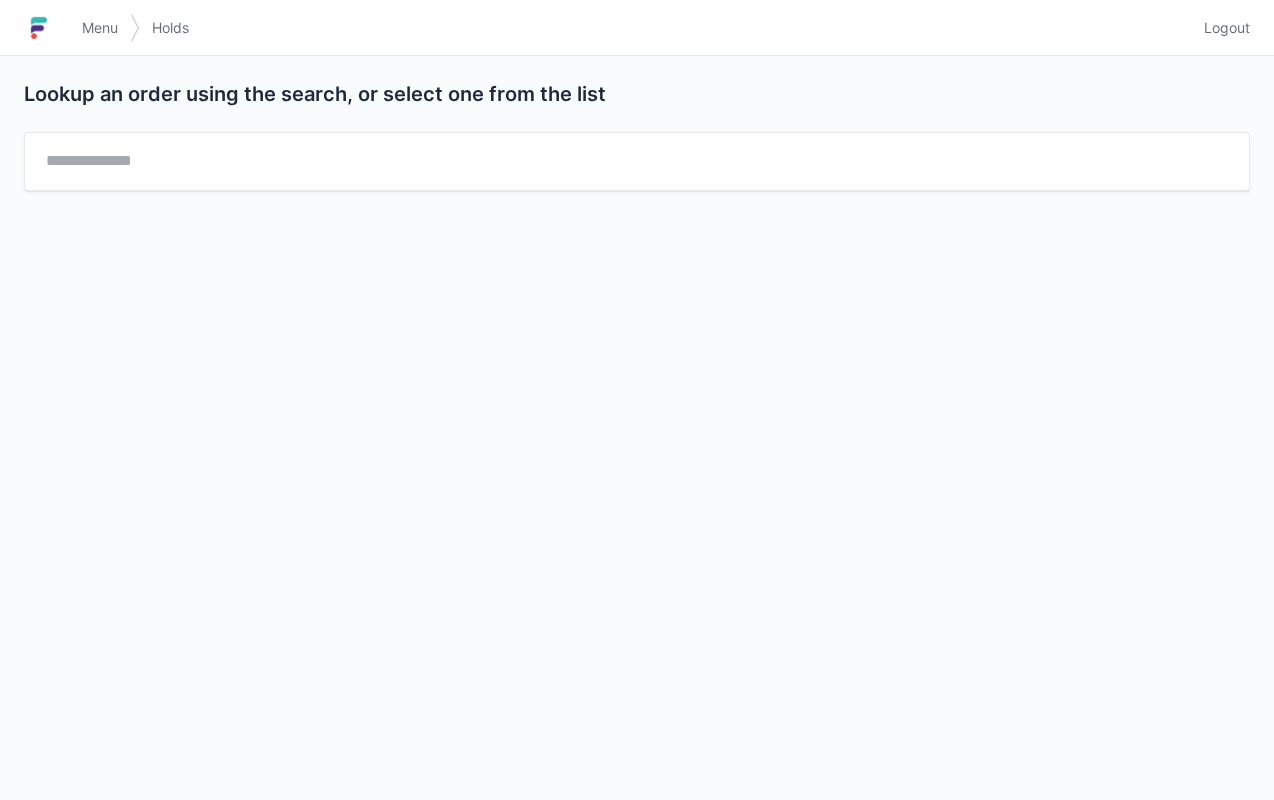 scroll, scrollTop: 0, scrollLeft: 0, axis: both 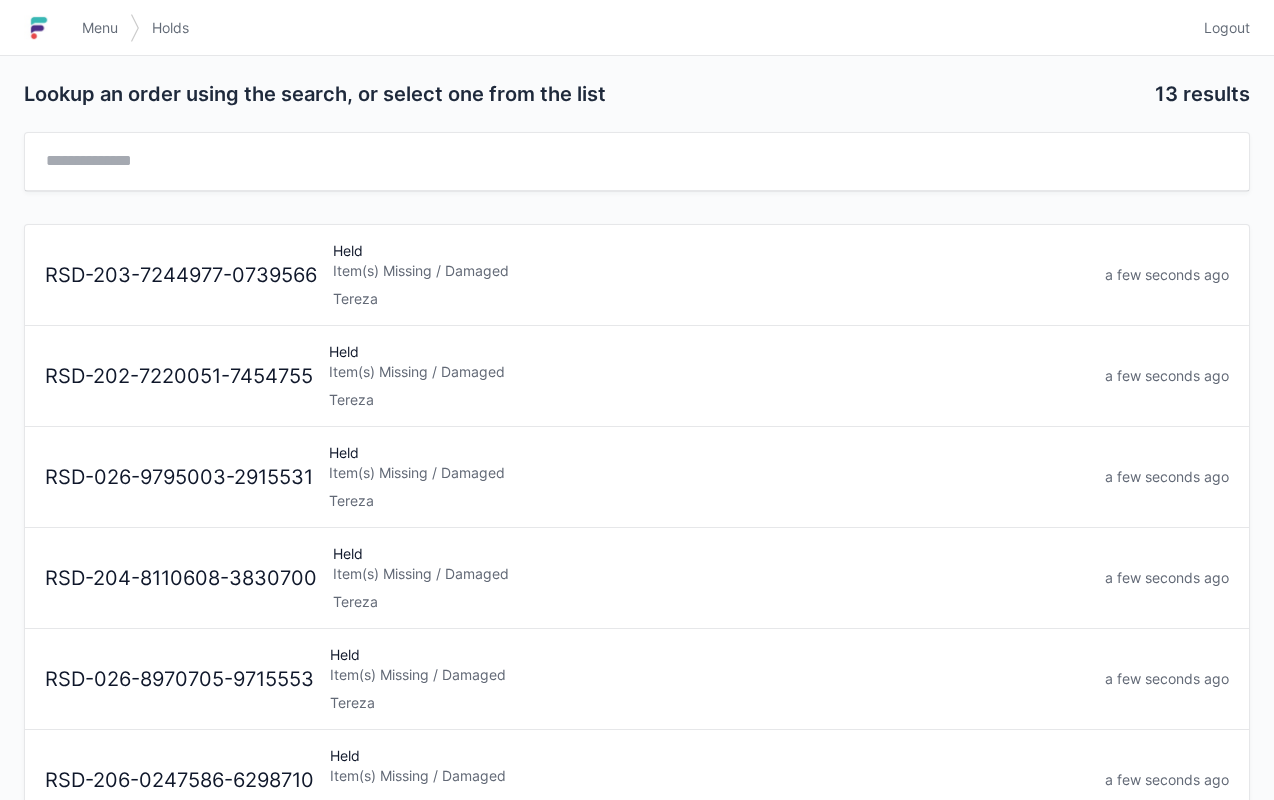 click on "Tereza" at bounding box center [709, 400] 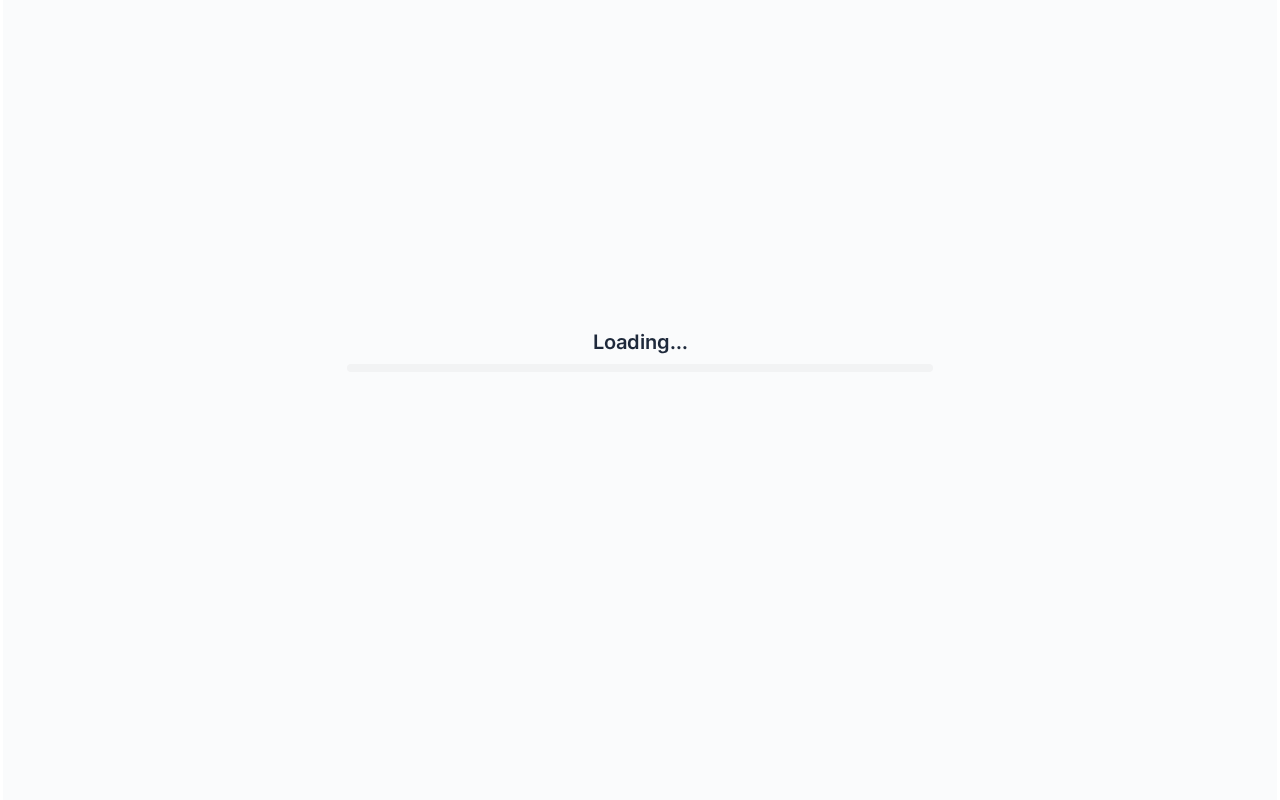 scroll, scrollTop: 0, scrollLeft: 0, axis: both 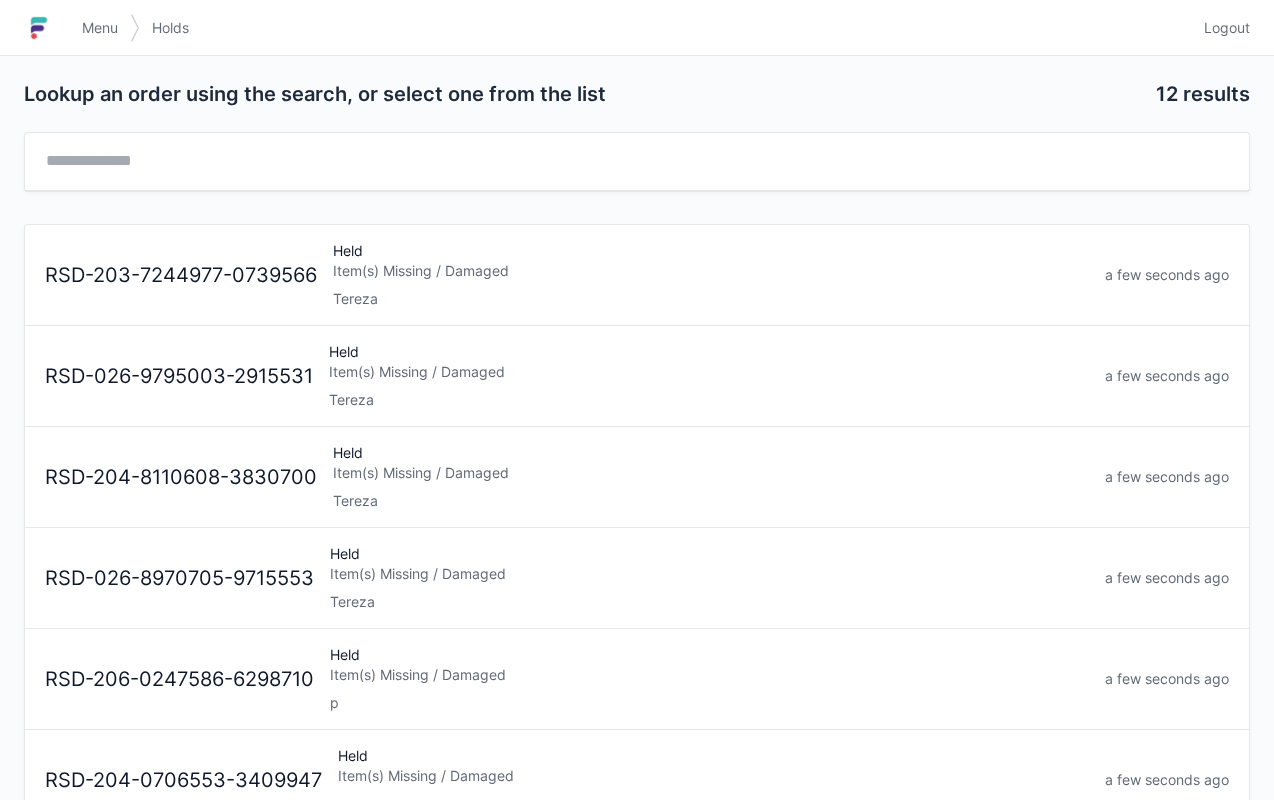 click on "Tereza" at bounding box center (711, 299) 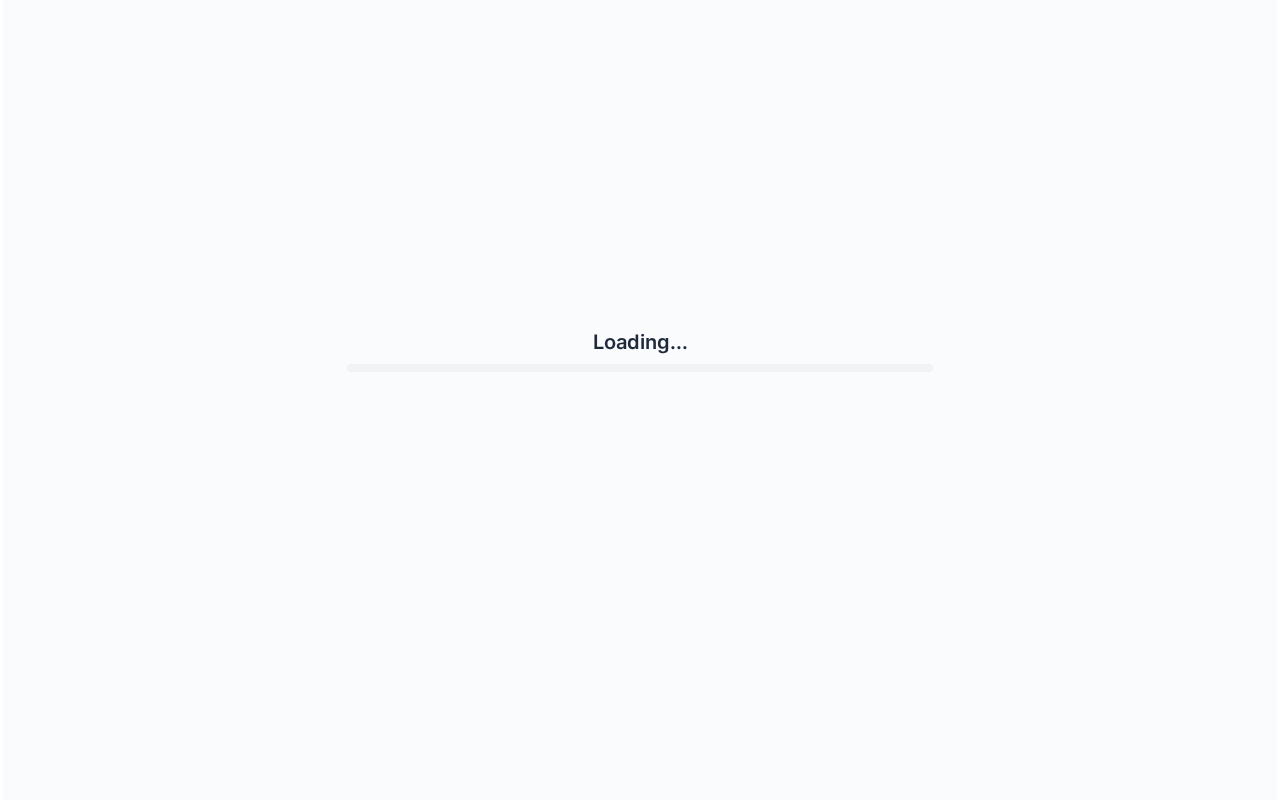 scroll, scrollTop: 0, scrollLeft: 0, axis: both 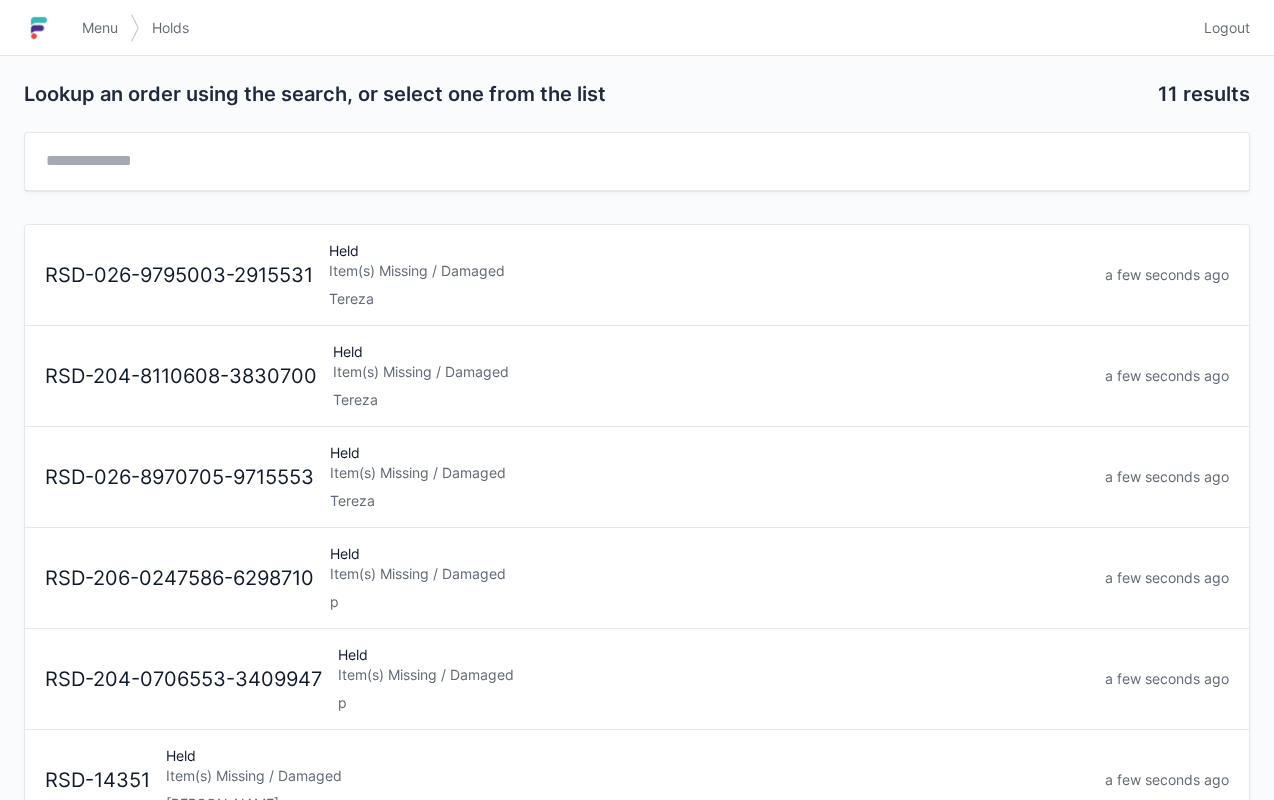 click on "Item(s) Missing / Damaged" at bounding box center [709, 271] 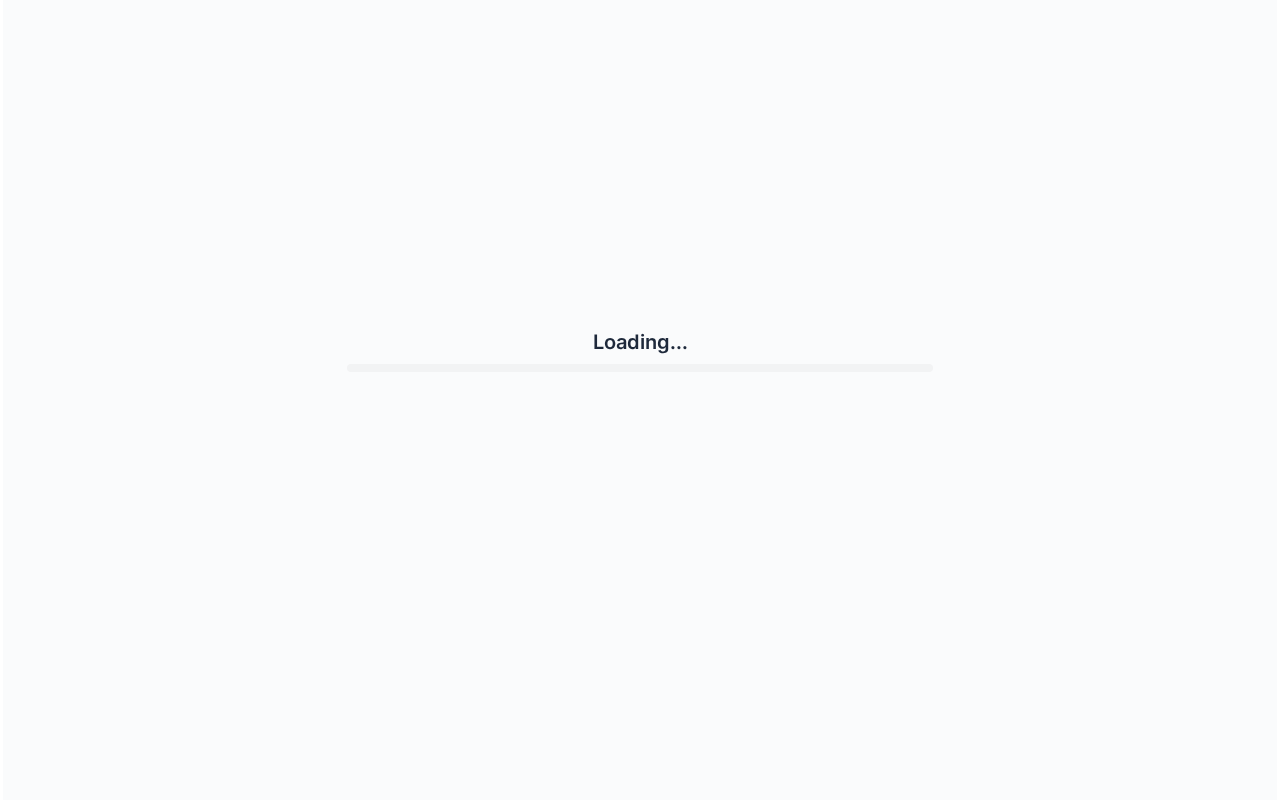 scroll, scrollTop: 0, scrollLeft: 0, axis: both 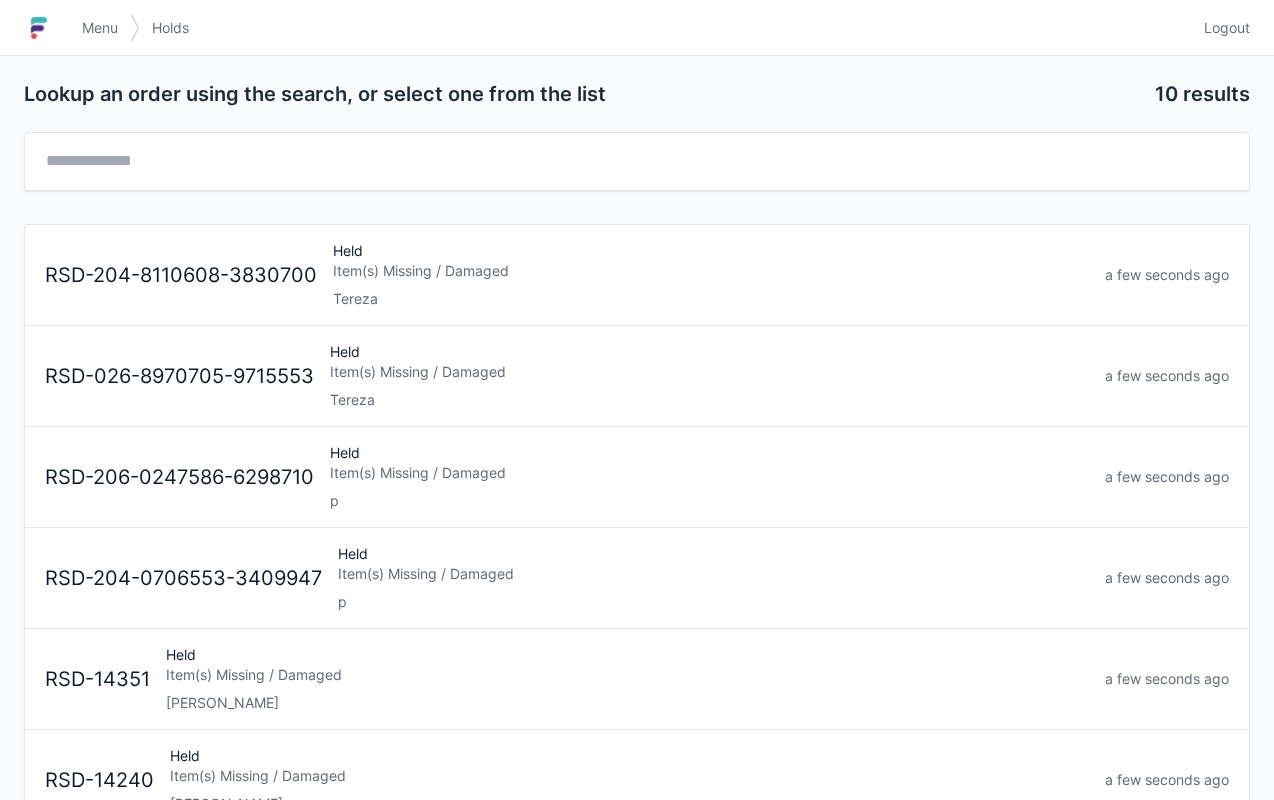 click on "Item(s) Missing / Damaged" at bounding box center (711, 271) 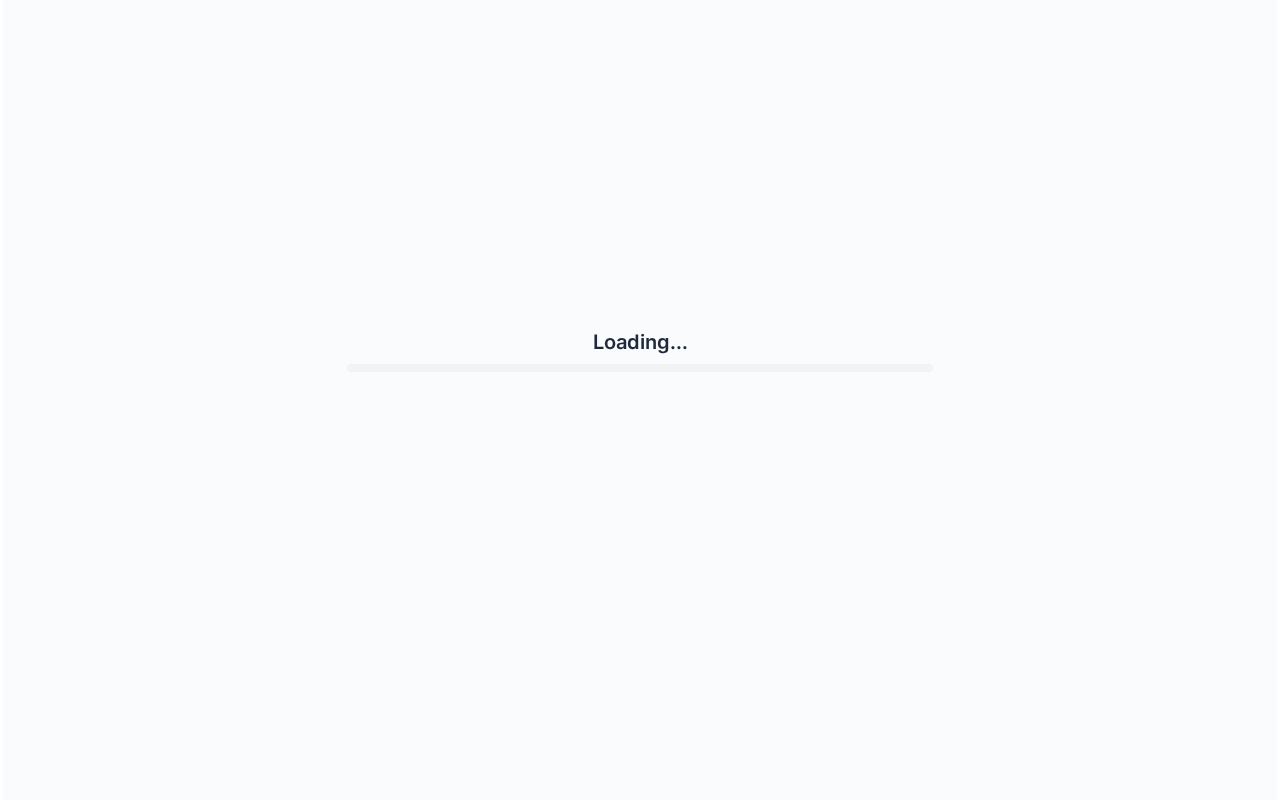 scroll, scrollTop: 0, scrollLeft: 0, axis: both 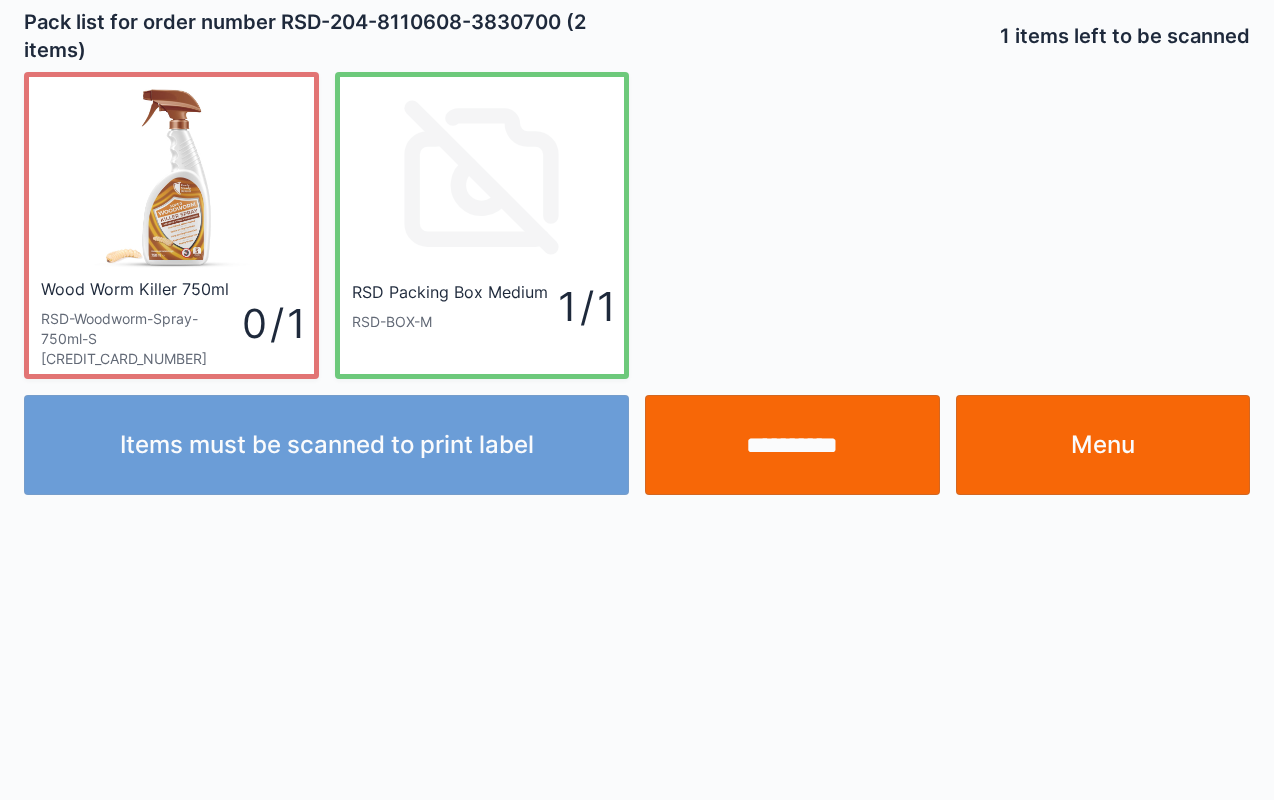 click on "**********" at bounding box center (792, 445) 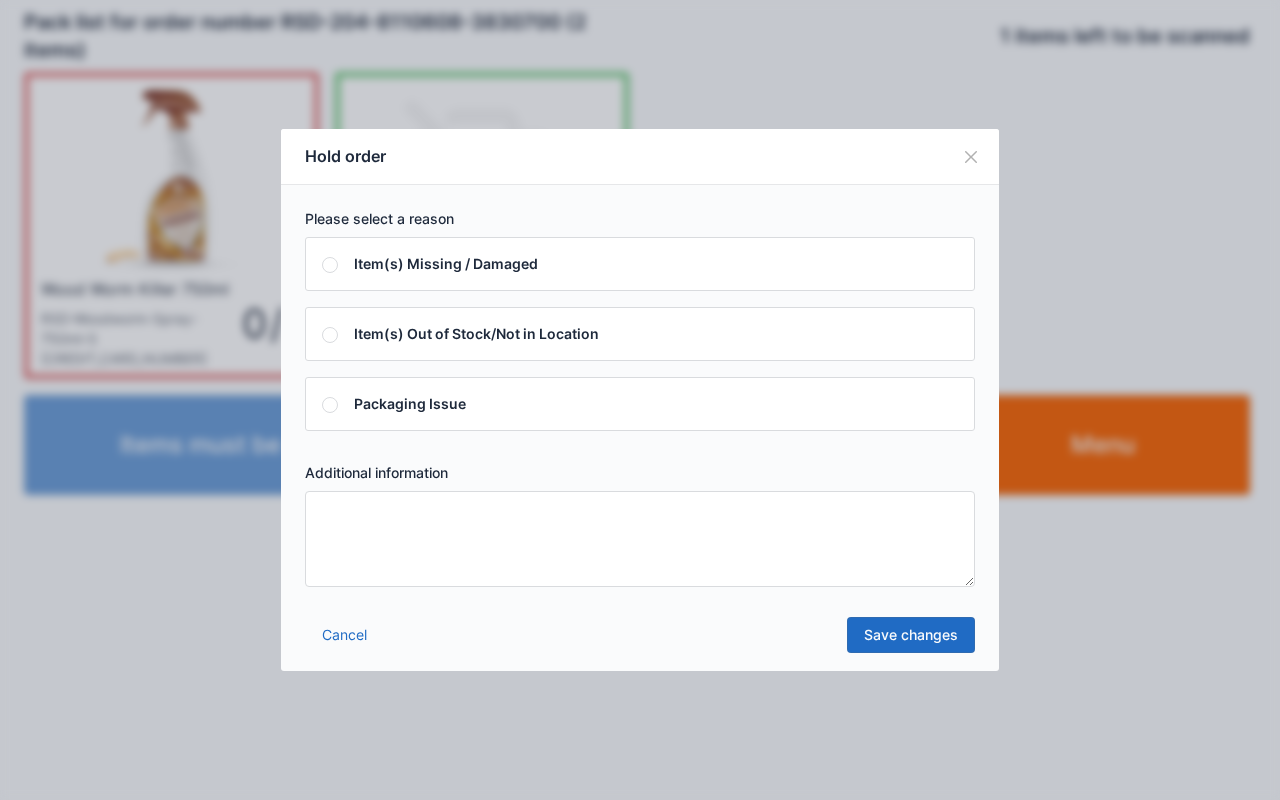 click at bounding box center [640, 539] 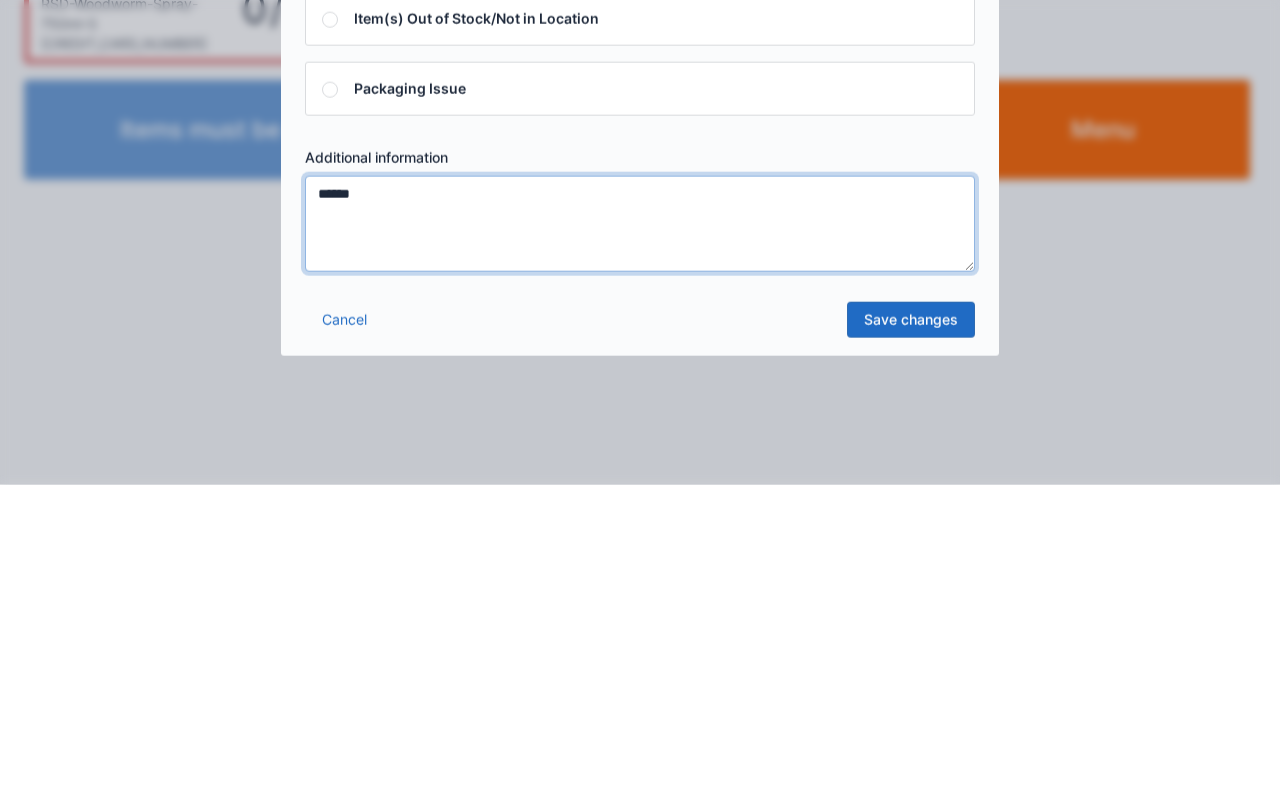 type on "******" 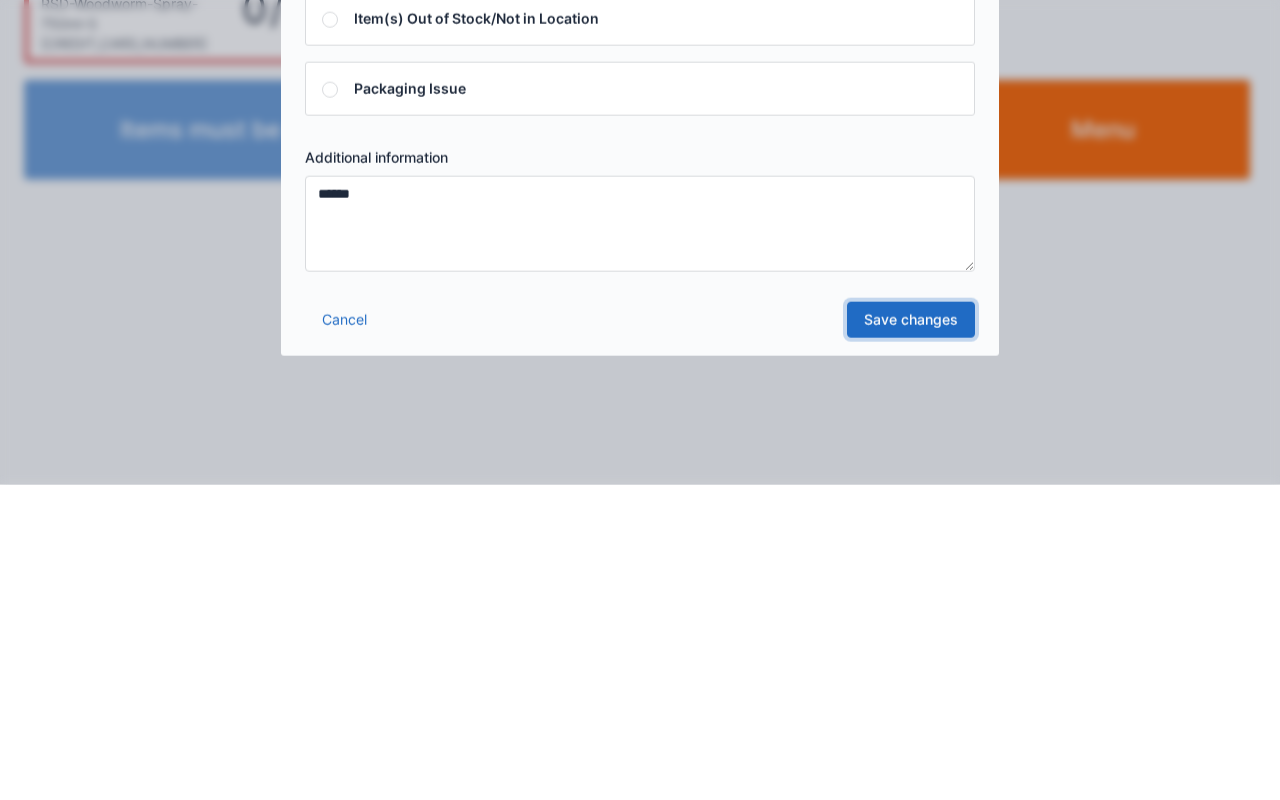 click on "Save changes" at bounding box center [911, 635] 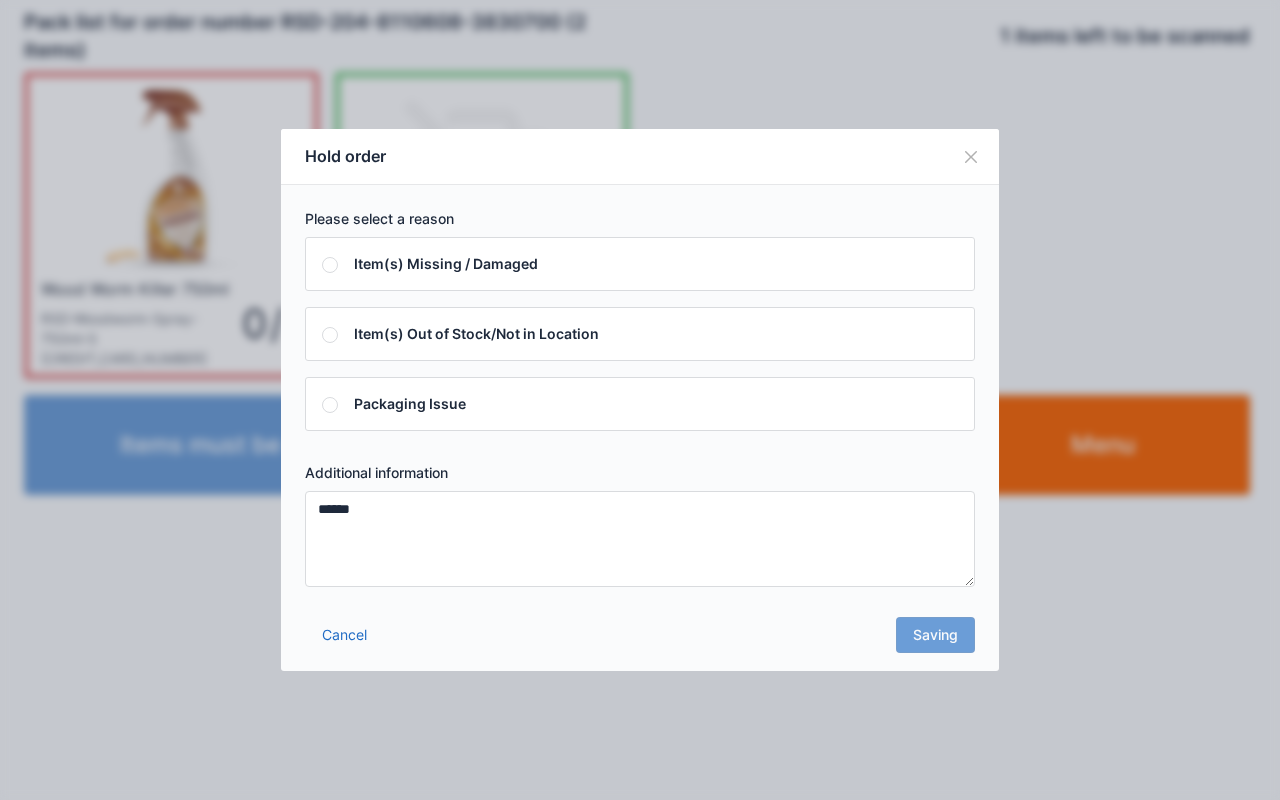 click on "Cancel  Saving" at bounding box center (640, 641) 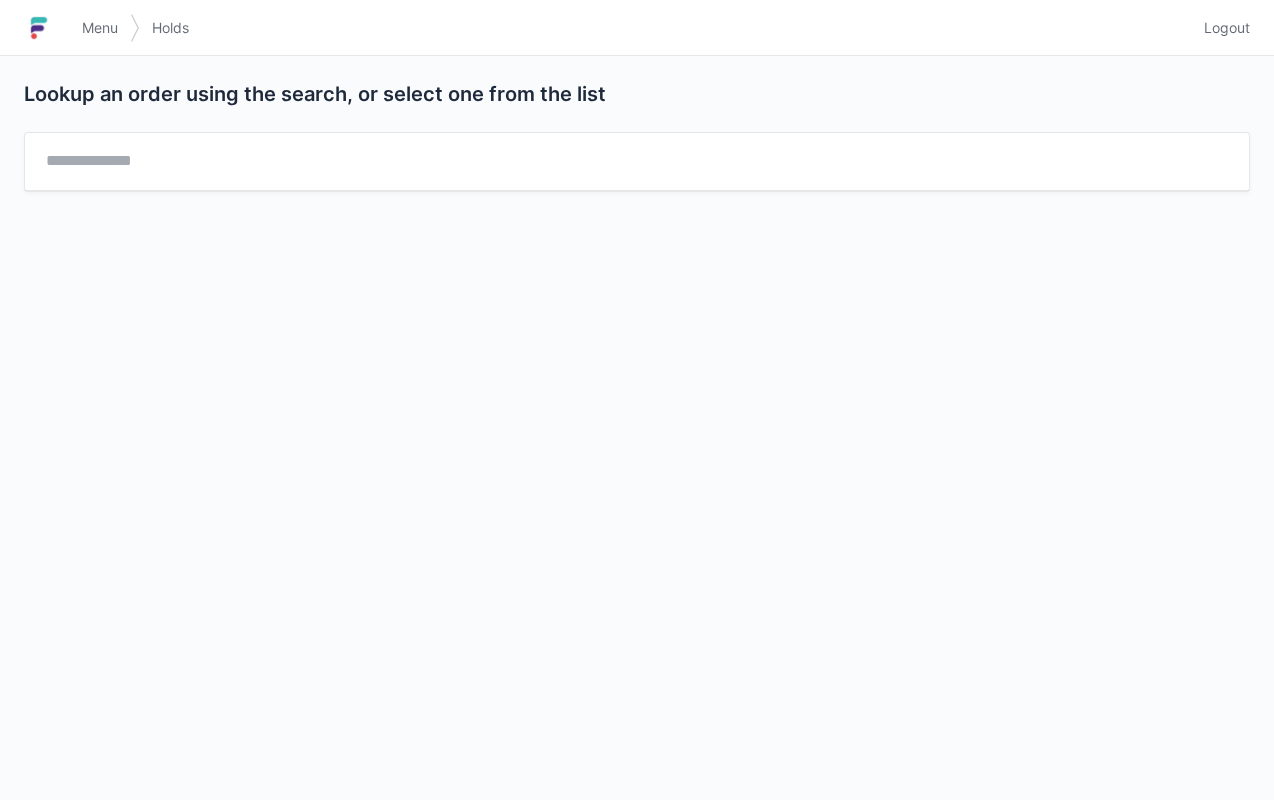 scroll, scrollTop: 0, scrollLeft: 0, axis: both 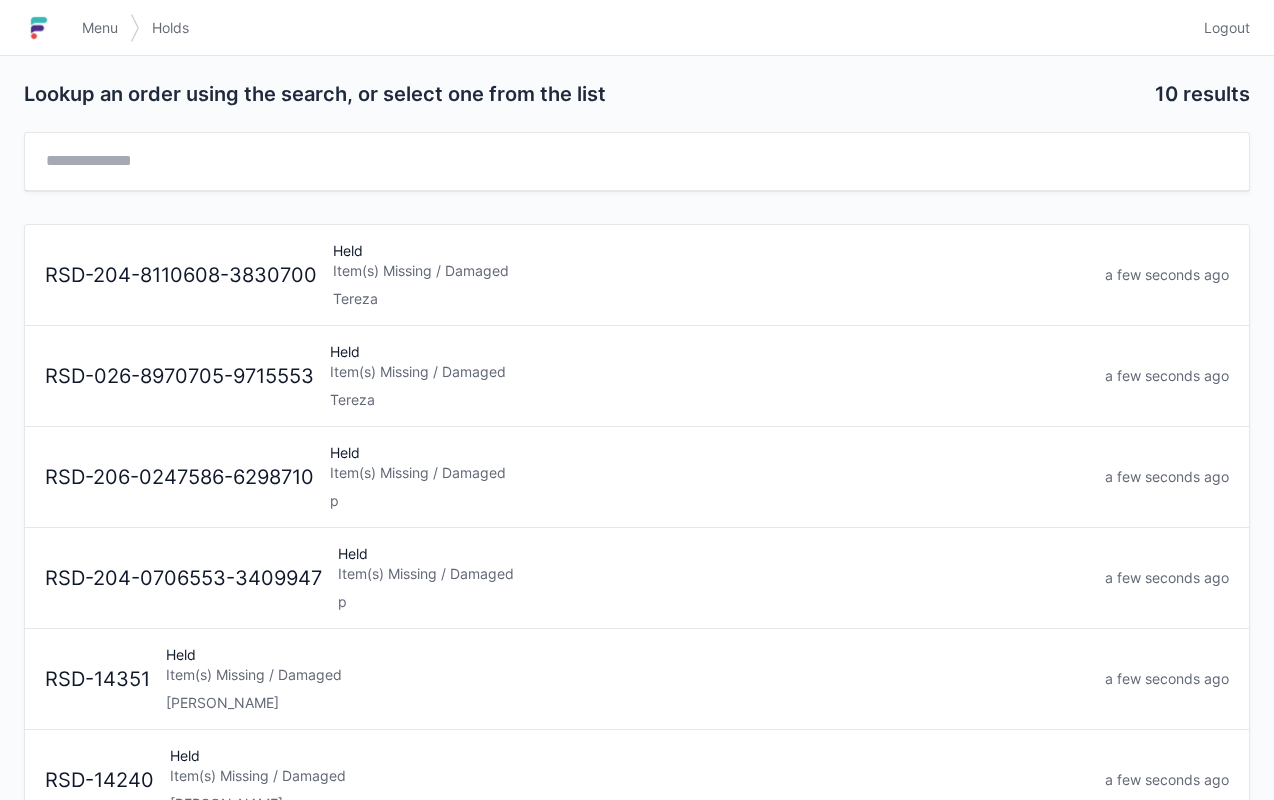 click on "Item(s) Missing / Damaged" at bounding box center (709, 372) 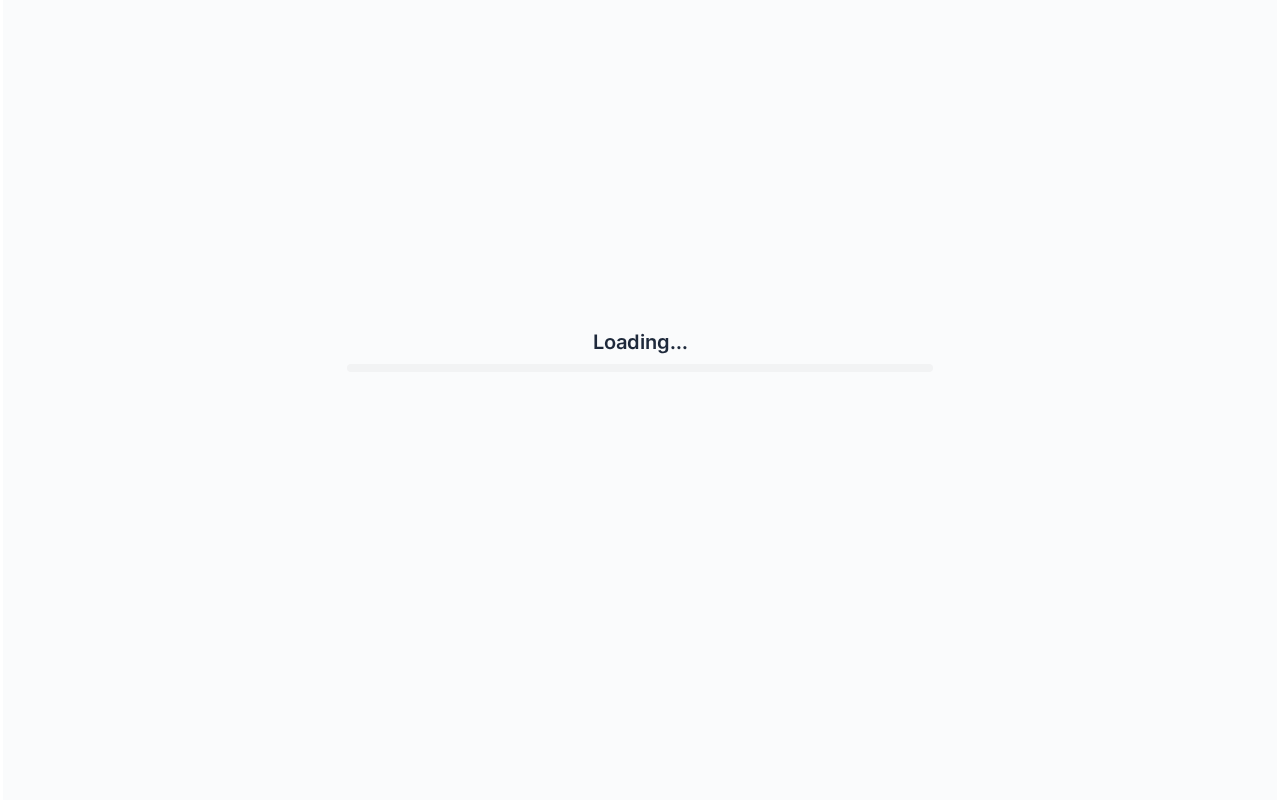 scroll, scrollTop: 0, scrollLeft: 0, axis: both 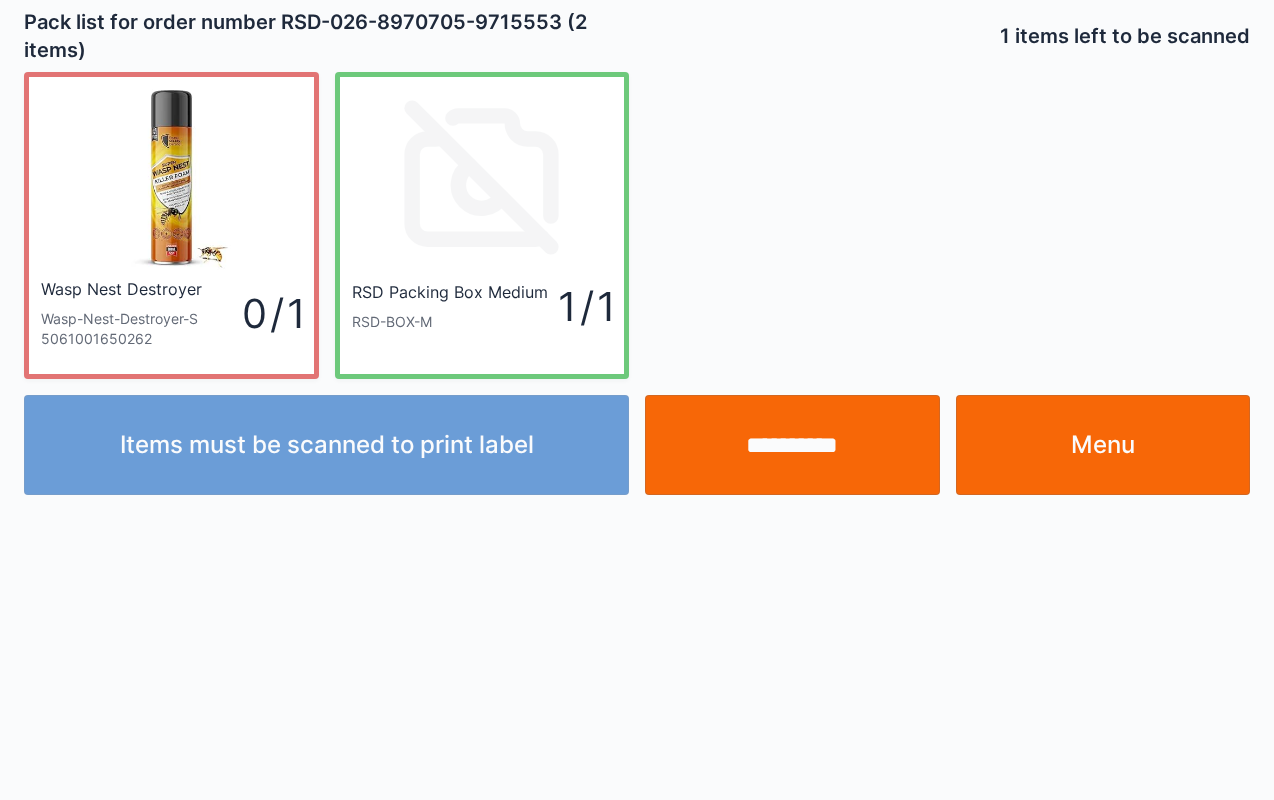 click on "**********" at bounding box center (792, 445) 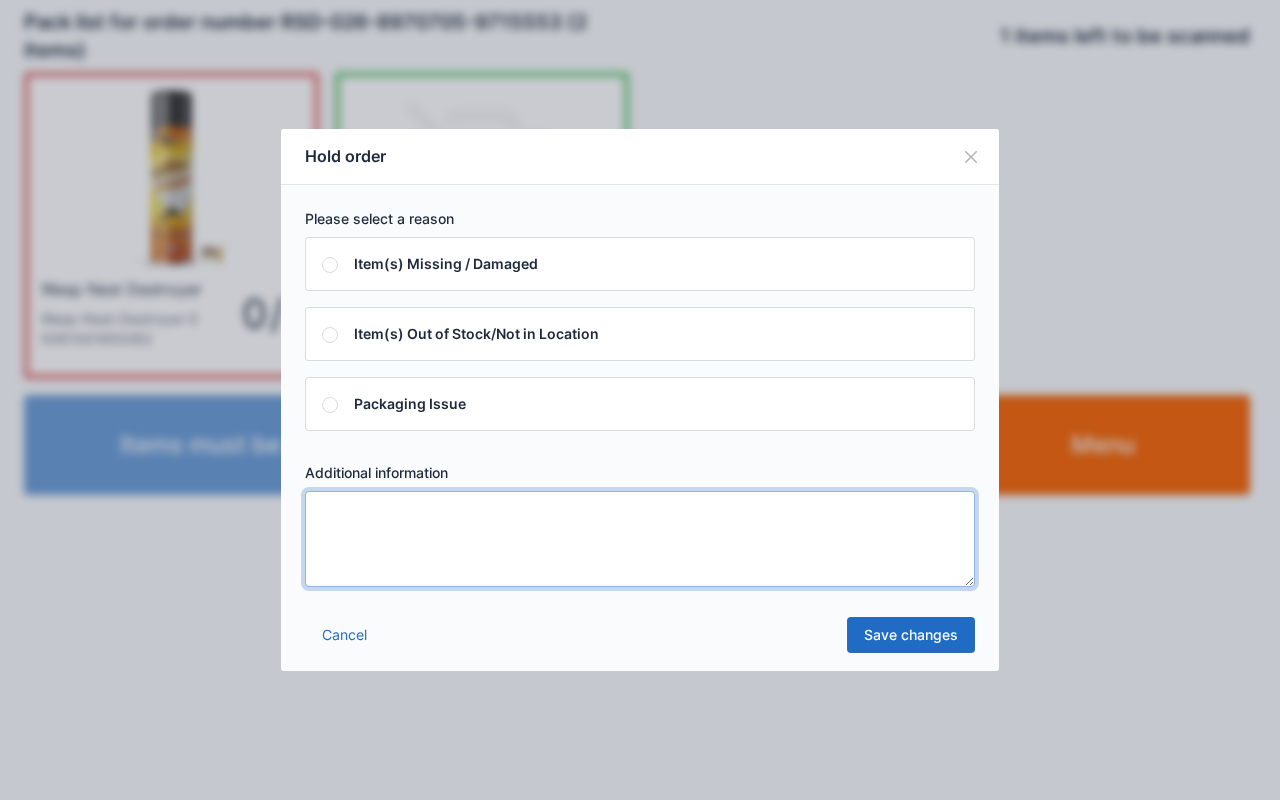 click at bounding box center (640, 539) 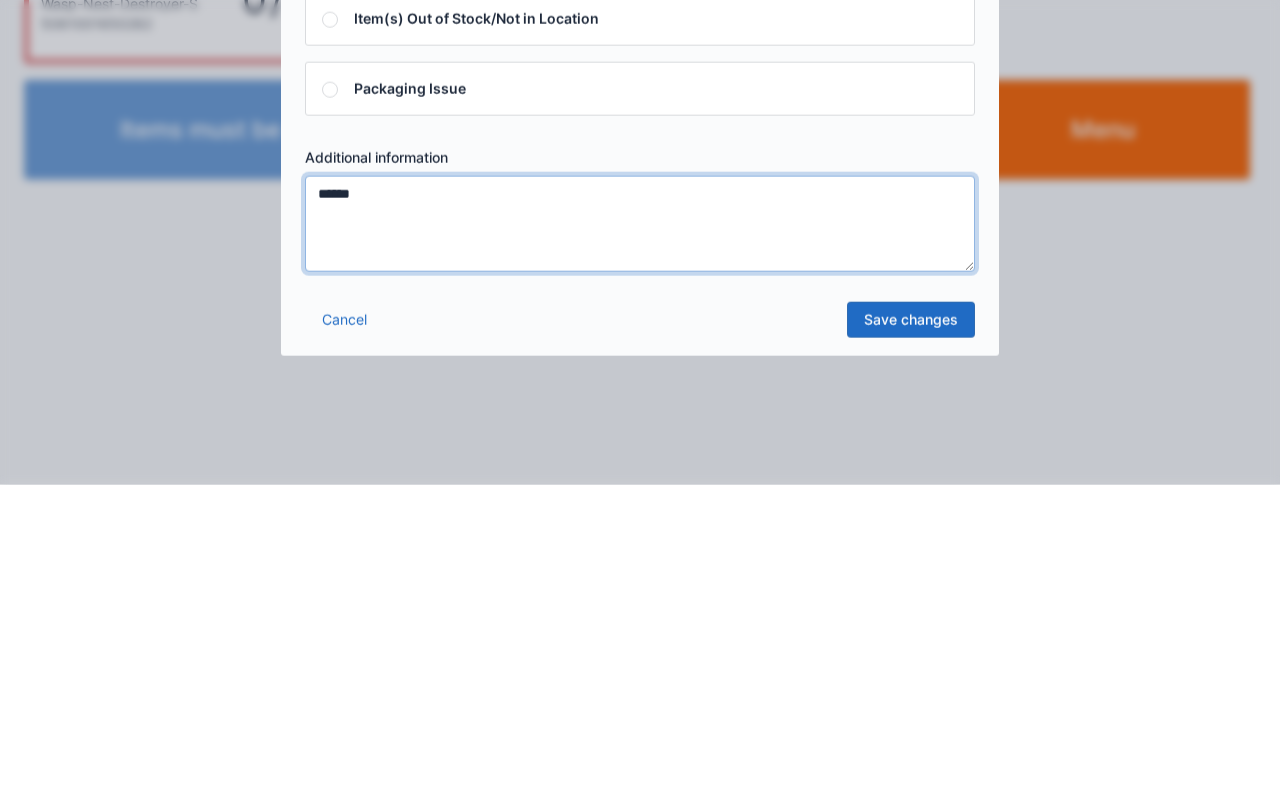 type on "******" 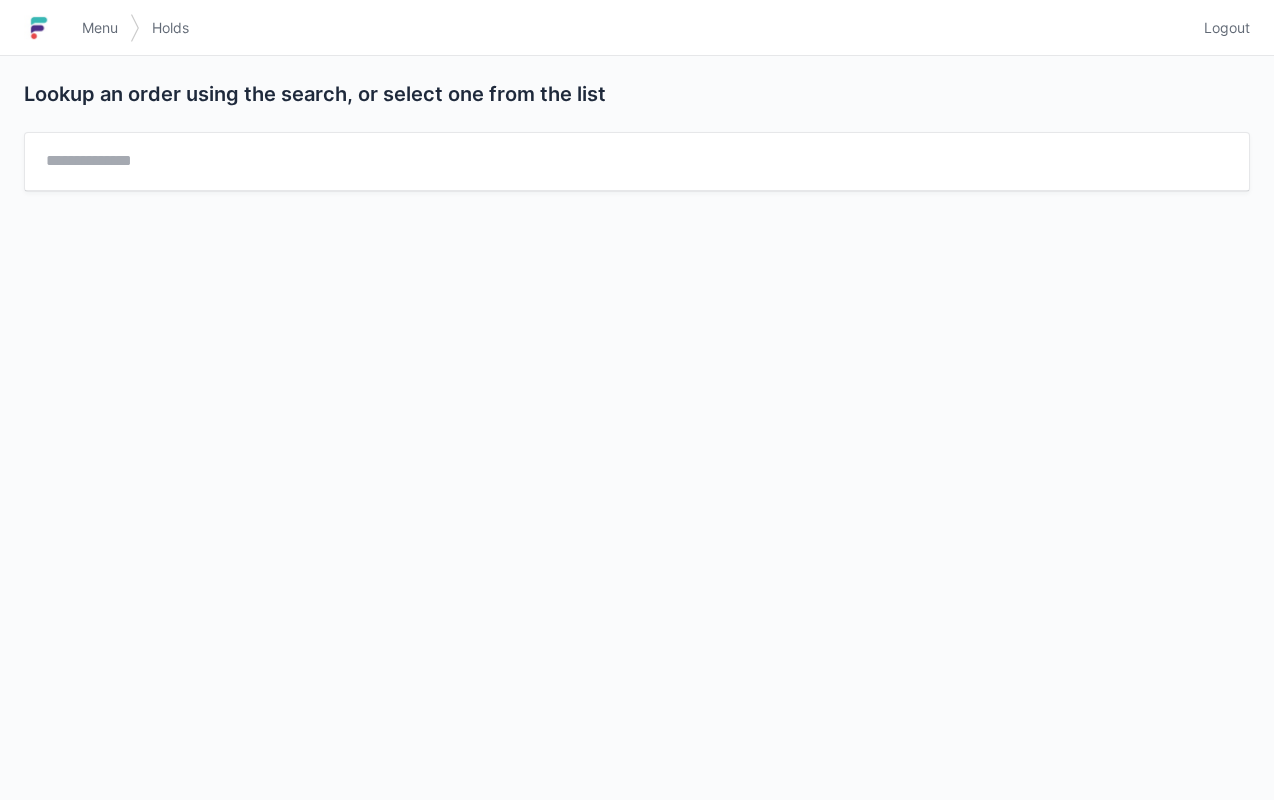 scroll, scrollTop: 0, scrollLeft: 0, axis: both 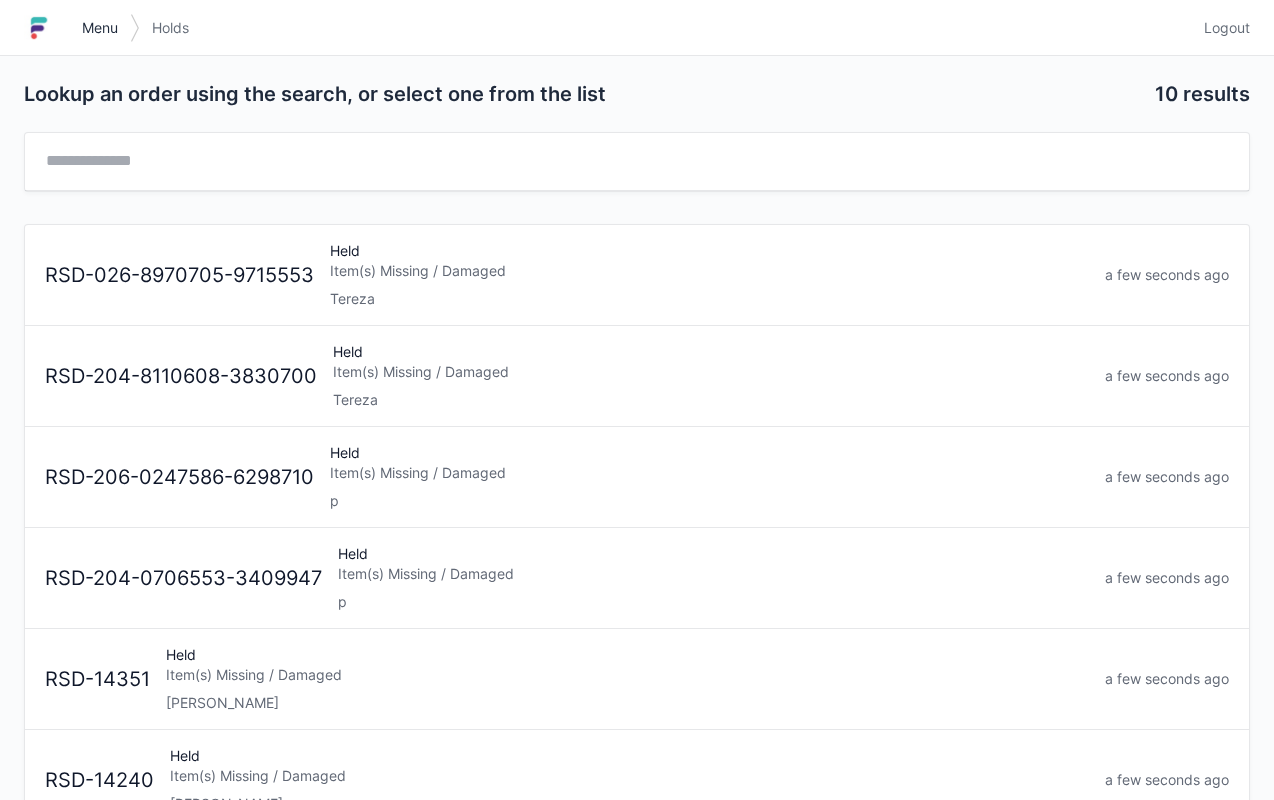 click on "Menu" 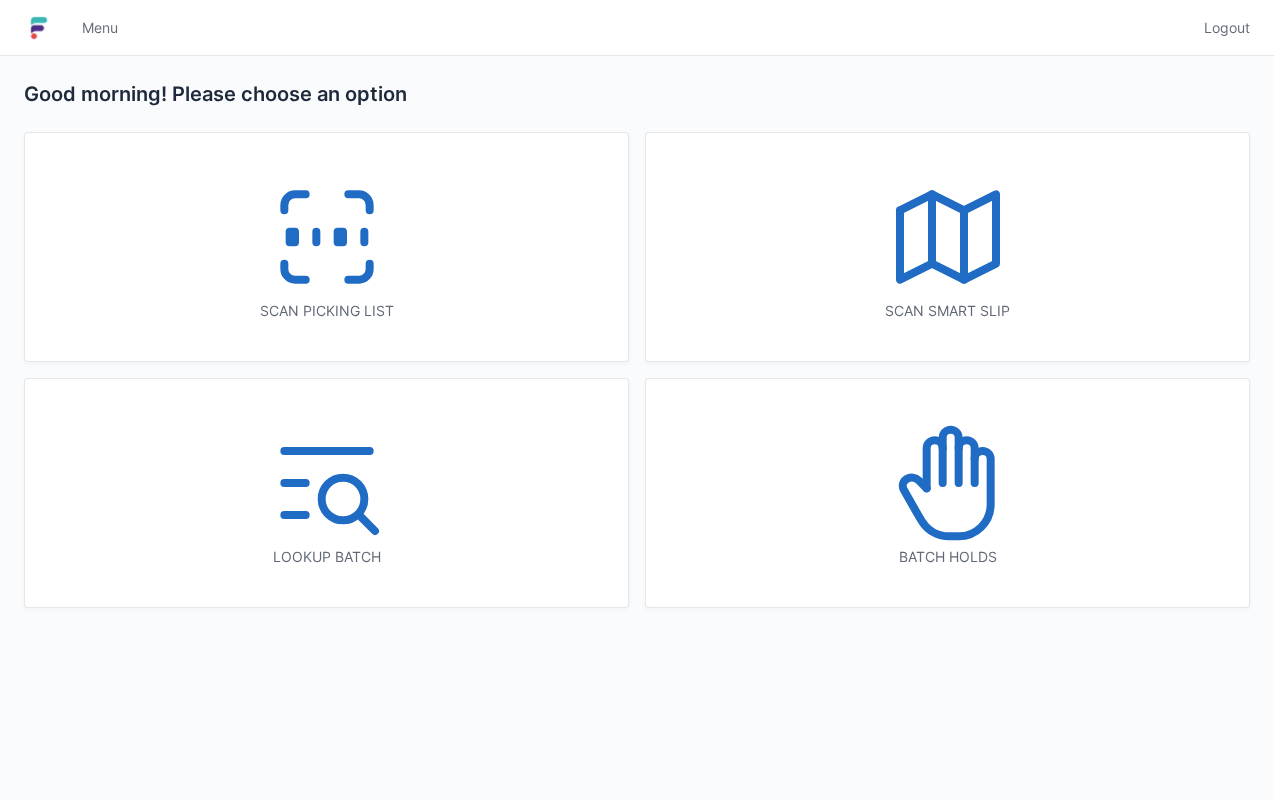 scroll, scrollTop: 0, scrollLeft: 0, axis: both 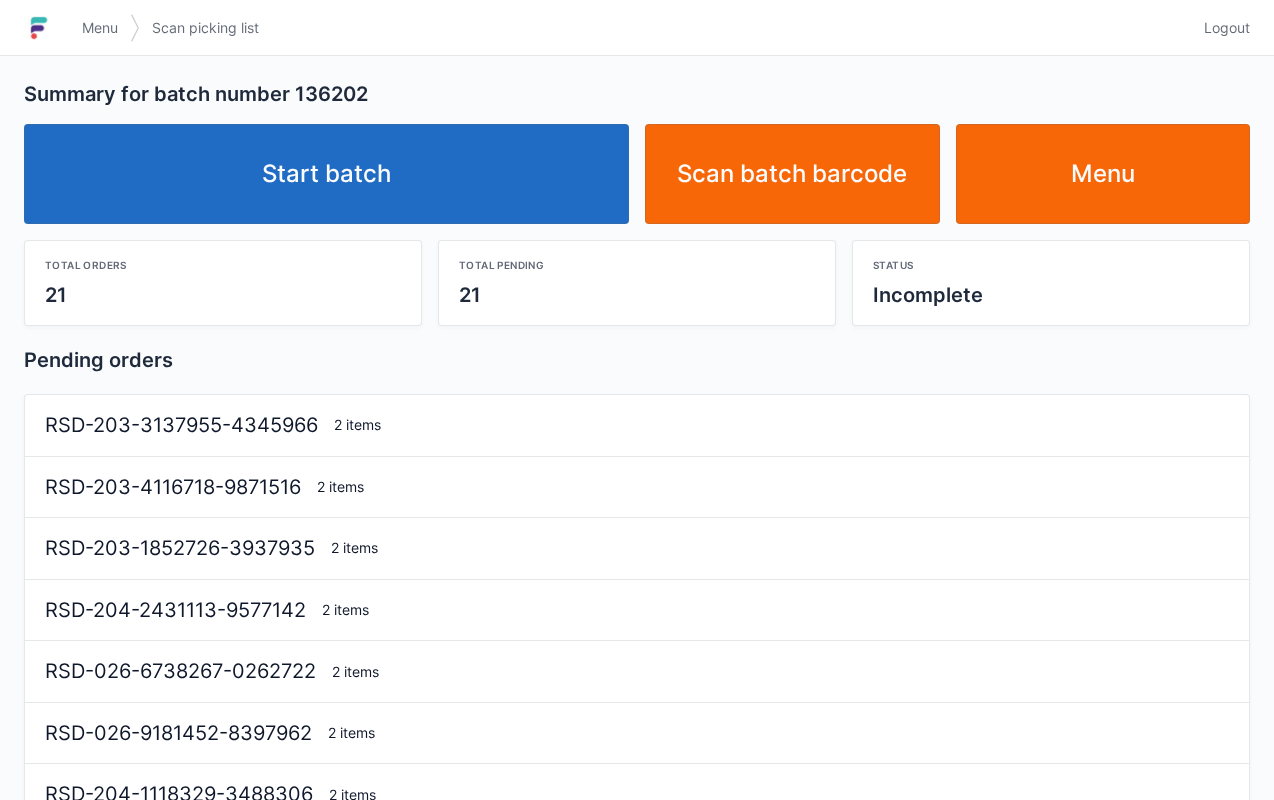 click on "Start batch" at bounding box center [326, 174] 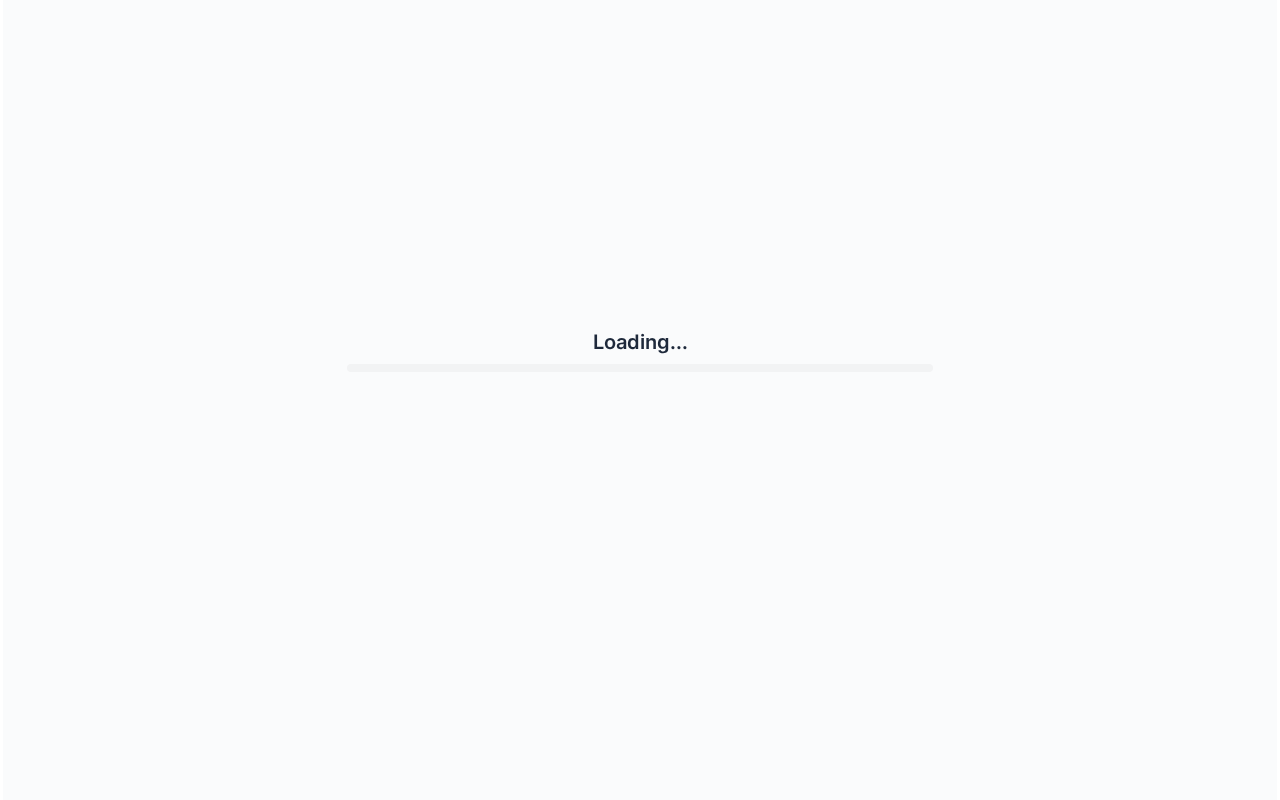 scroll, scrollTop: 0, scrollLeft: 0, axis: both 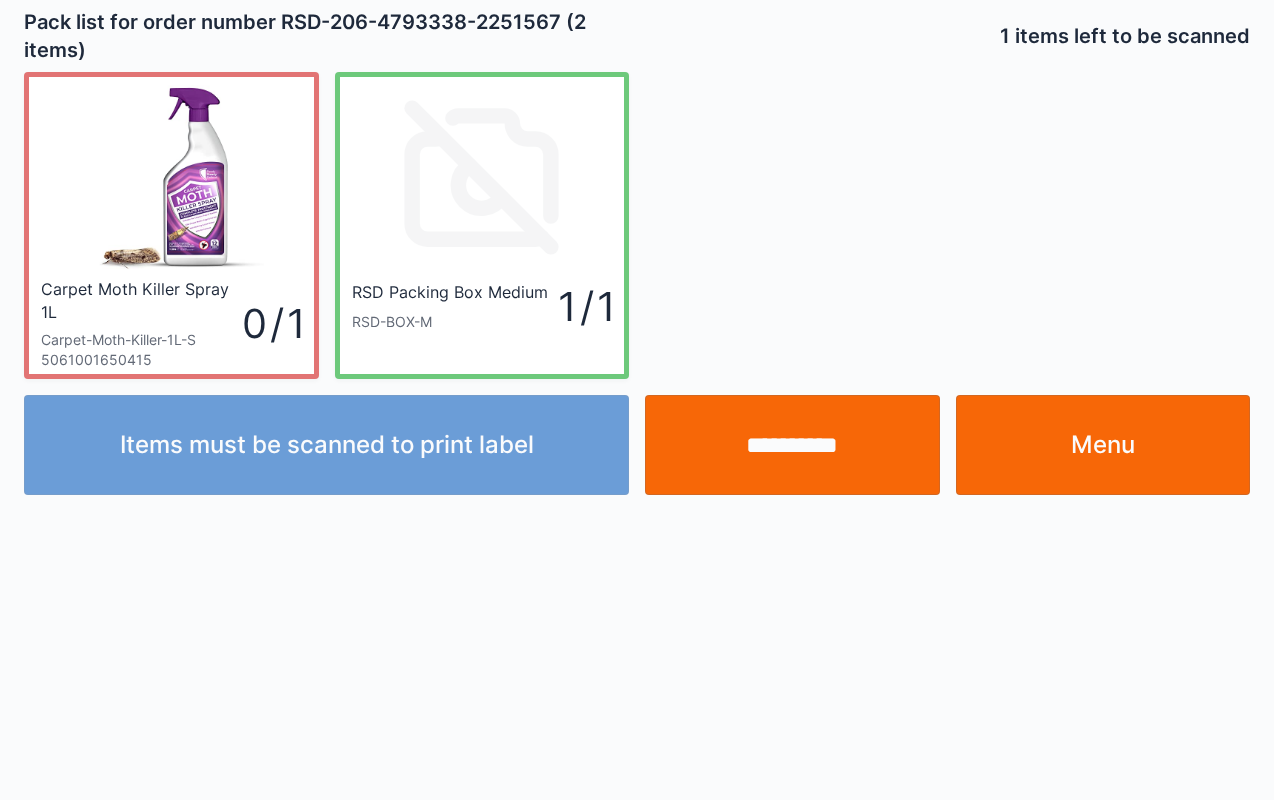 click on "**********" at bounding box center [792, 445] 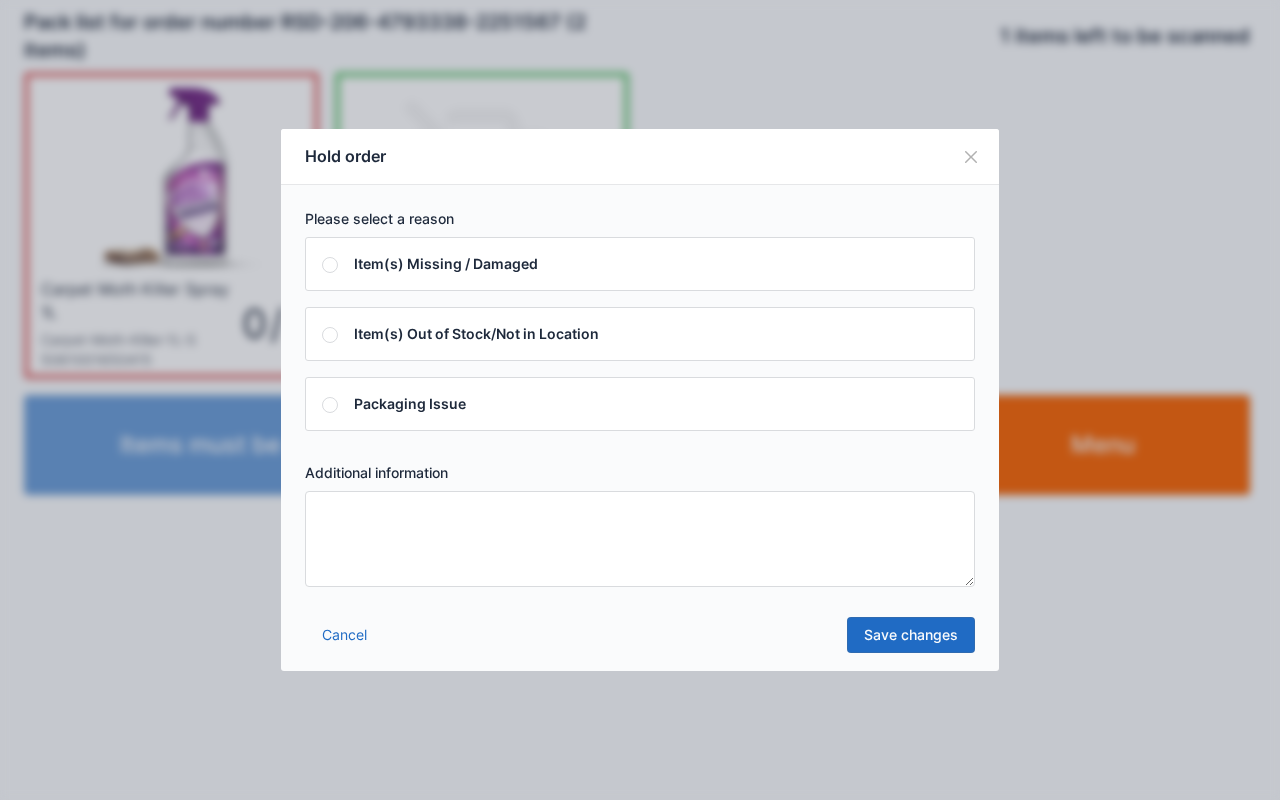 click at bounding box center (640, 539) 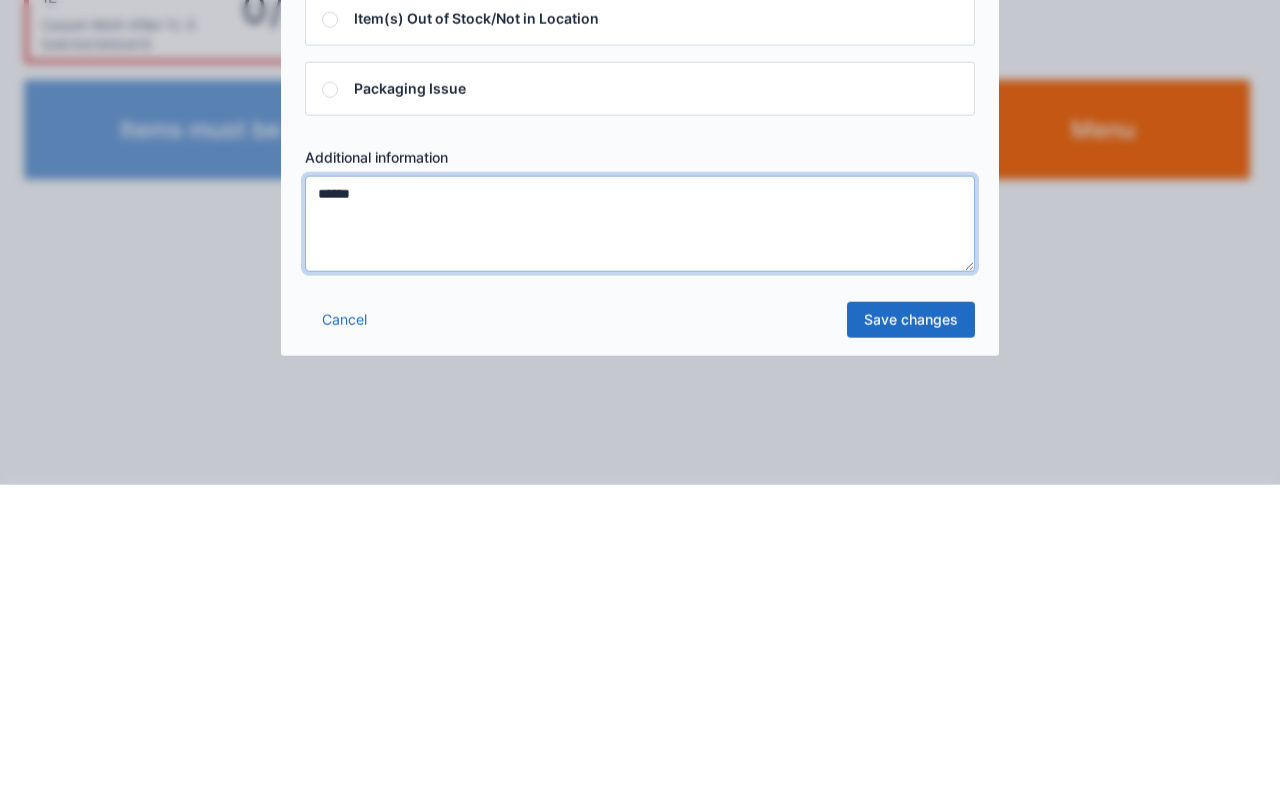 type on "******" 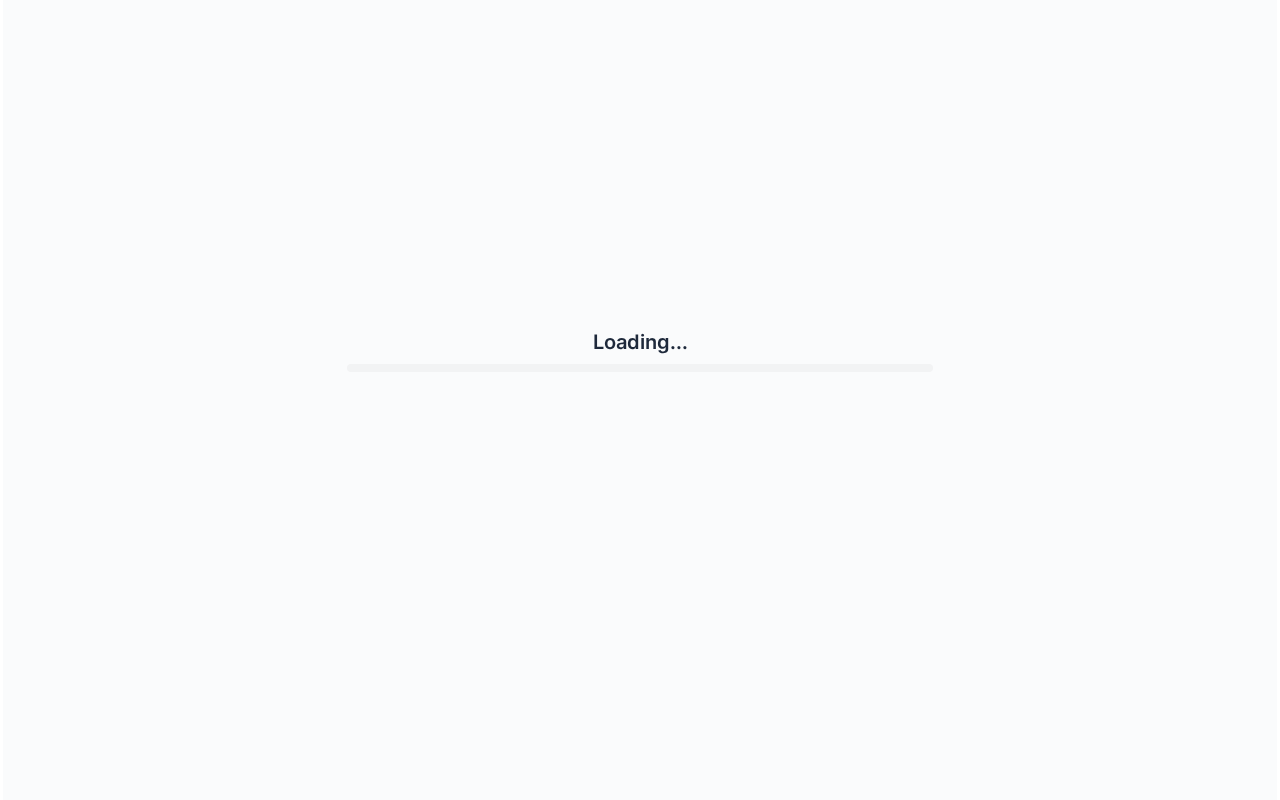 scroll, scrollTop: 0, scrollLeft: 0, axis: both 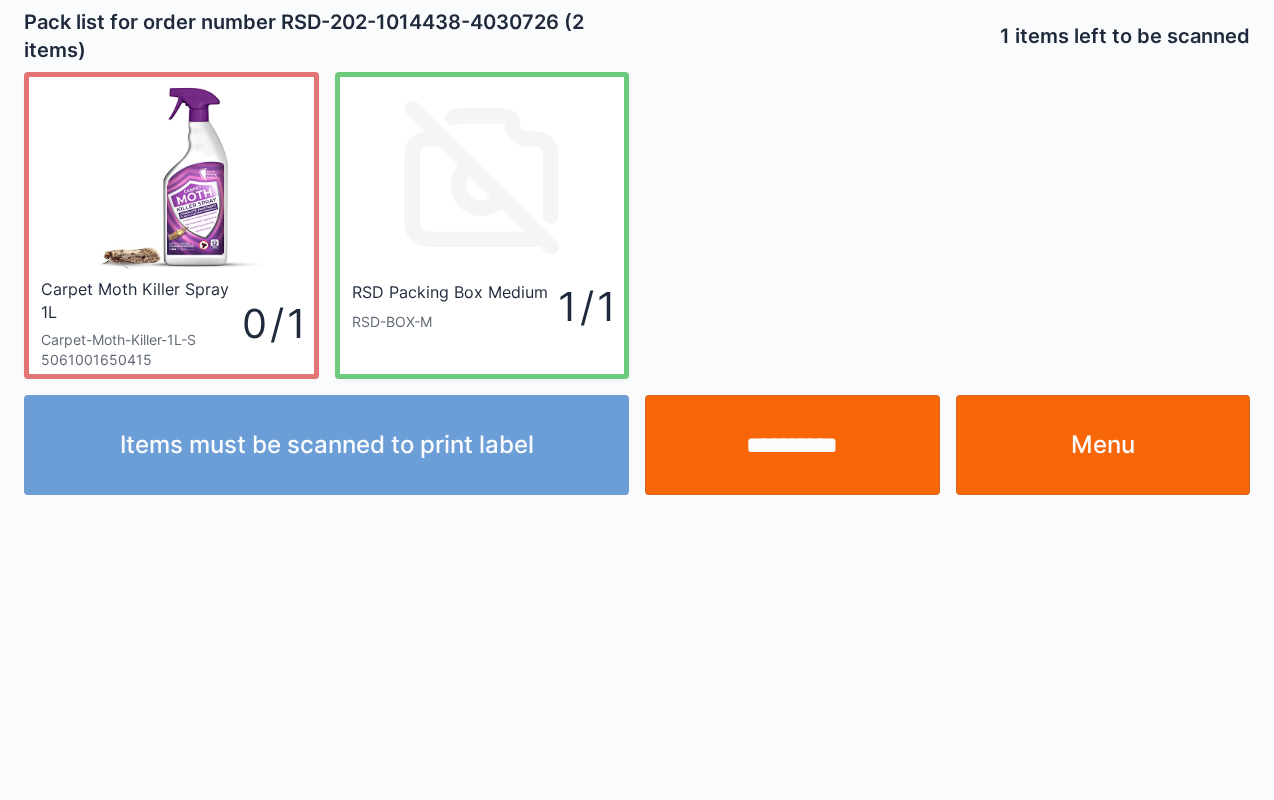 click on "**********" at bounding box center [792, 445] 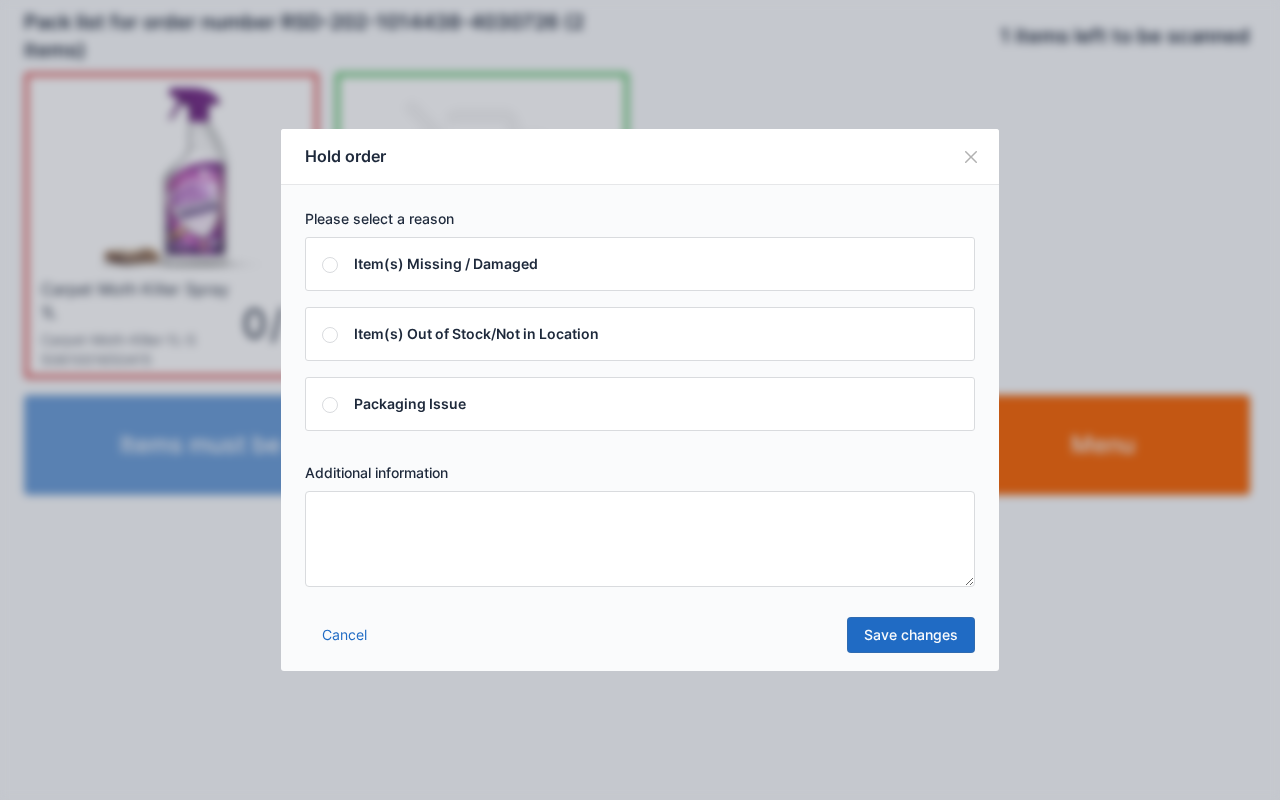 click at bounding box center [640, 539] 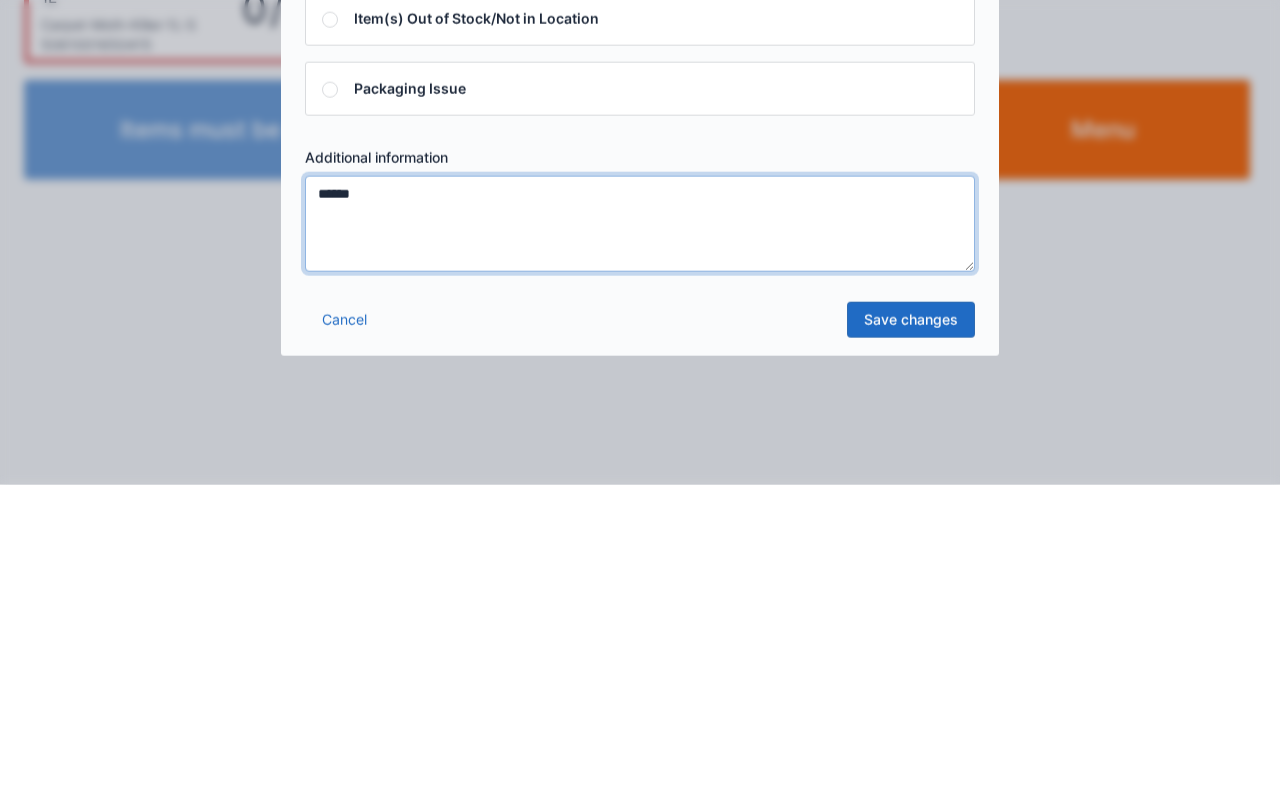 type on "******" 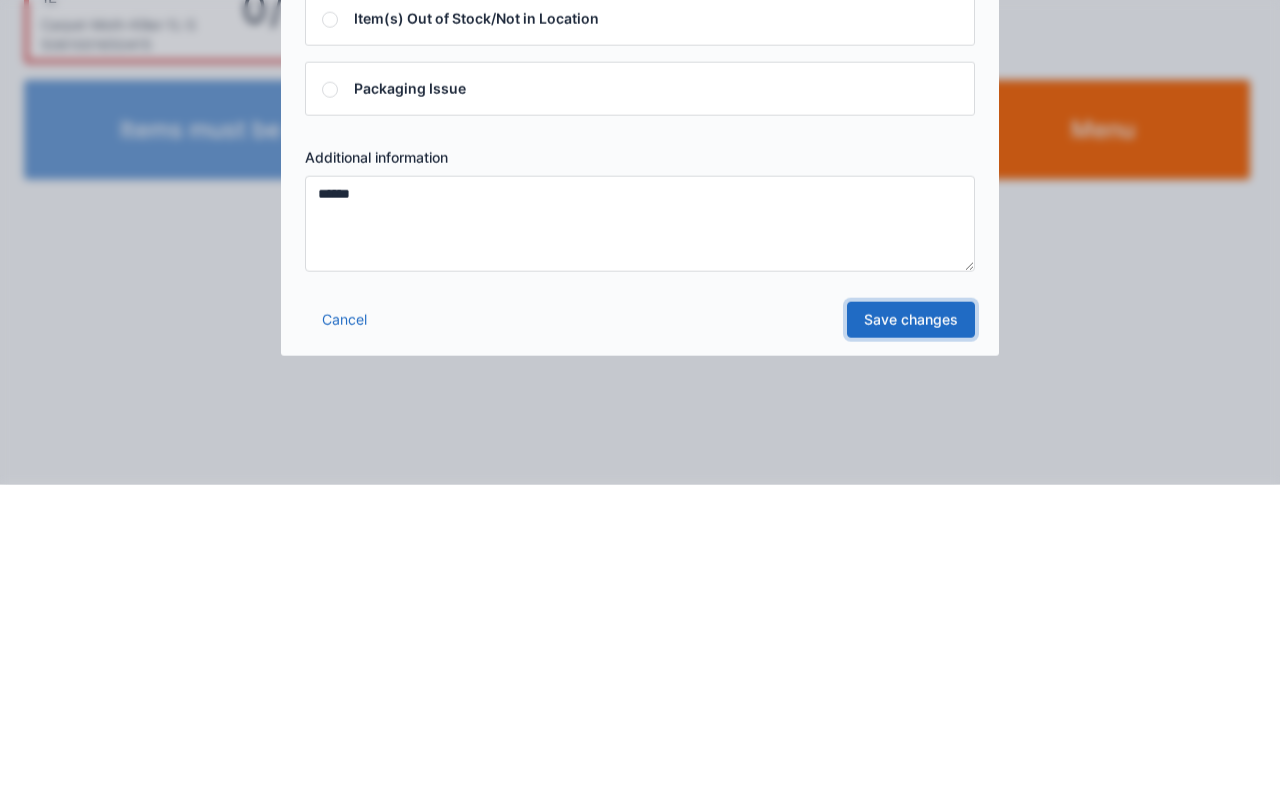 click on "Save changes" at bounding box center [911, 635] 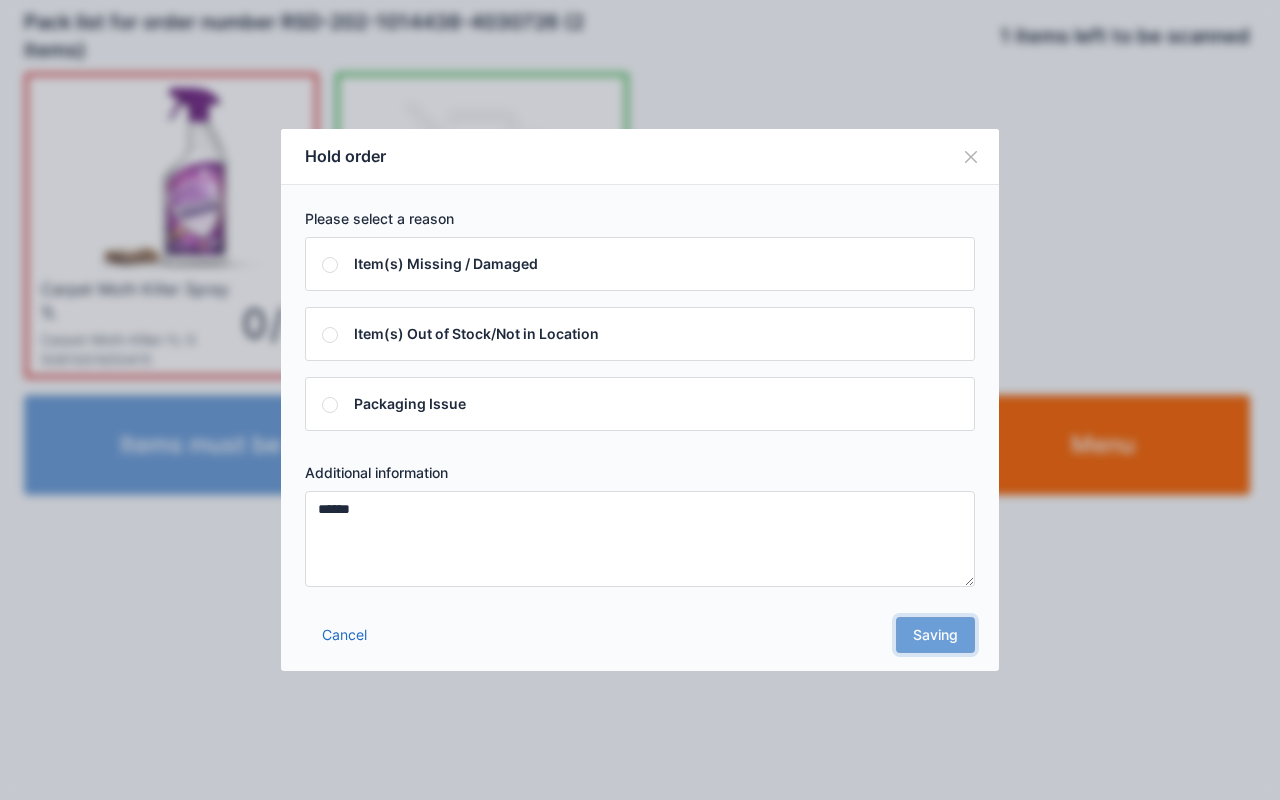 click on "Cancel  Saving" at bounding box center [640, 641] 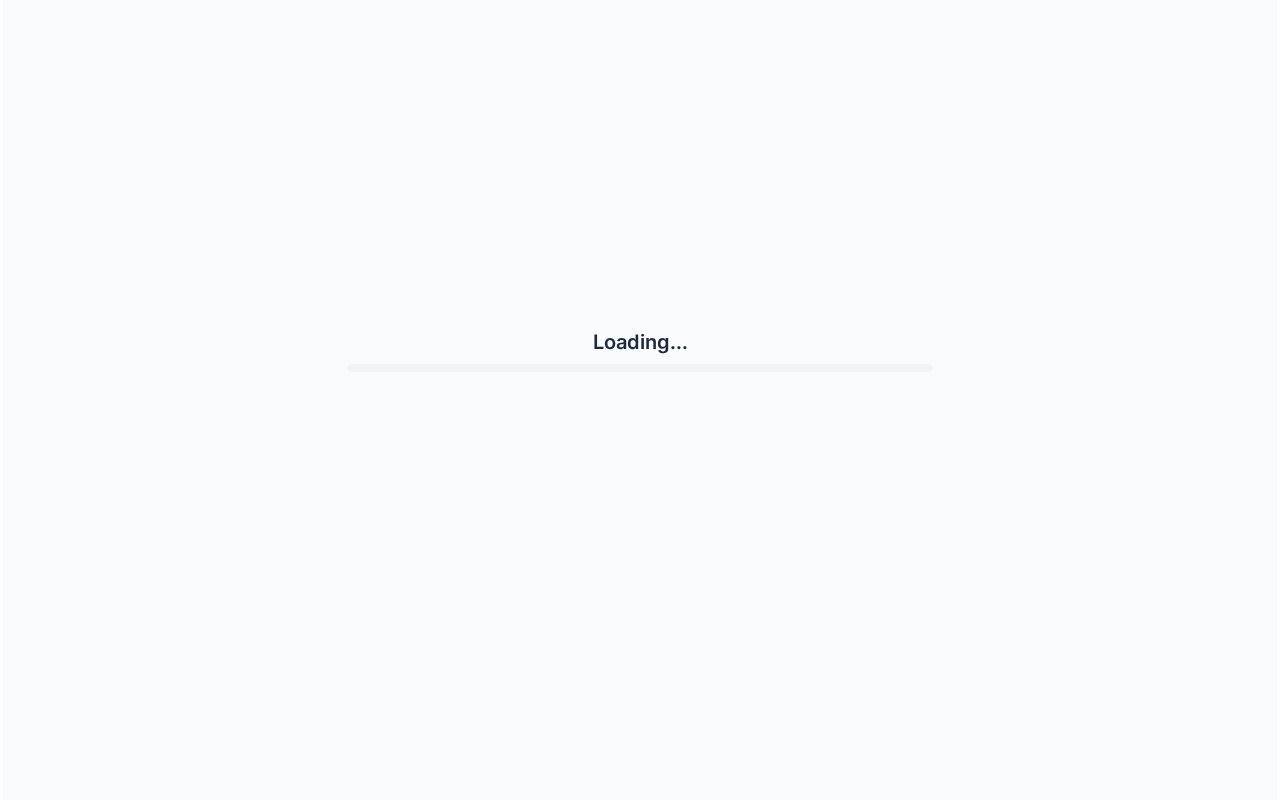 scroll, scrollTop: 0, scrollLeft: 0, axis: both 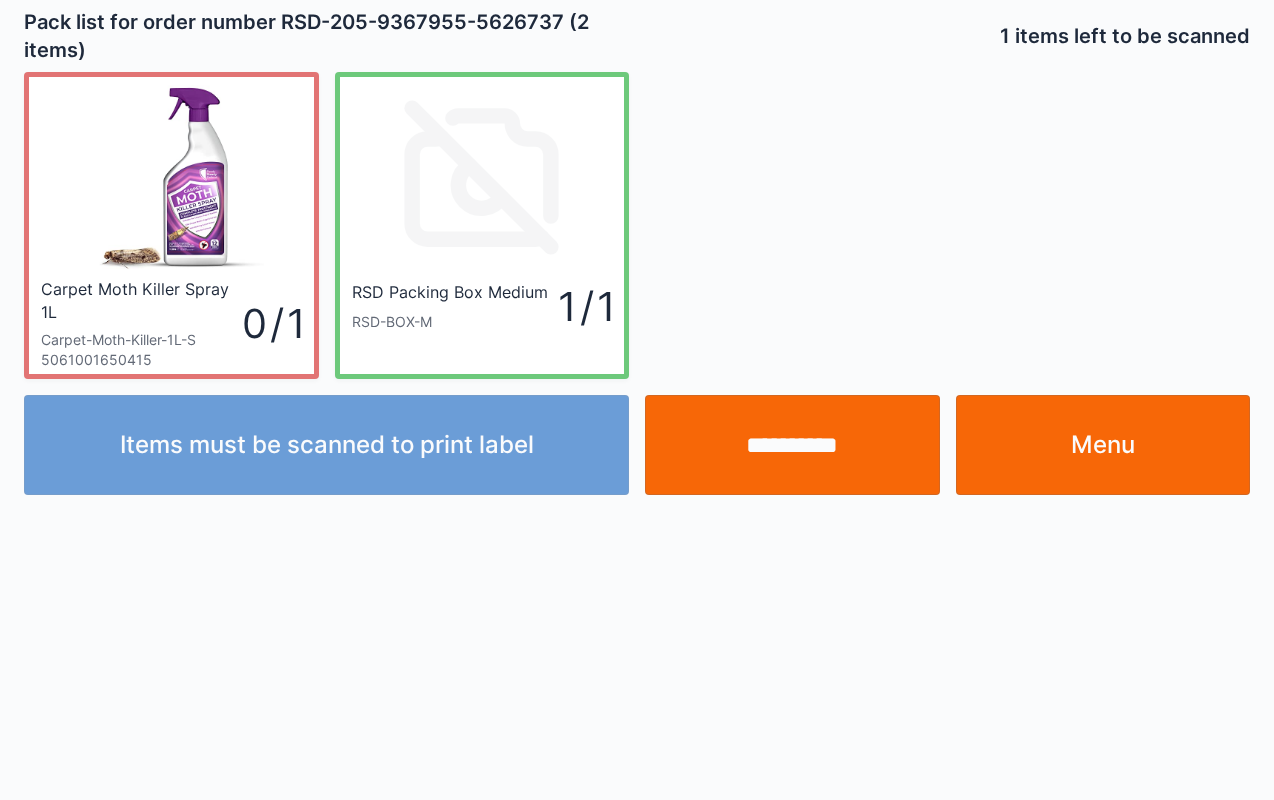 click on "**********" at bounding box center (792, 445) 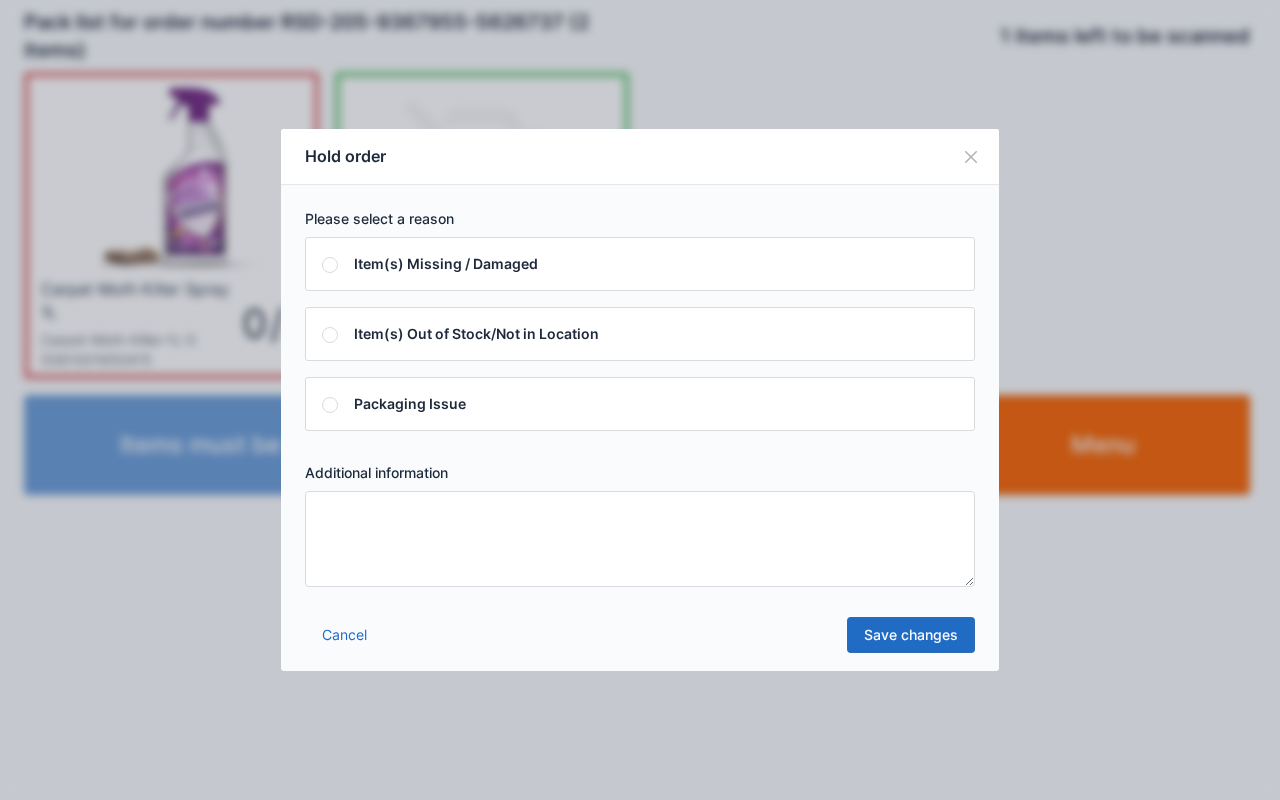 click at bounding box center [640, 539] 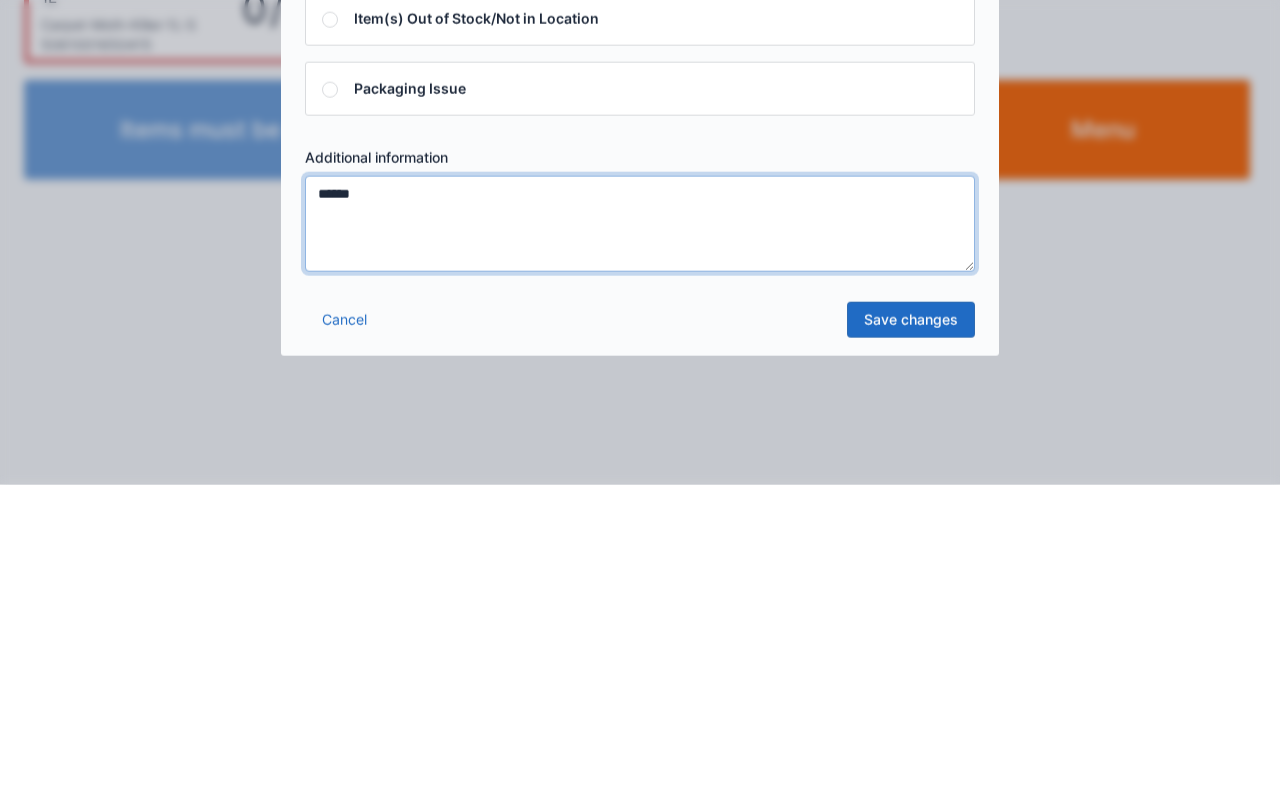 type on "******" 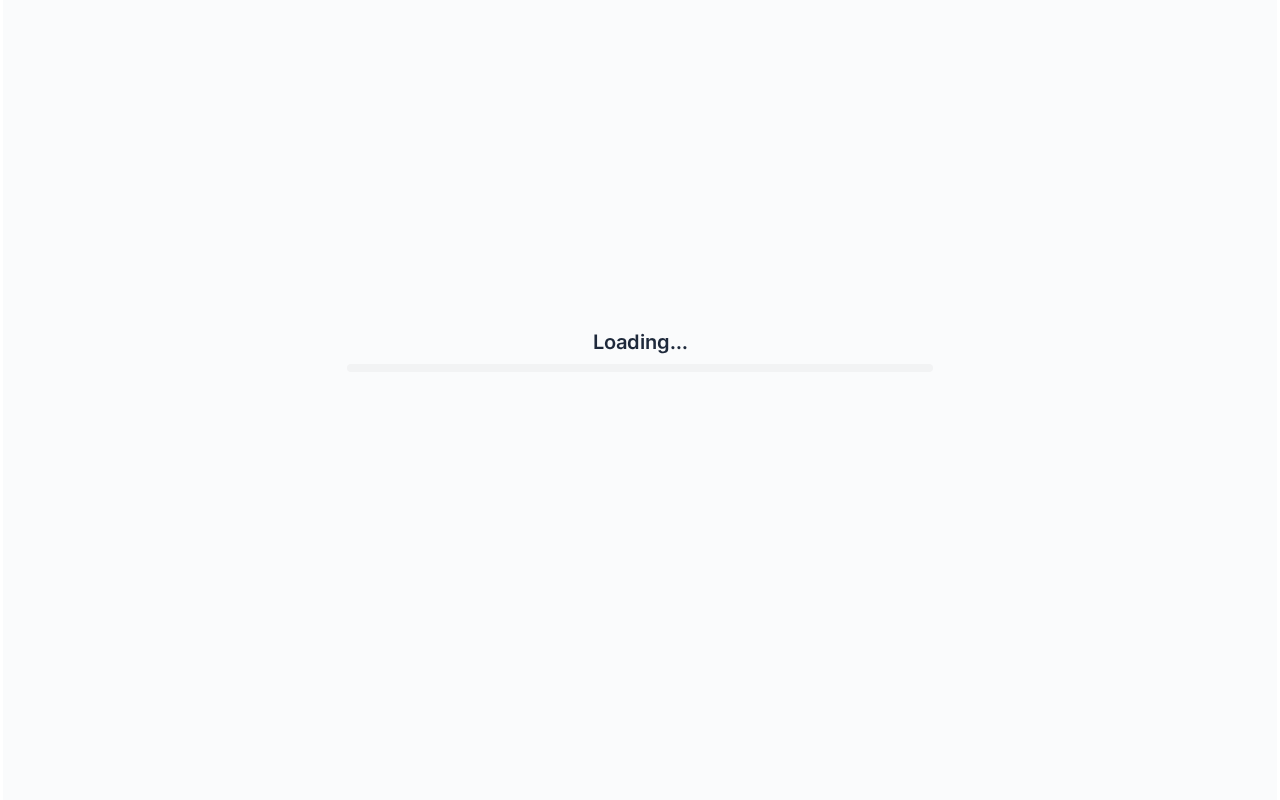 scroll, scrollTop: 0, scrollLeft: 0, axis: both 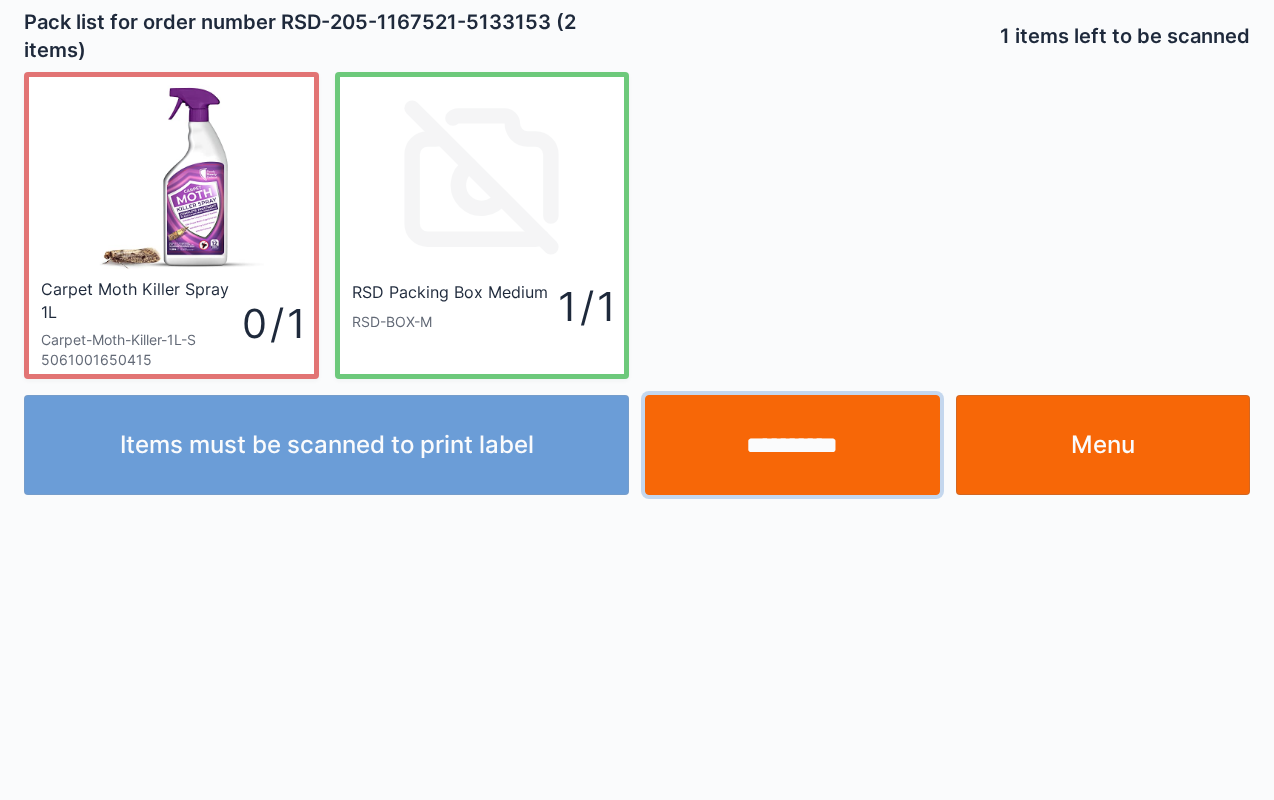 click on "**********" at bounding box center [792, 445] 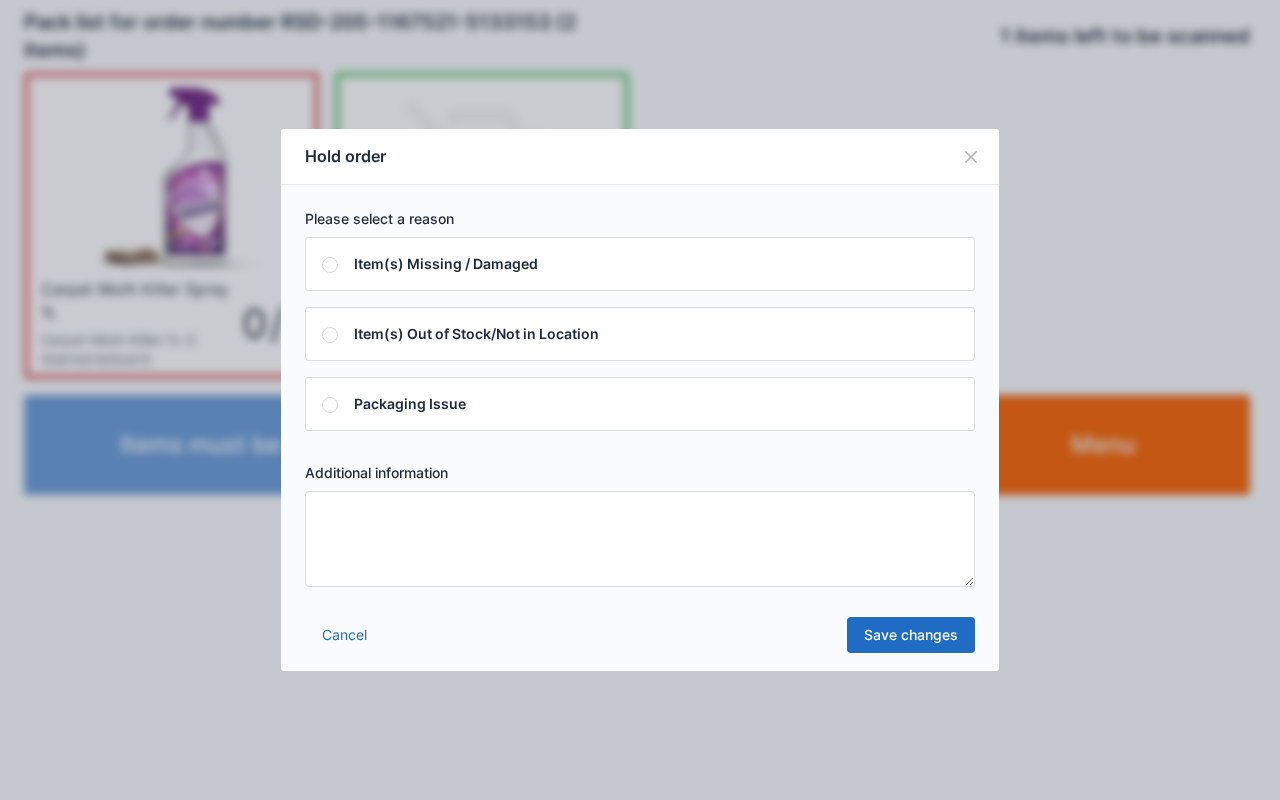 click at bounding box center (640, 539) 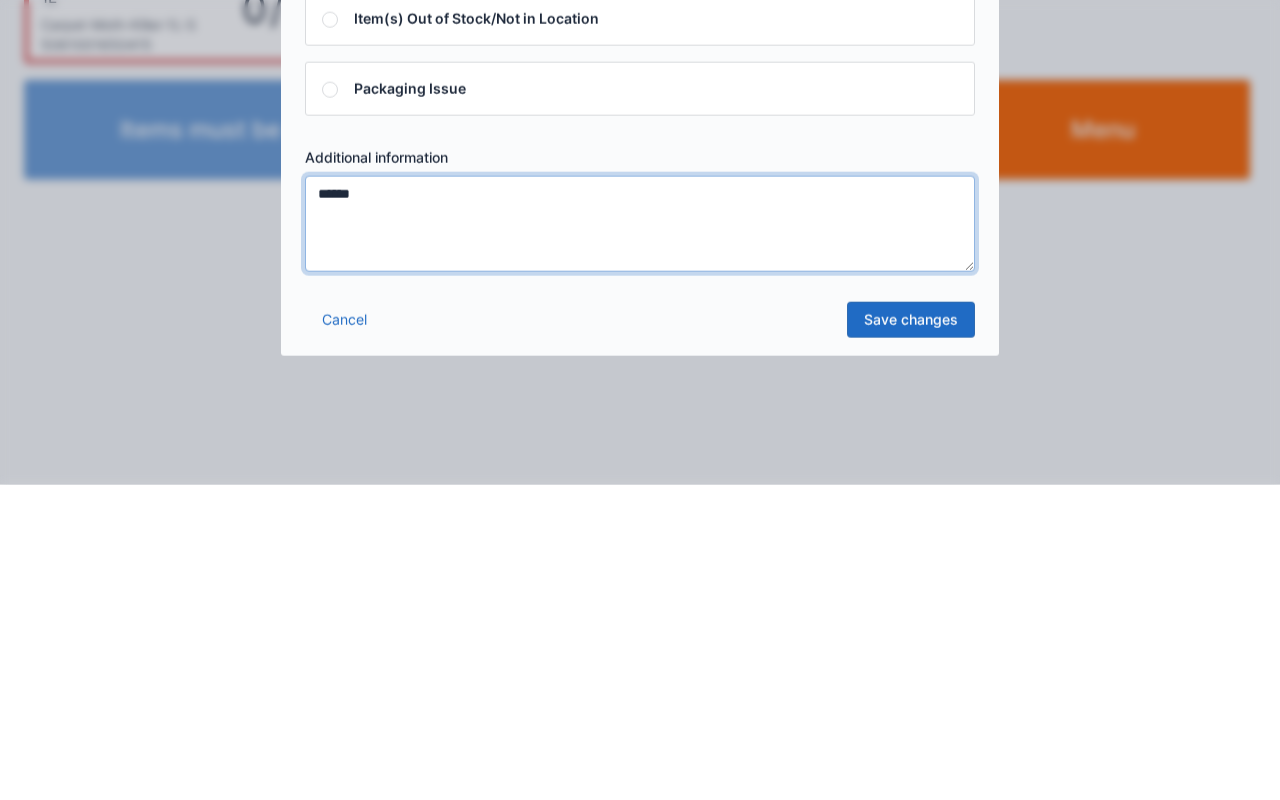 type on "******" 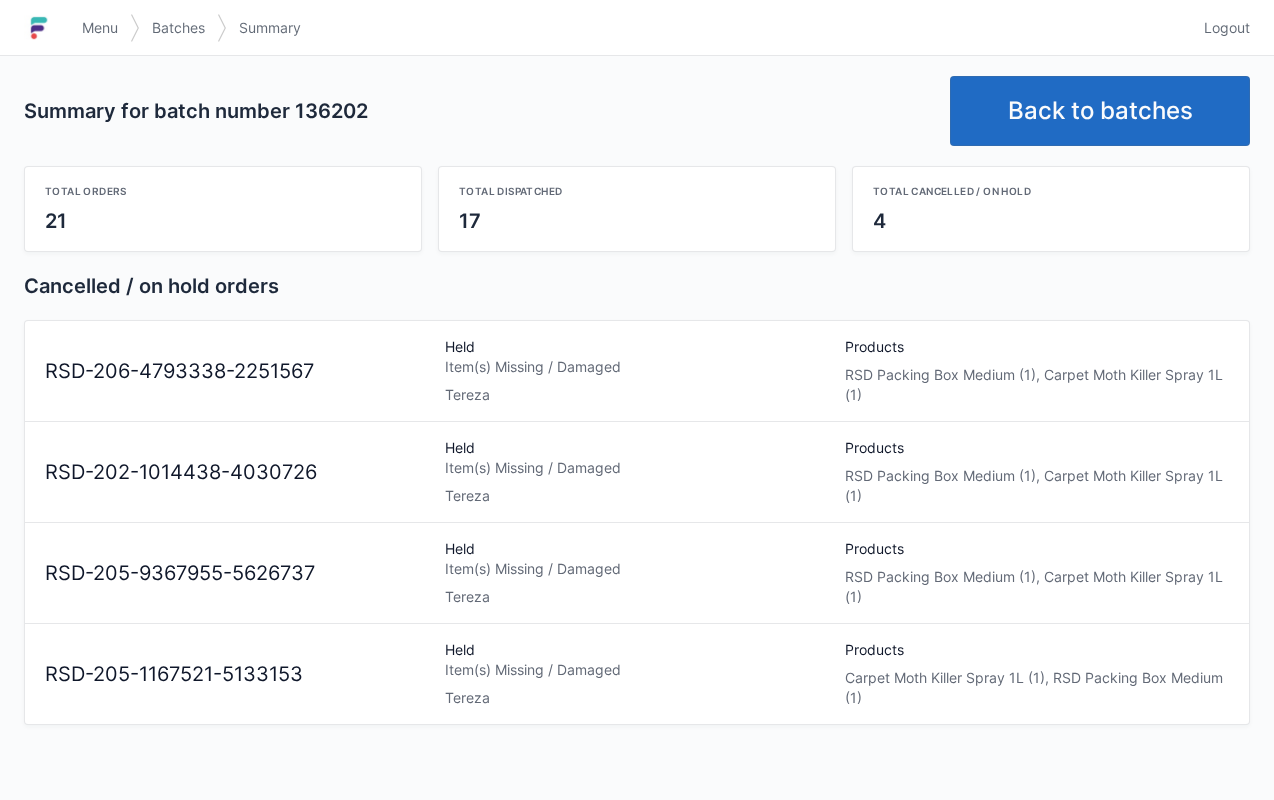 scroll, scrollTop: 0, scrollLeft: 0, axis: both 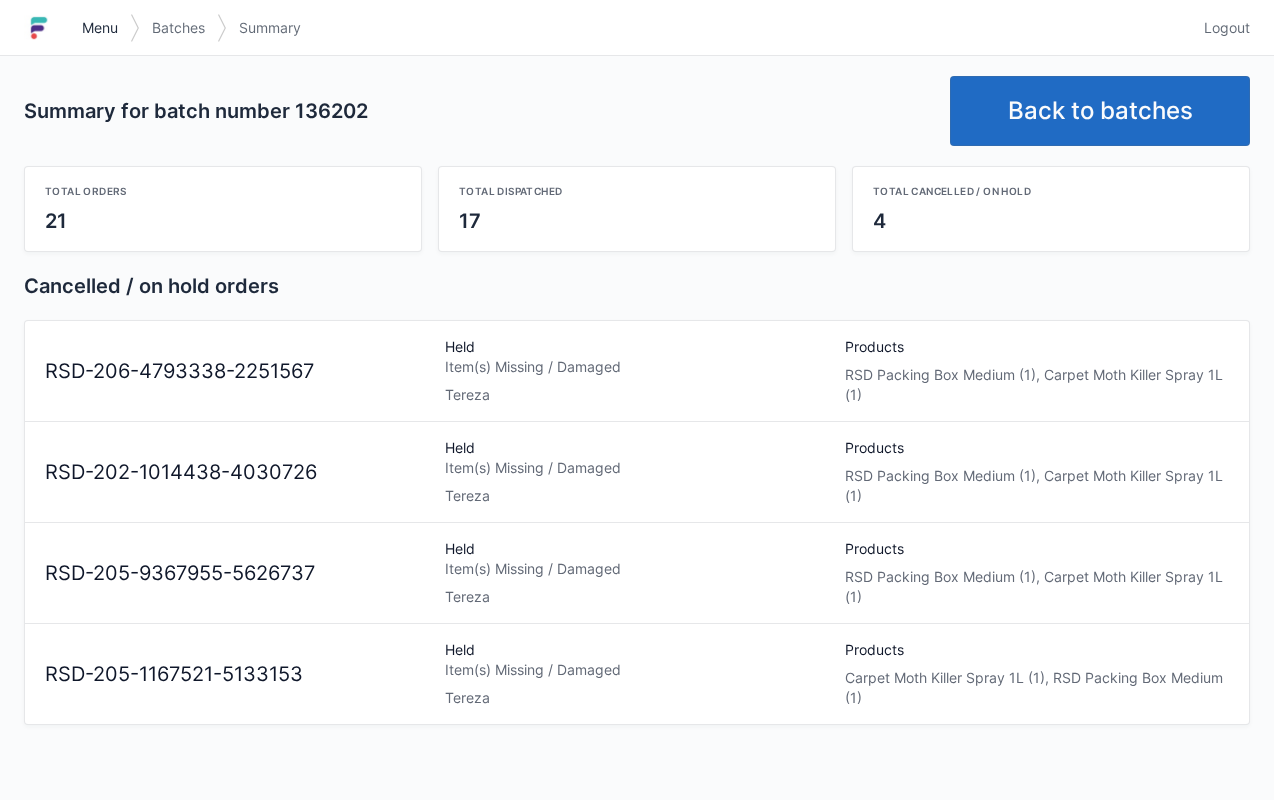 click on "Menu" at bounding box center [100, 28] 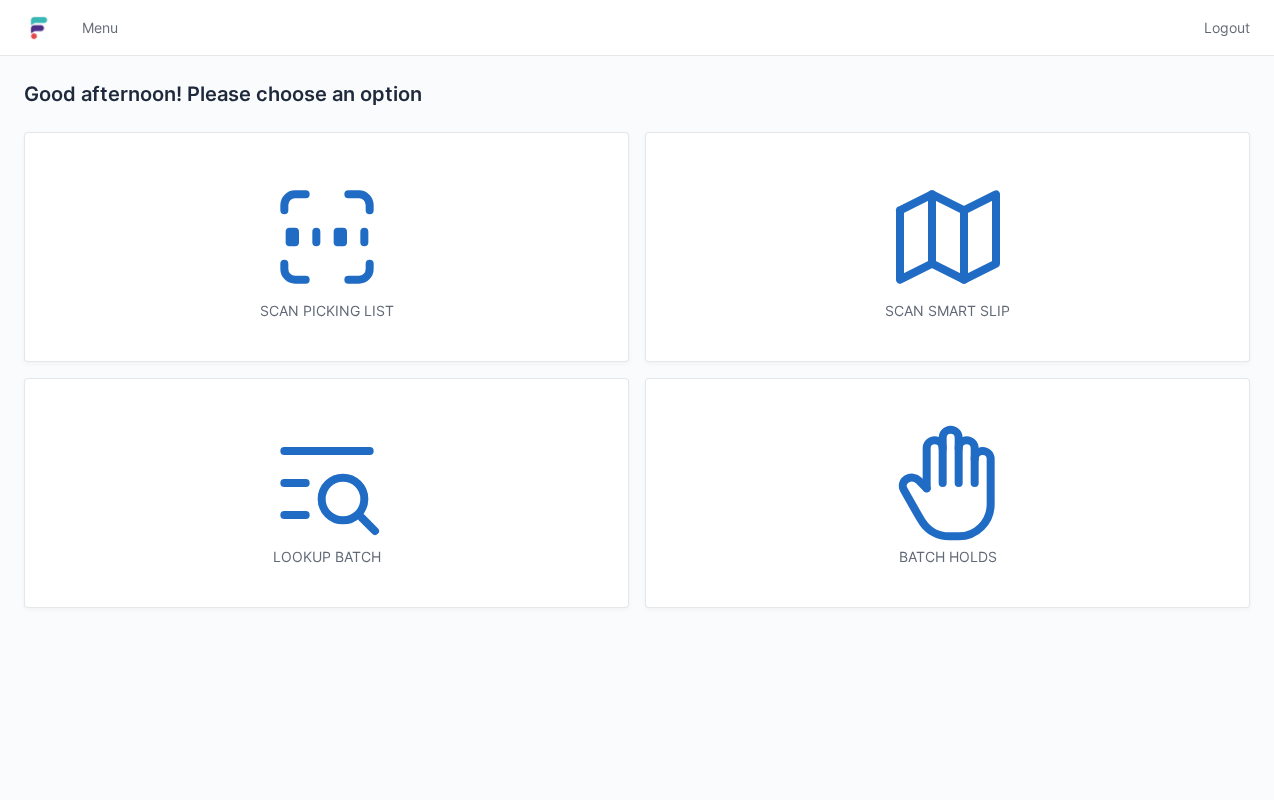 scroll, scrollTop: 0, scrollLeft: 0, axis: both 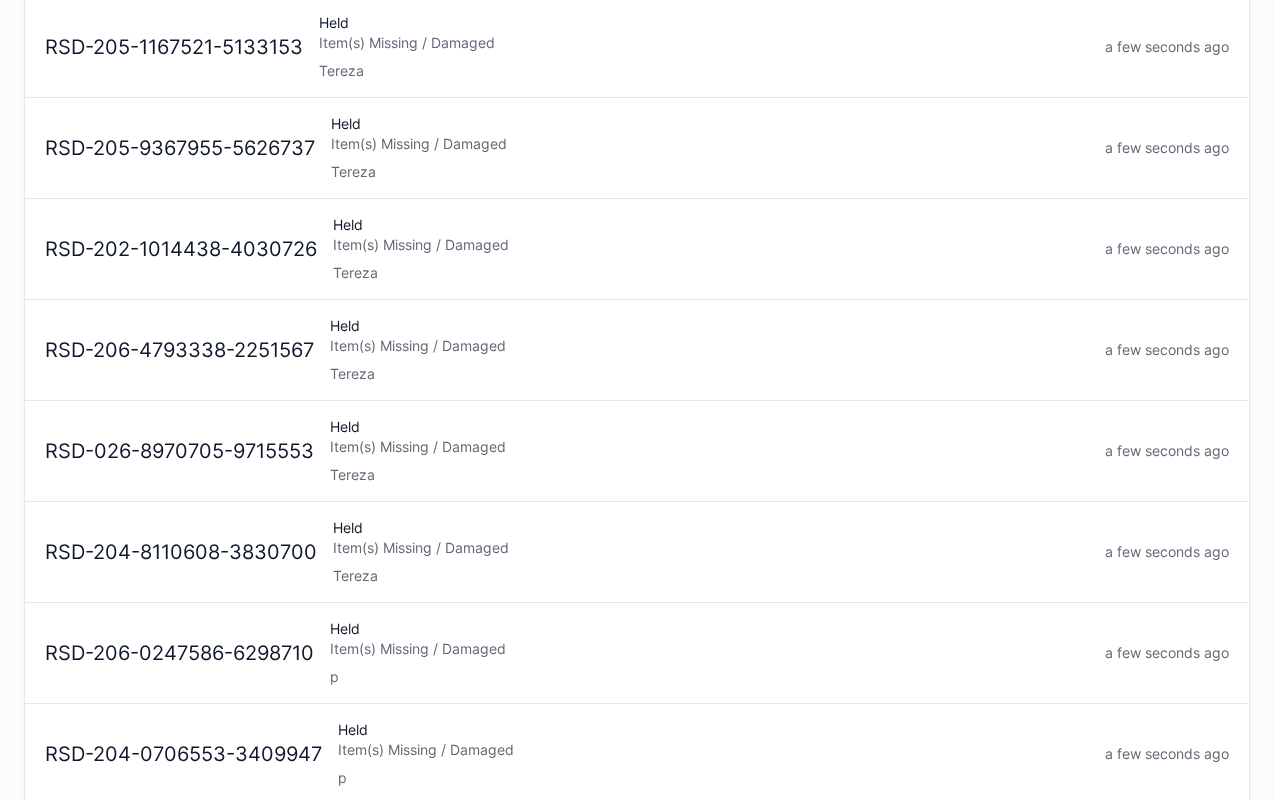 click on "Item(s) Missing / Damaged" at bounding box center [711, 548] 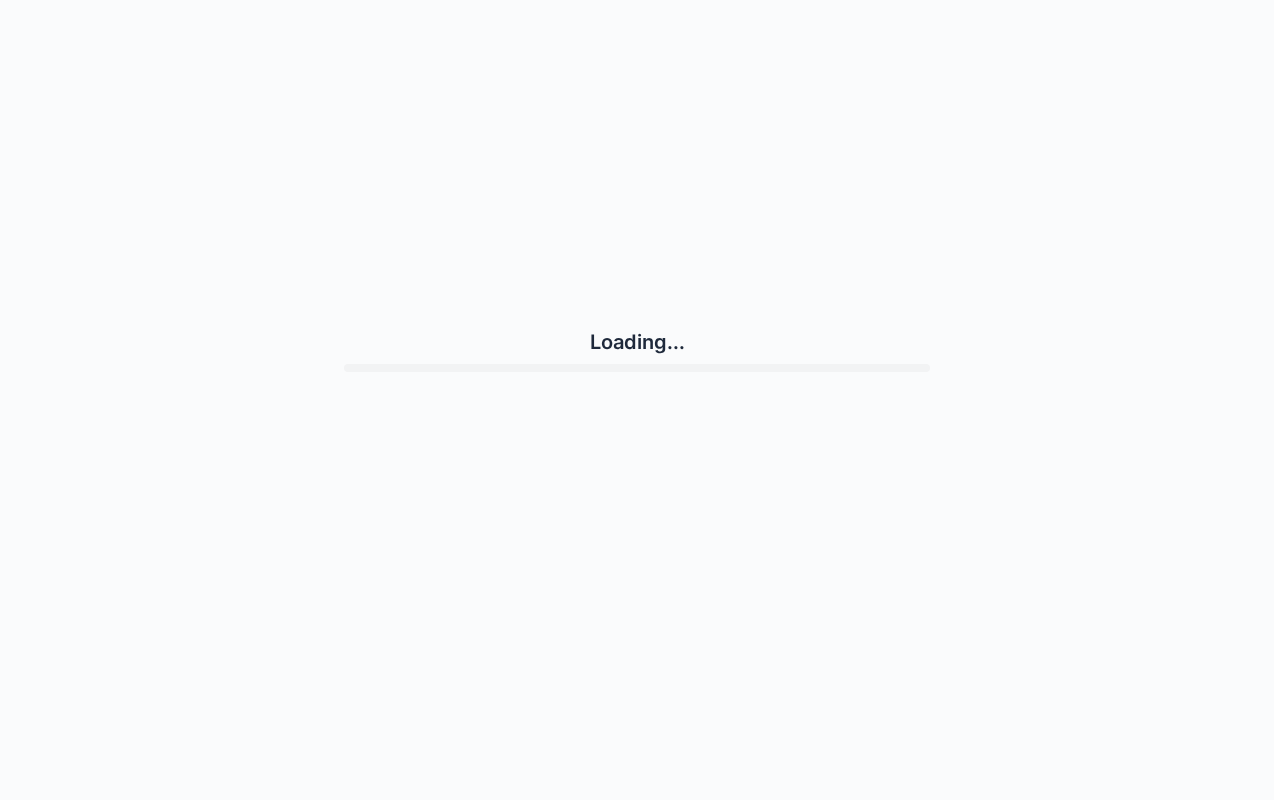 scroll, scrollTop: 0, scrollLeft: 0, axis: both 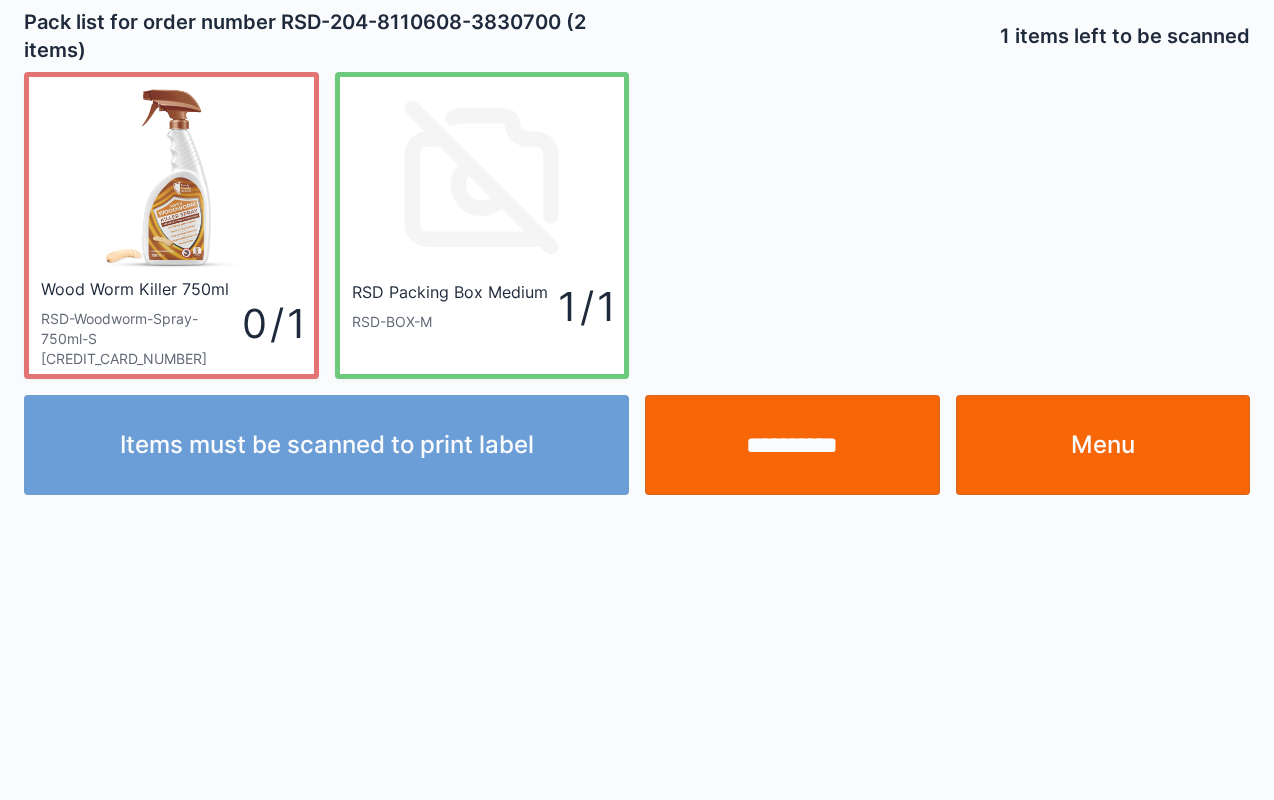 click on "Menu" at bounding box center (1103, 445) 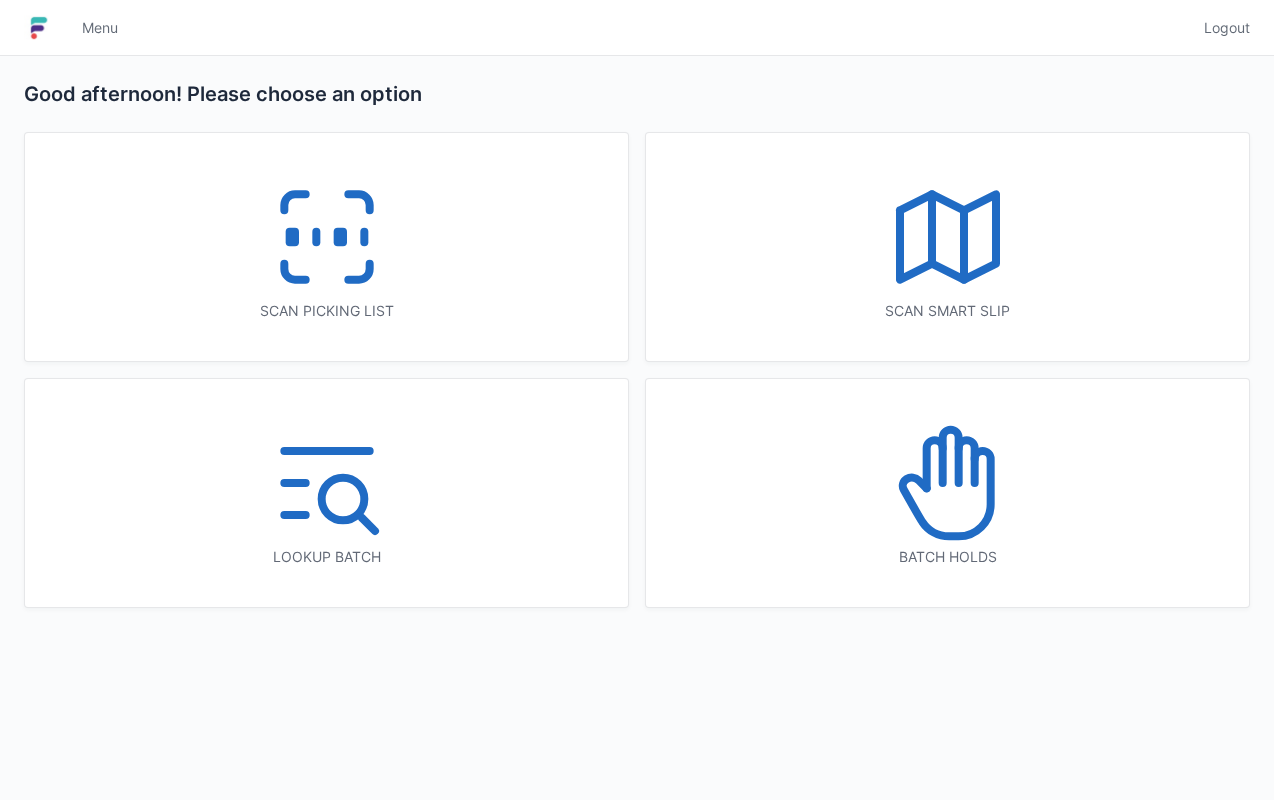 scroll, scrollTop: 0, scrollLeft: 0, axis: both 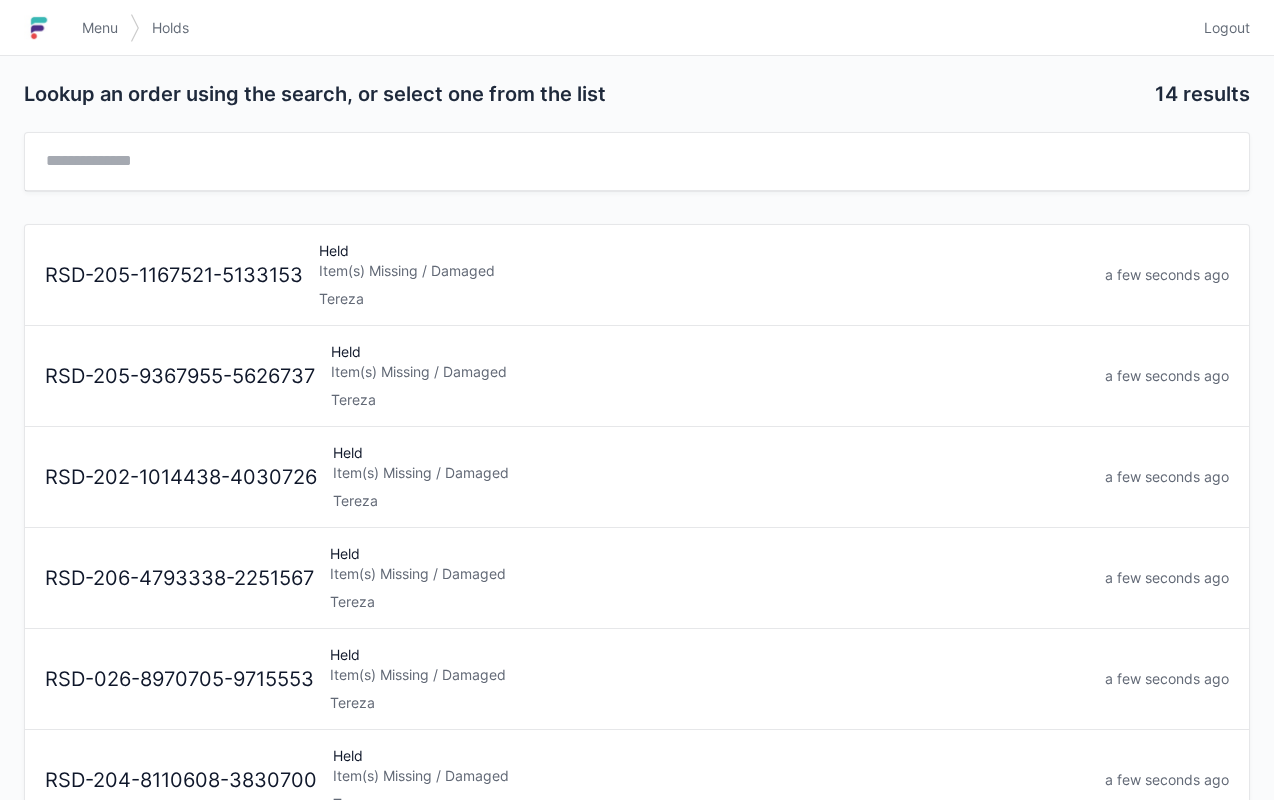 click on "Item(s) Missing / Damaged" at bounding box center [710, 372] 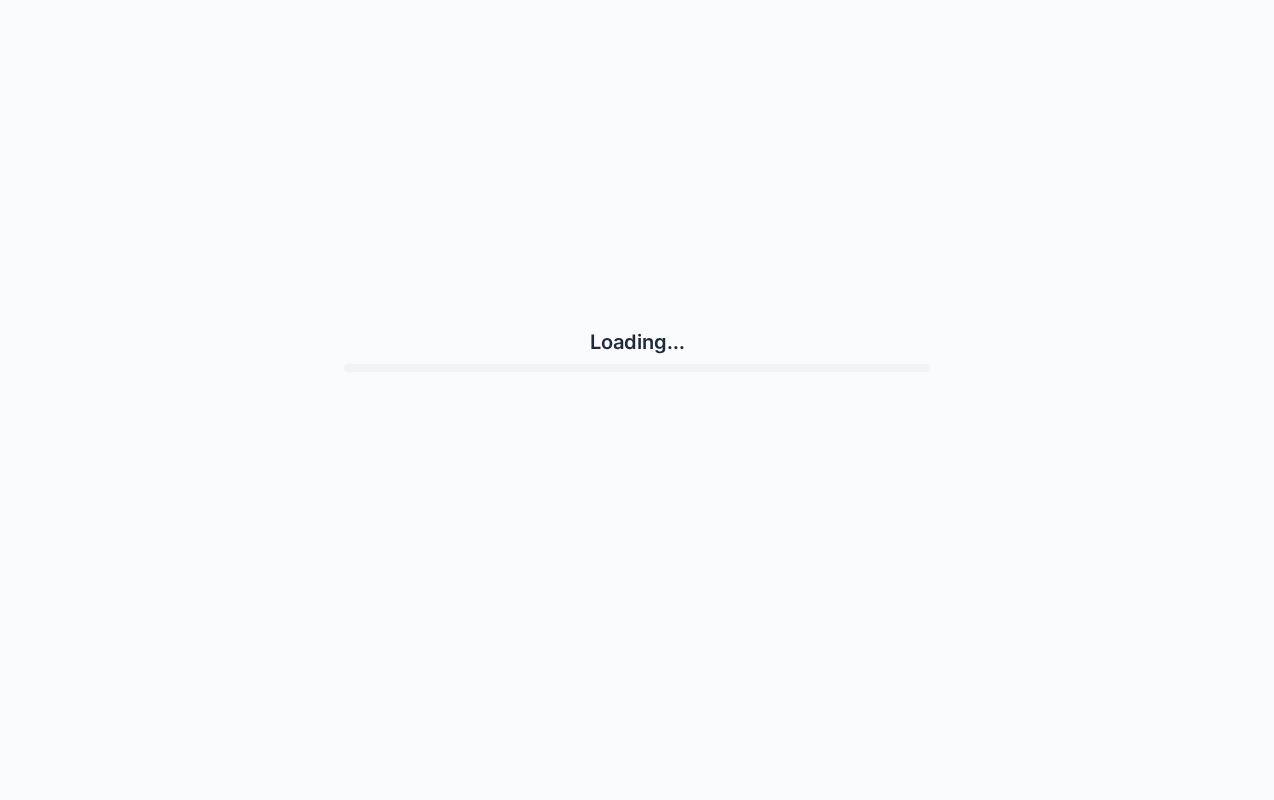 scroll, scrollTop: 0, scrollLeft: 0, axis: both 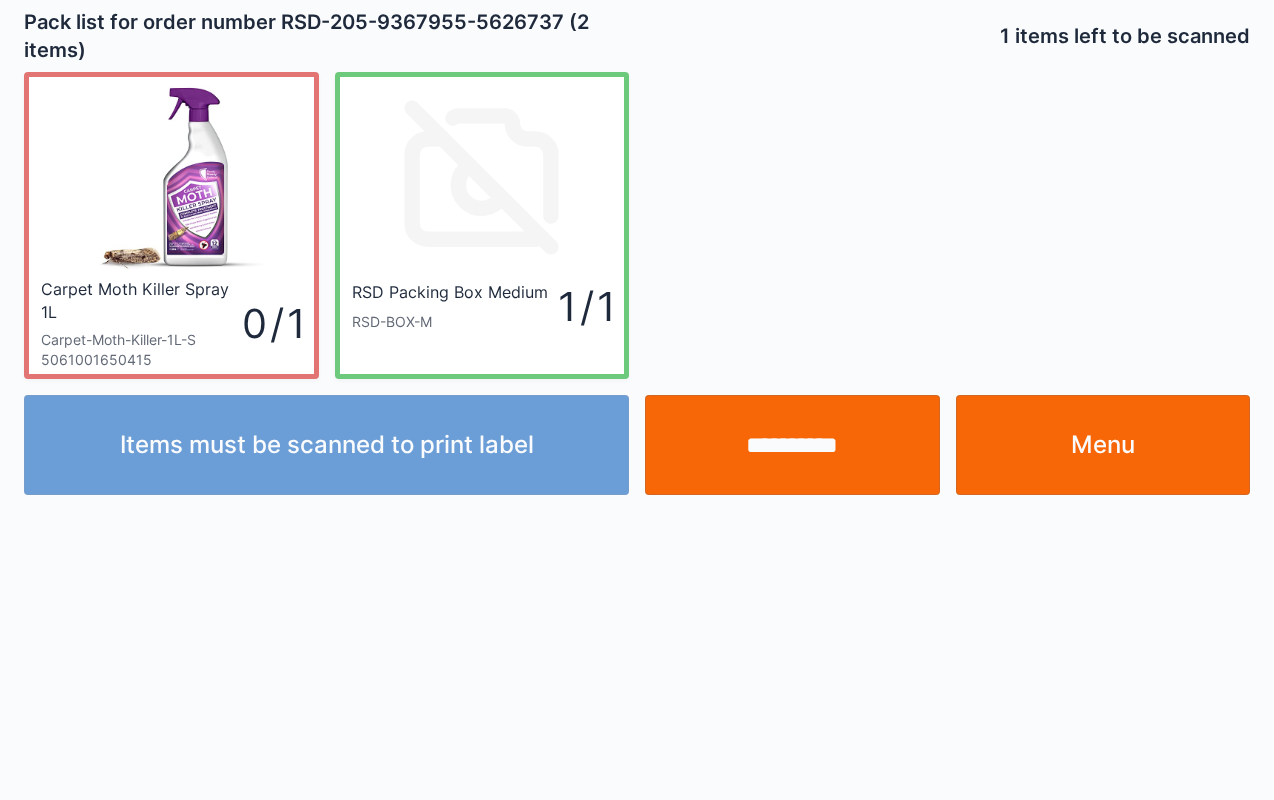click on "**********" at bounding box center [792, 445] 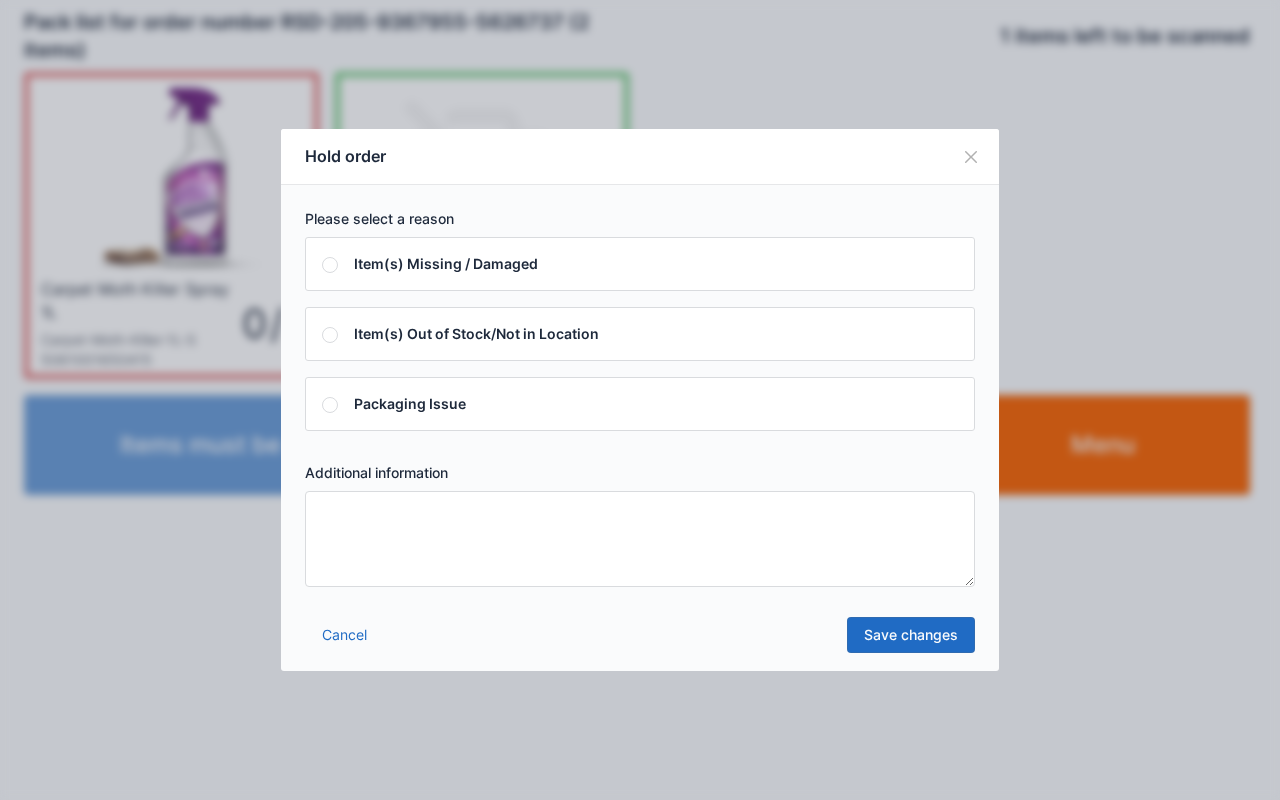 click at bounding box center [971, 157] 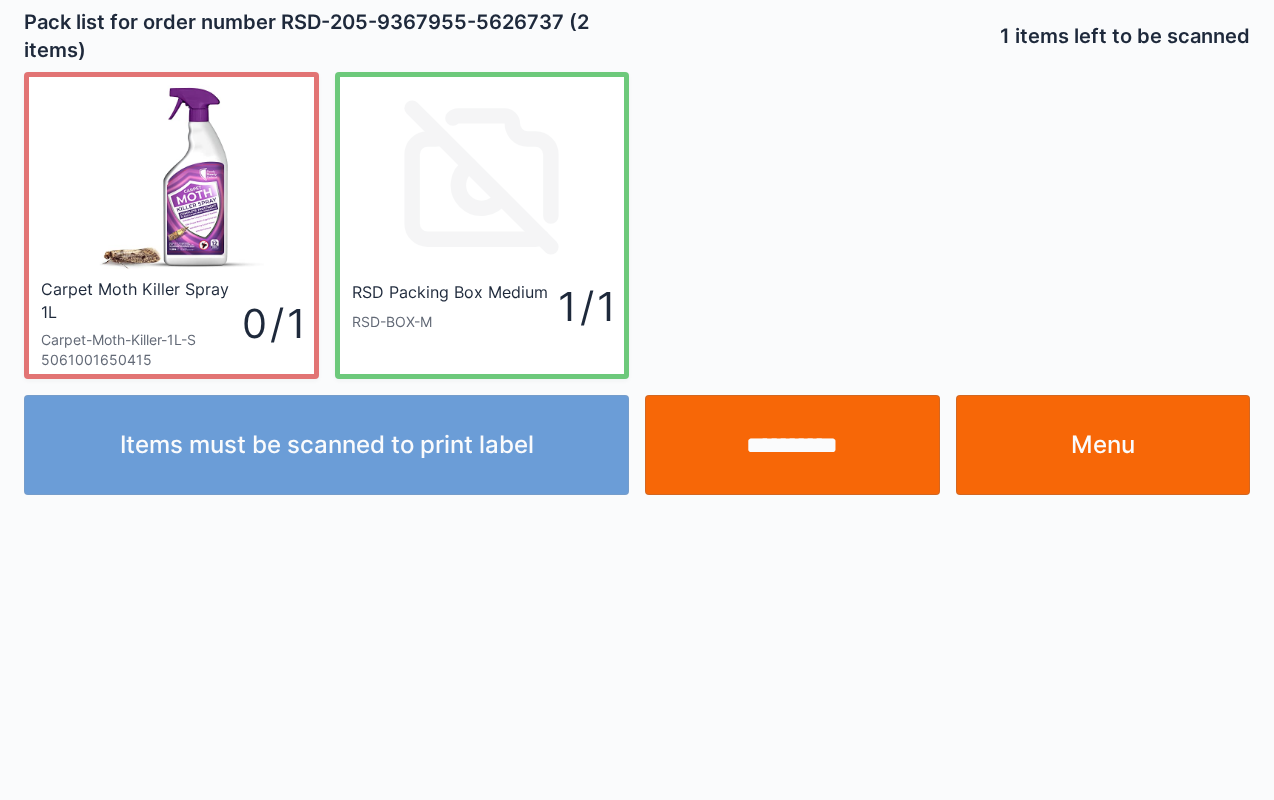 click on "Menu" at bounding box center [1103, 445] 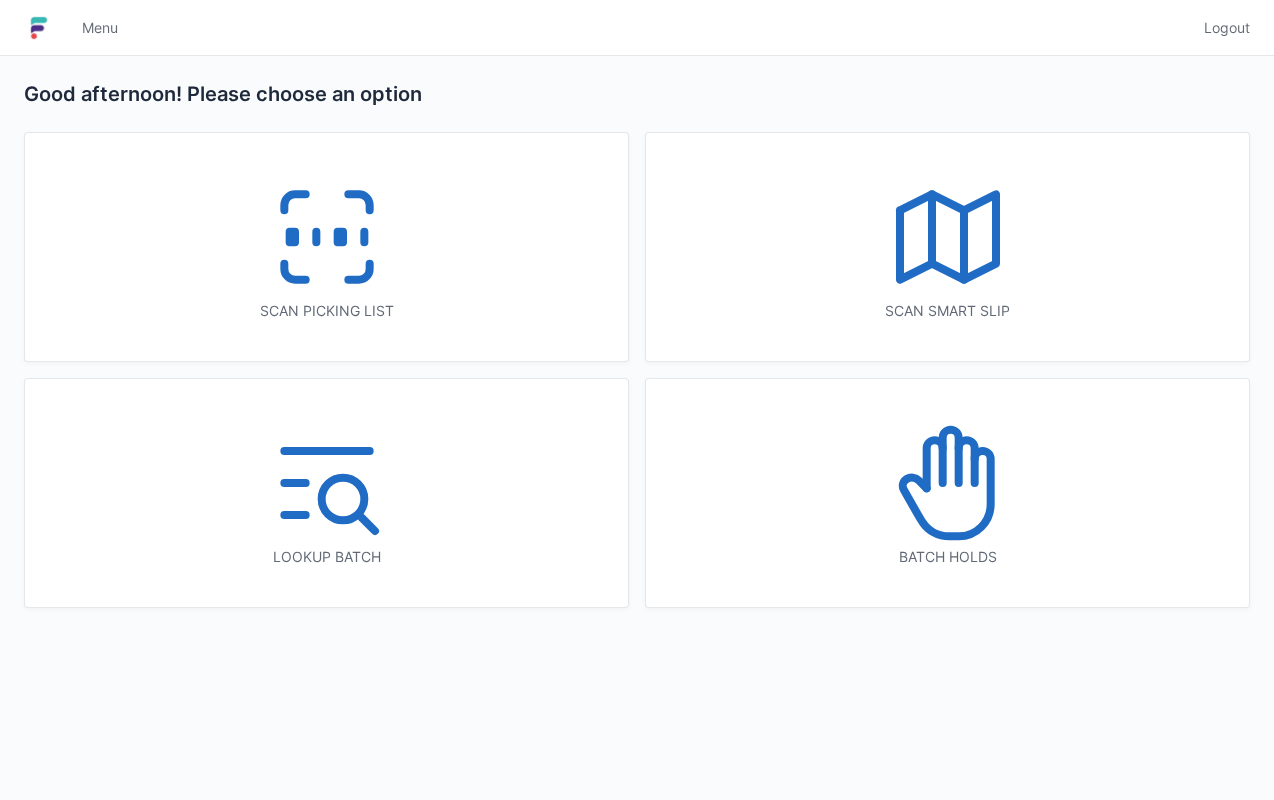 scroll, scrollTop: 0, scrollLeft: 0, axis: both 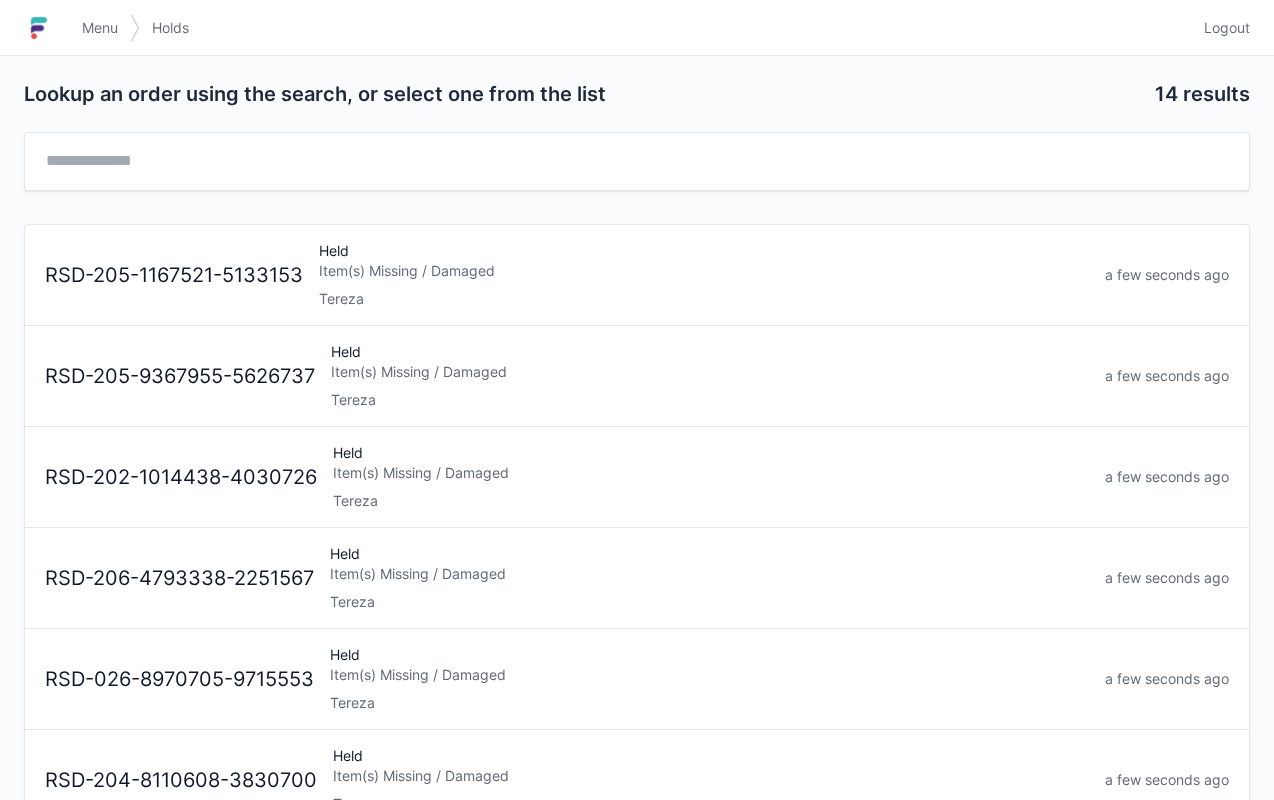 click on "Item(s) Missing / Damaged" at bounding box center [711, 473] 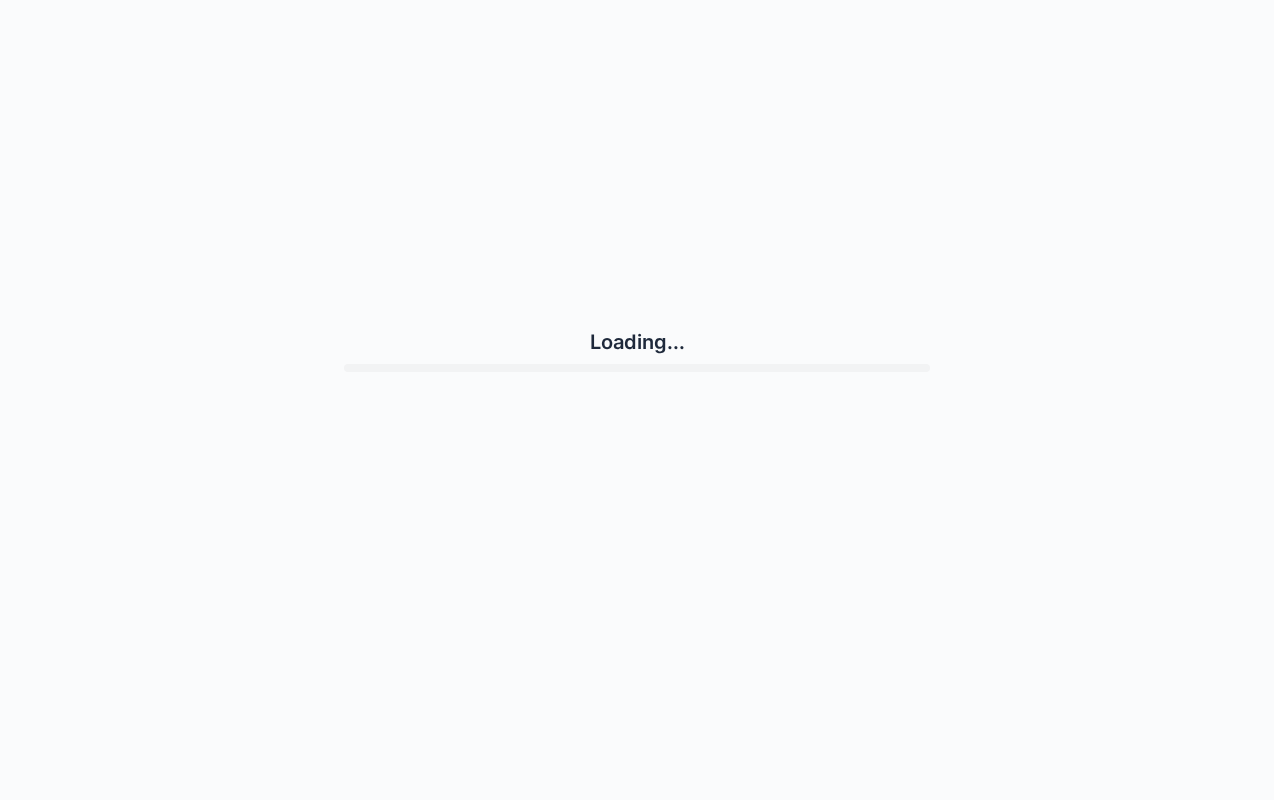 scroll, scrollTop: 0, scrollLeft: 0, axis: both 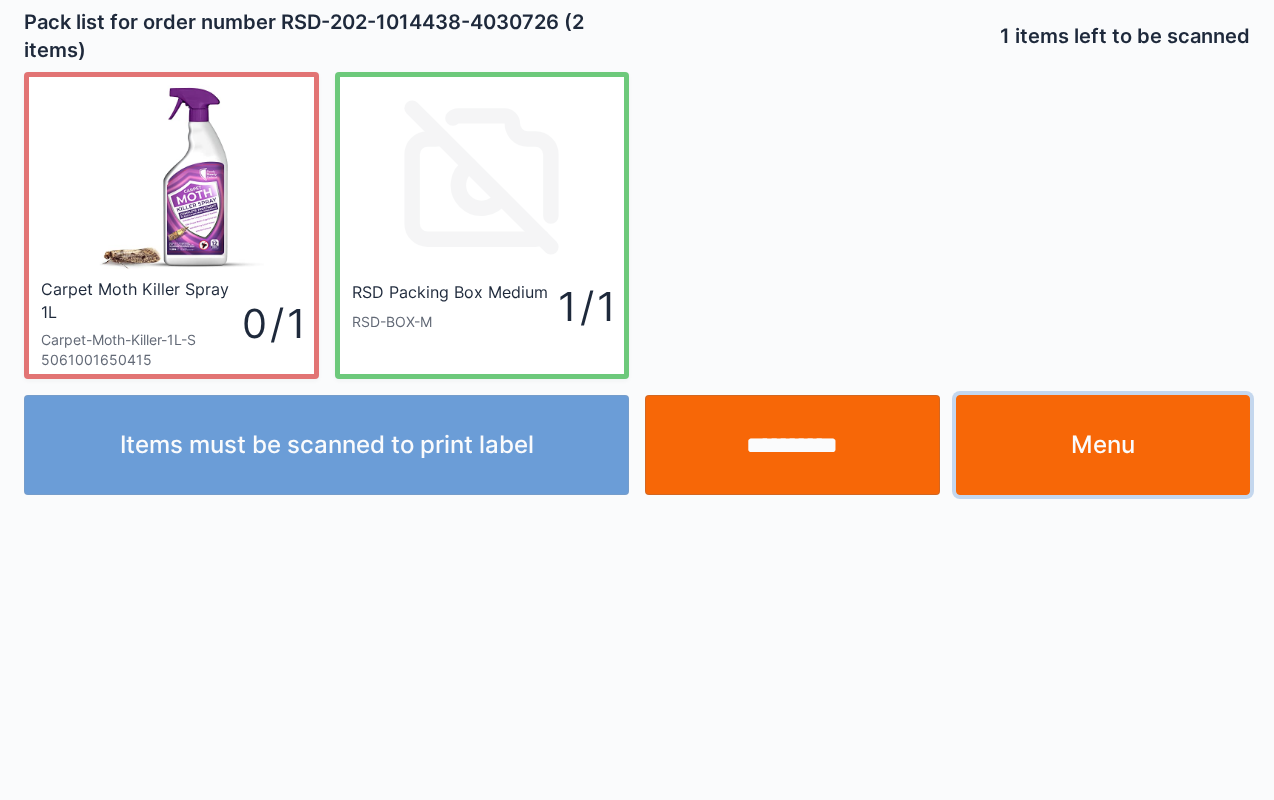 click on "Menu" at bounding box center (1103, 445) 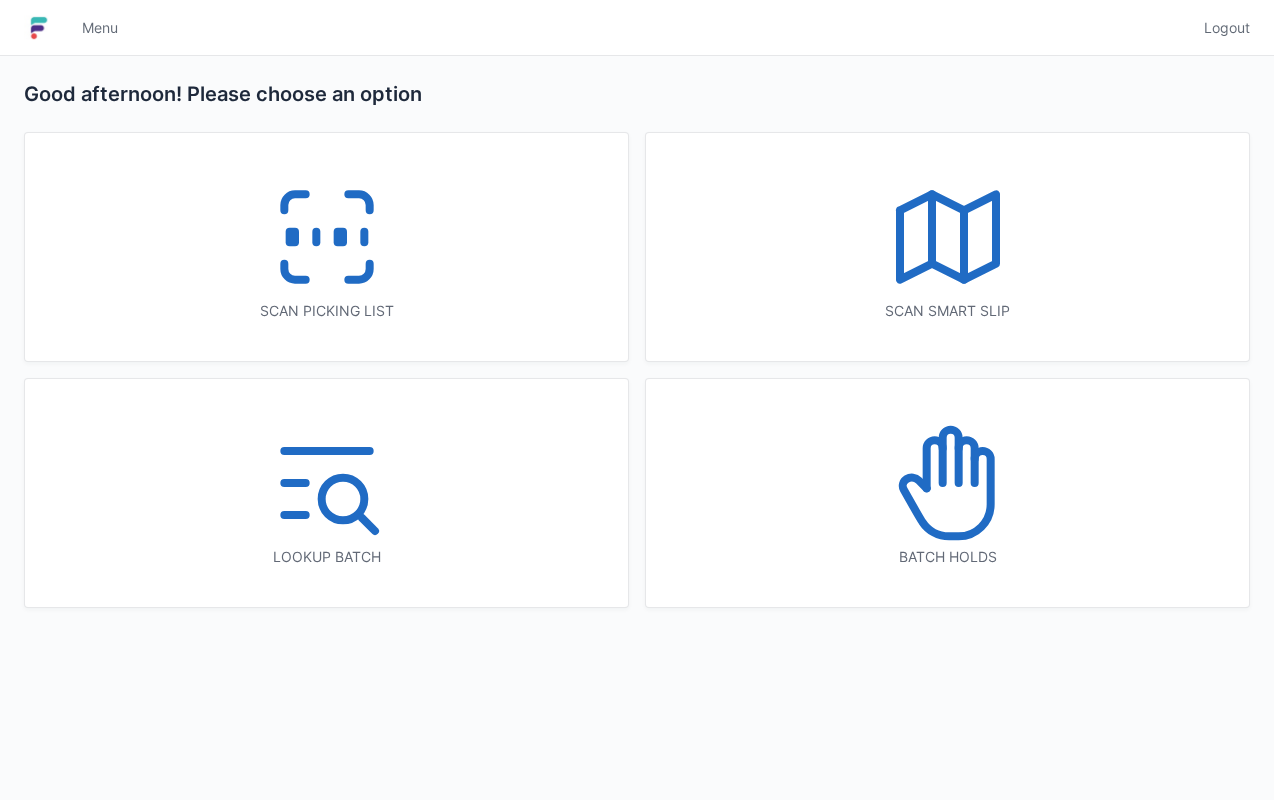 scroll, scrollTop: 0, scrollLeft: 0, axis: both 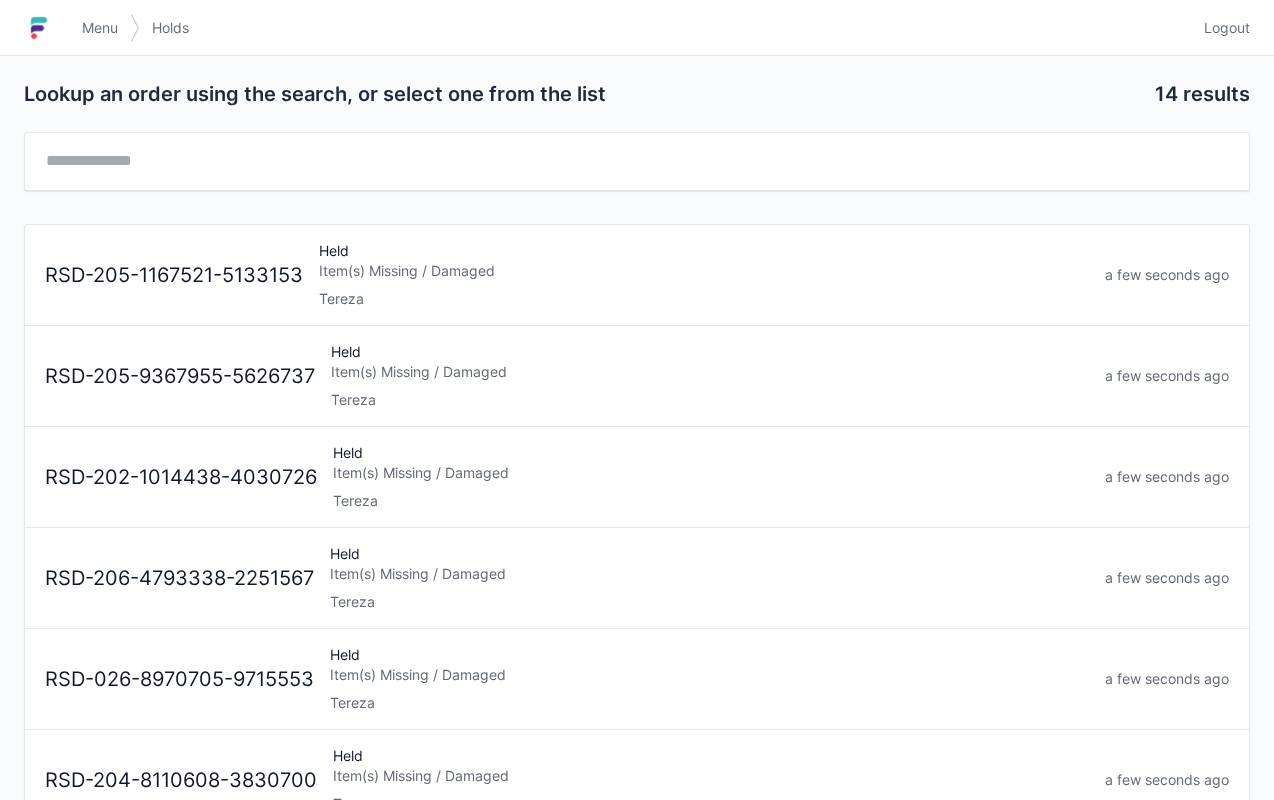 click on "Item(s) Missing / Damaged" at bounding box center [709, 574] 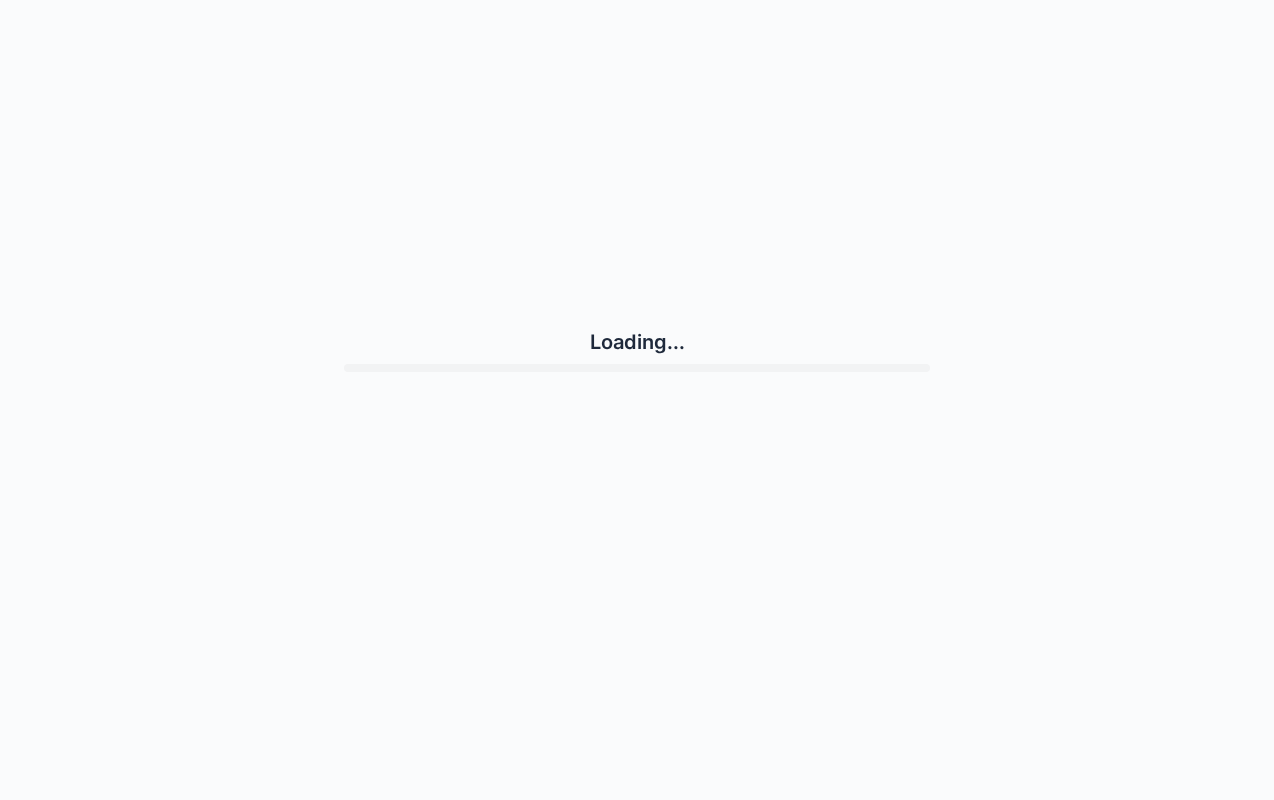 scroll, scrollTop: 0, scrollLeft: 0, axis: both 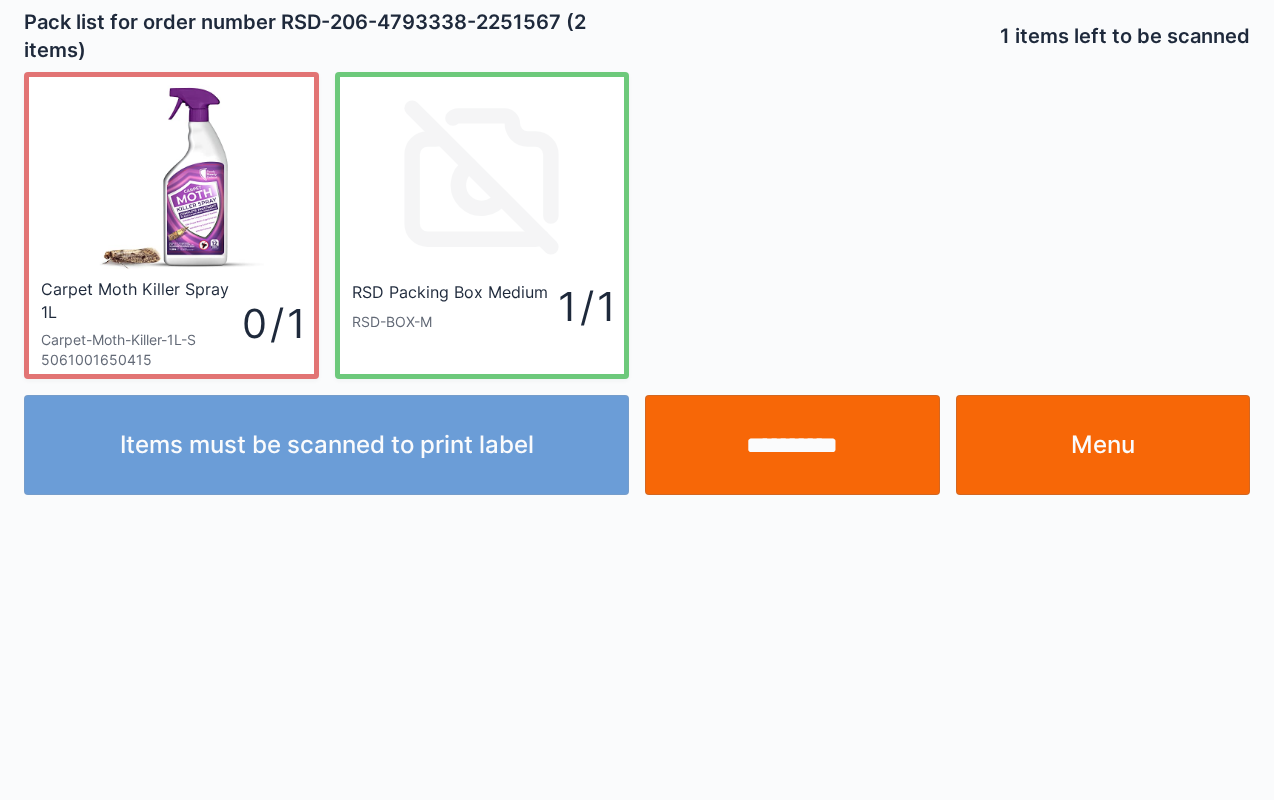 click on "Menu" at bounding box center (1103, 445) 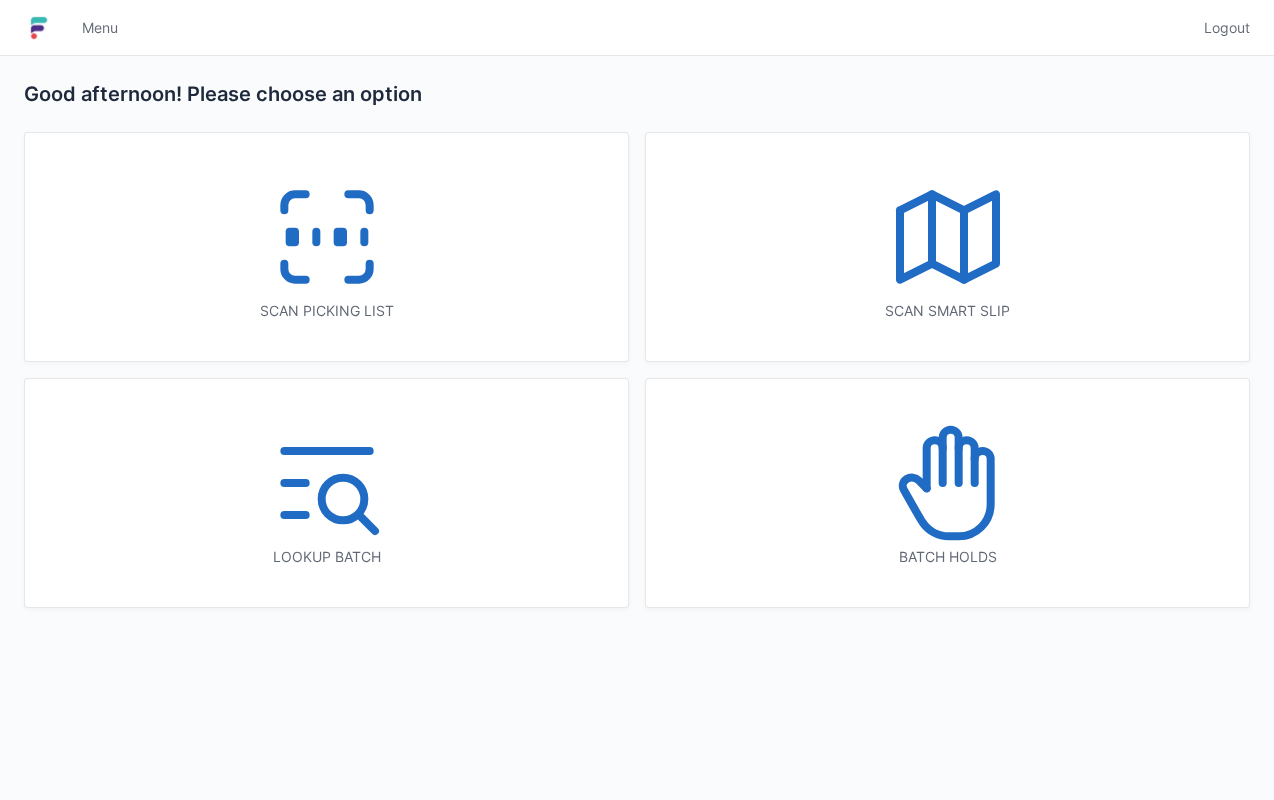 scroll, scrollTop: 0, scrollLeft: 0, axis: both 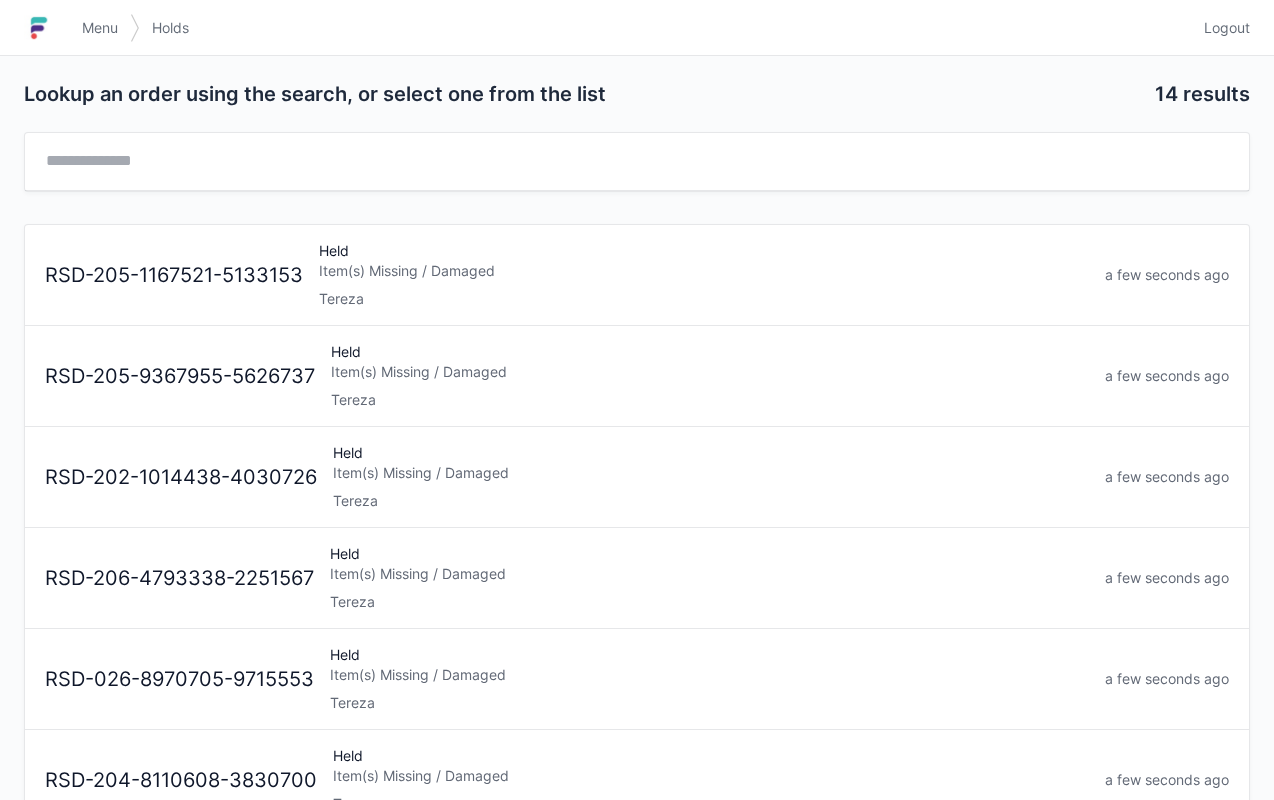 click on "Item(s) Missing / Damaged" at bounding box center [709, 675] 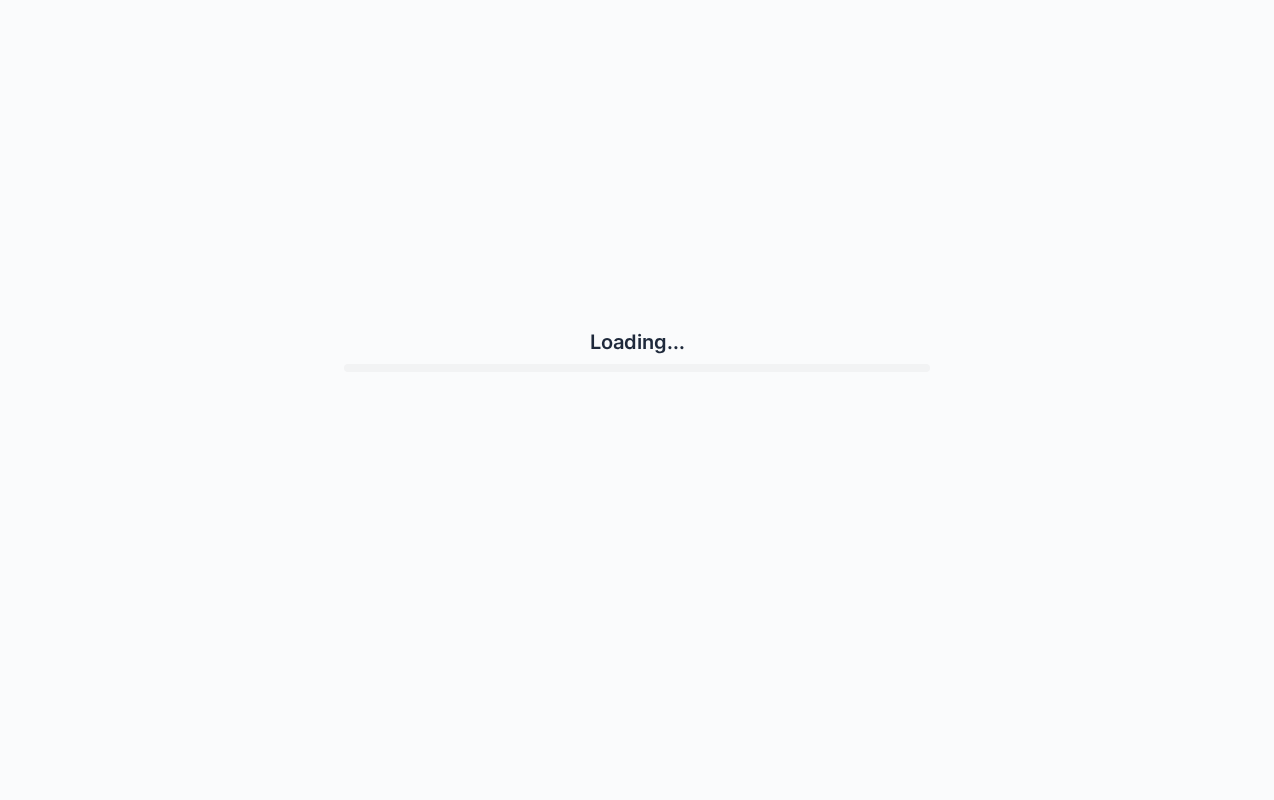 scroll, scrollTop: 0, scrollLeft: 0, axis: both 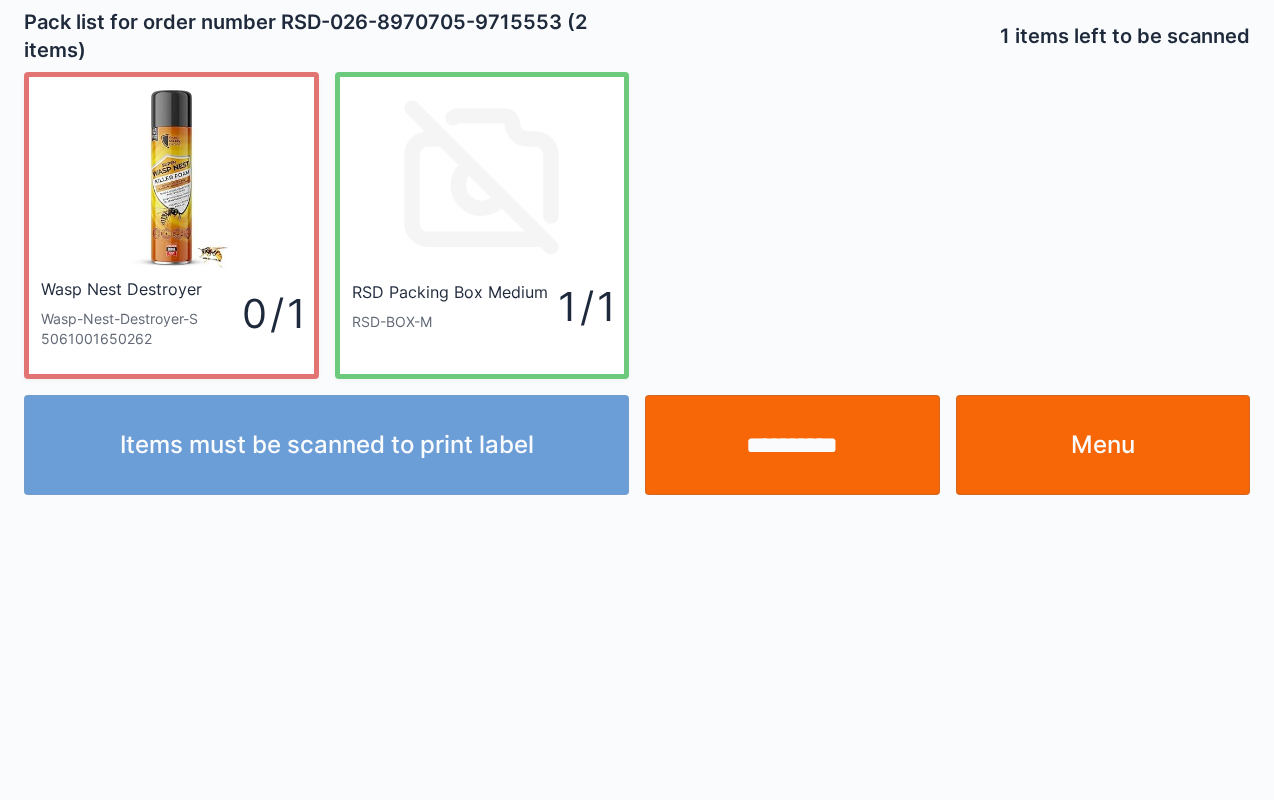 click on "Menu" at bounding box center [1103, 445] 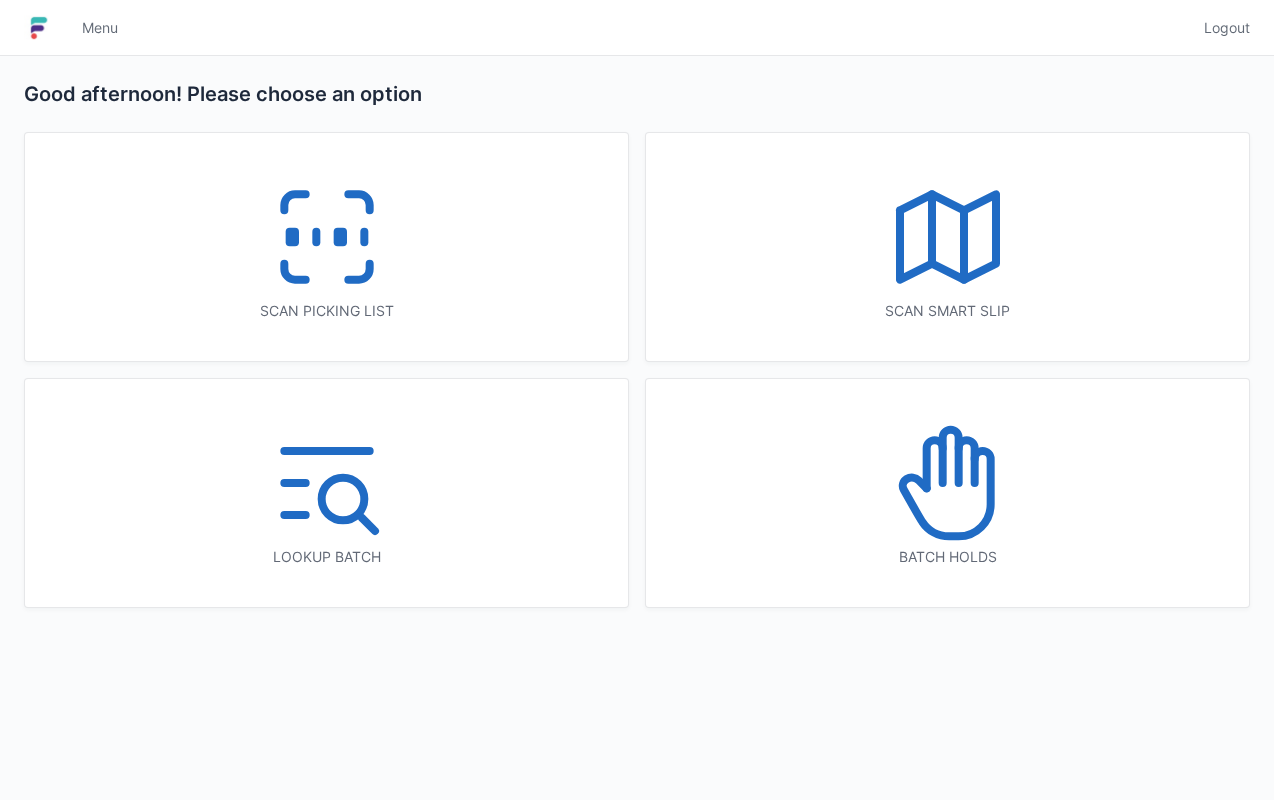 scroll, scrollTop: 0, scrollLeft: 0, axis: both 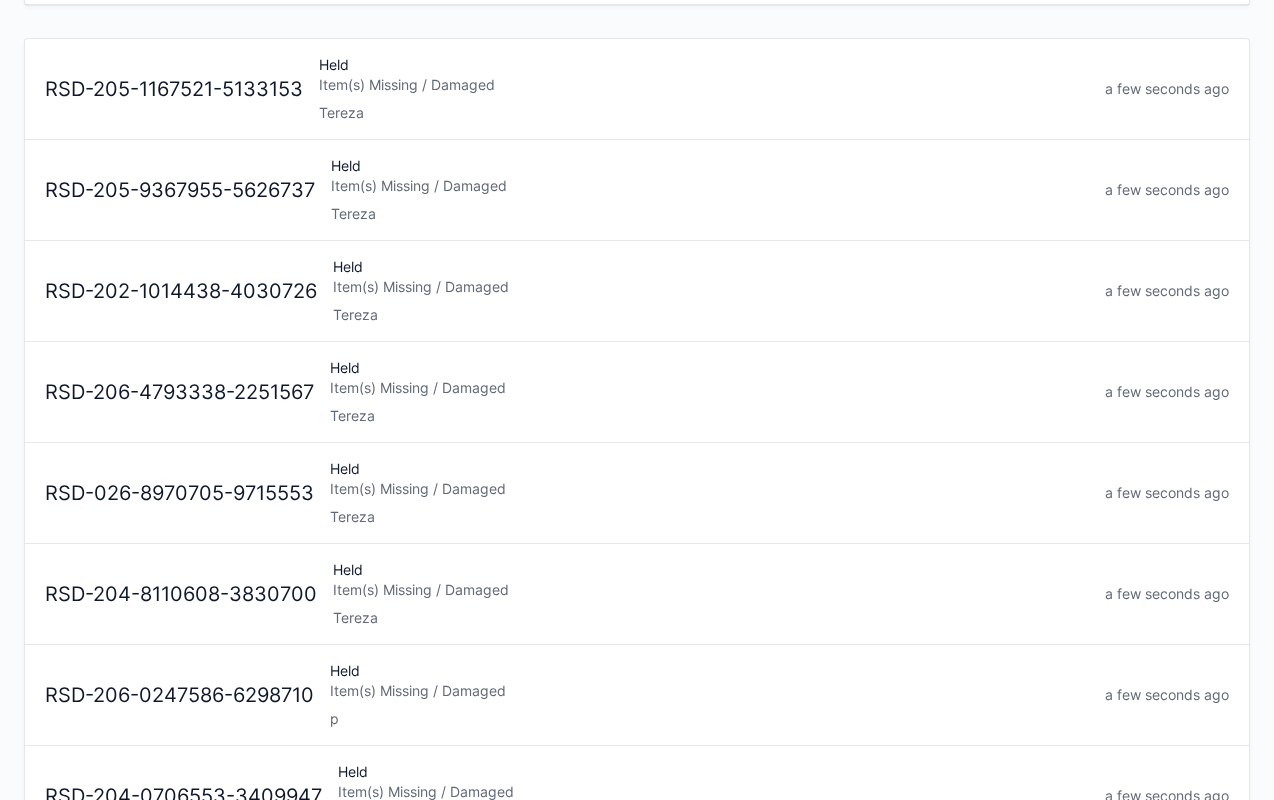 click on "Item(s) Missing / Damaged" at bounding box center (711, 590) 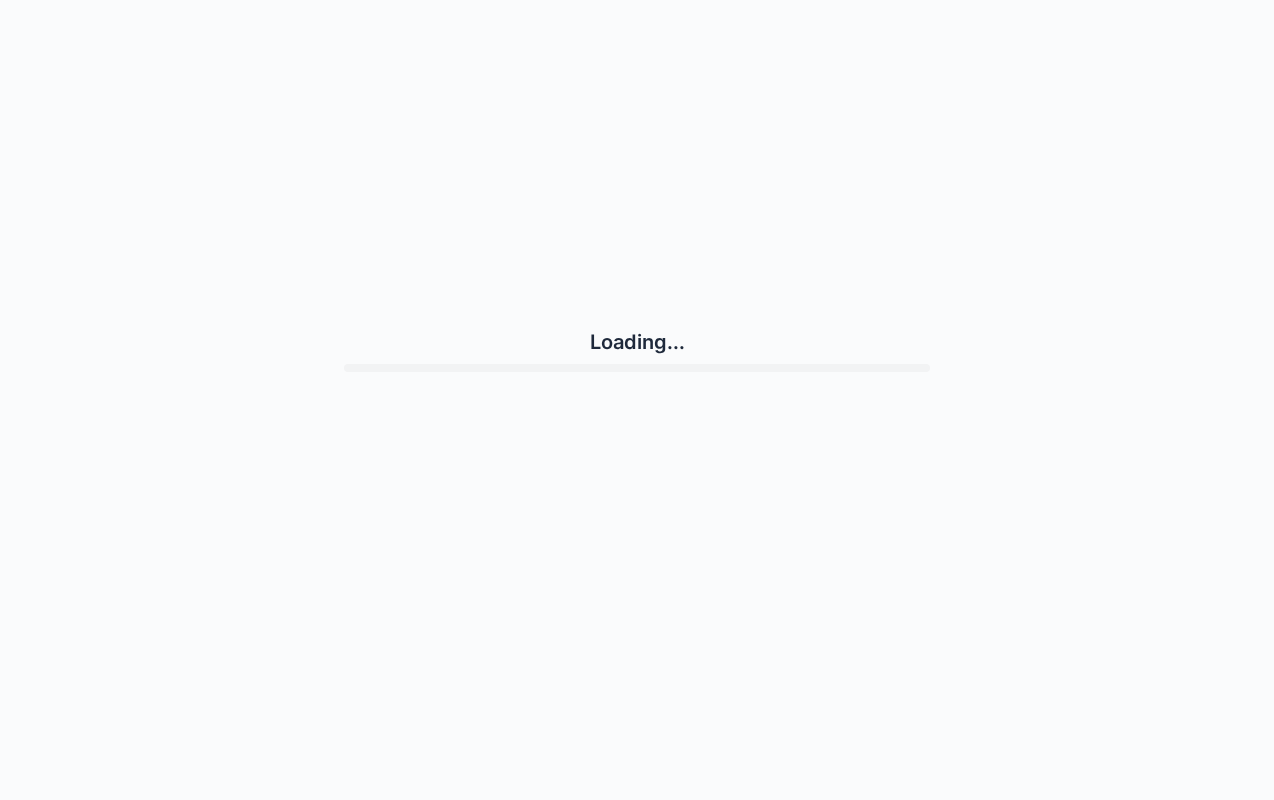 scroll, scrollTop: 0, scrollLeft: 0, axis: both 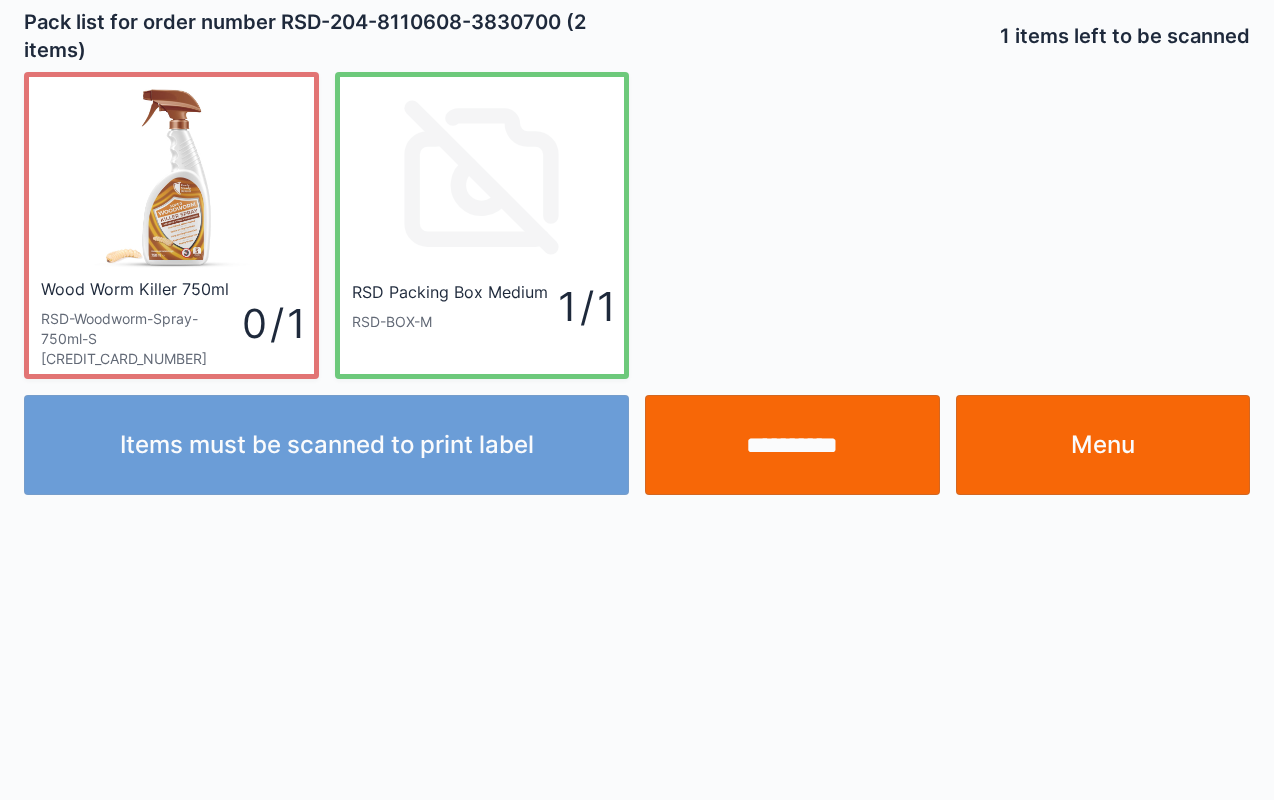 click on "Menu" at bounding box center (1103, 445) 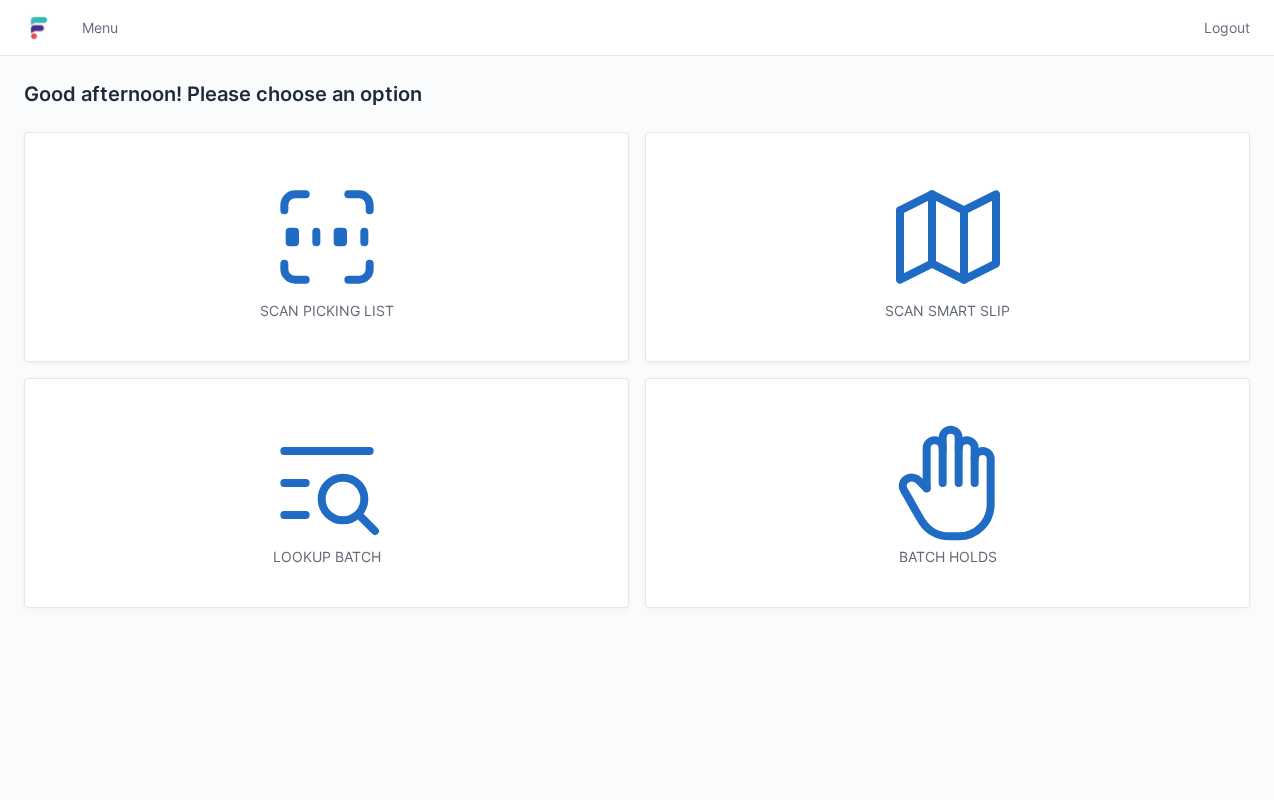 scroll, scrollTop: 0, scrollLeft: 0, axis: both 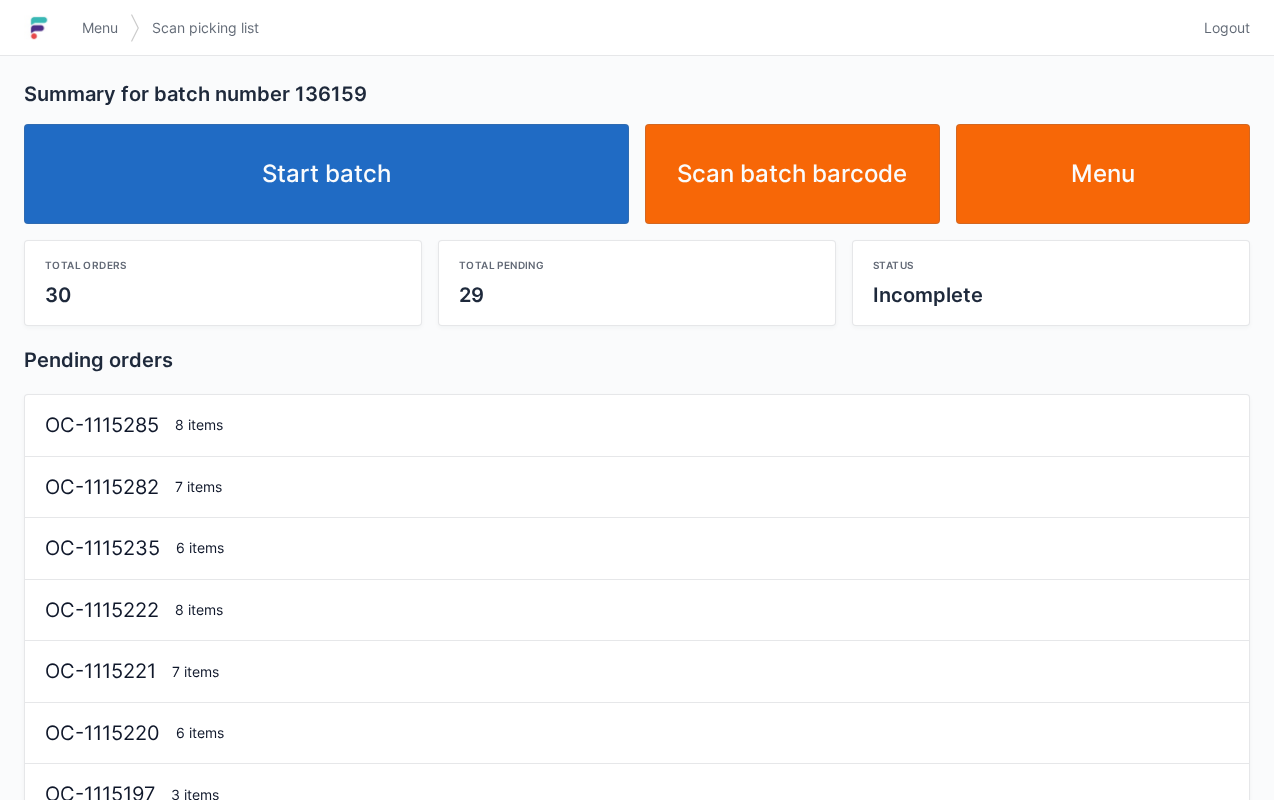 click on "Start batch" at bounding box center (326, 174) 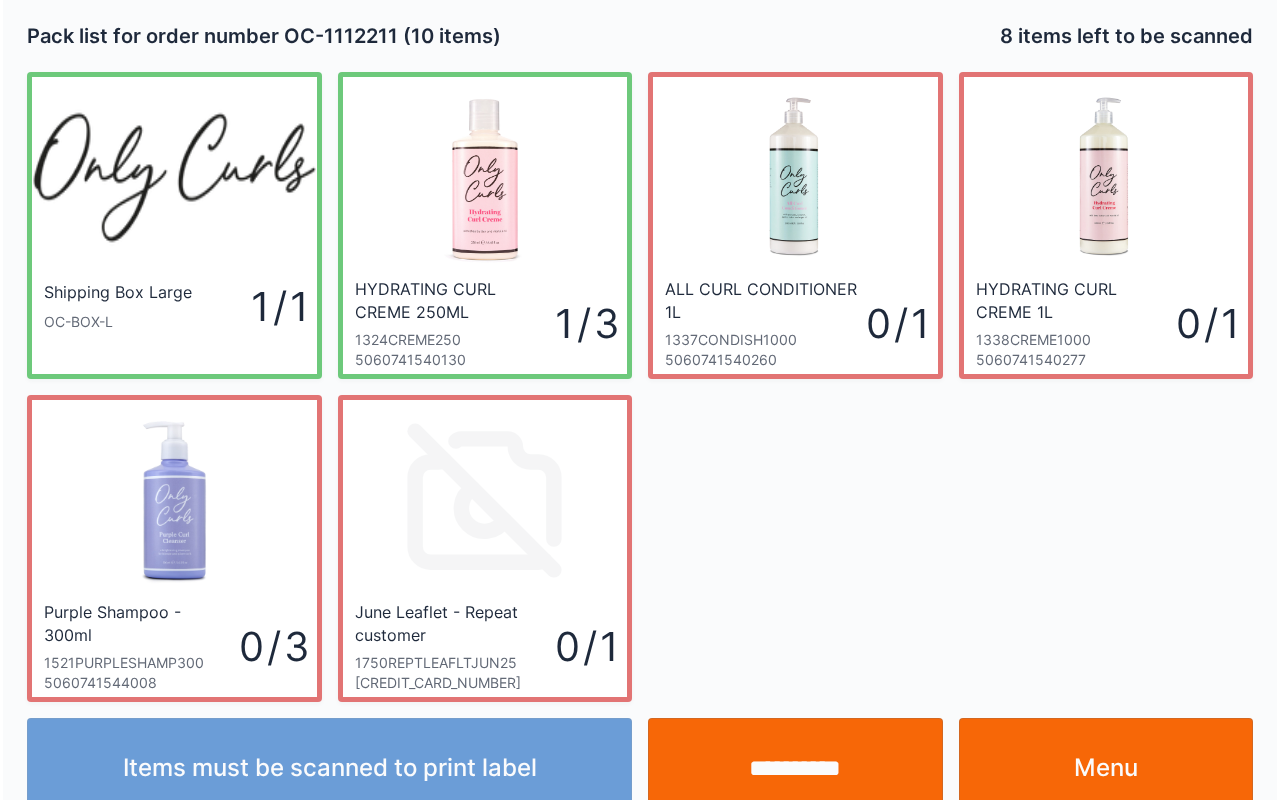 scroll, scrollTop: 36, scrollLeft: 0, axis: vertical 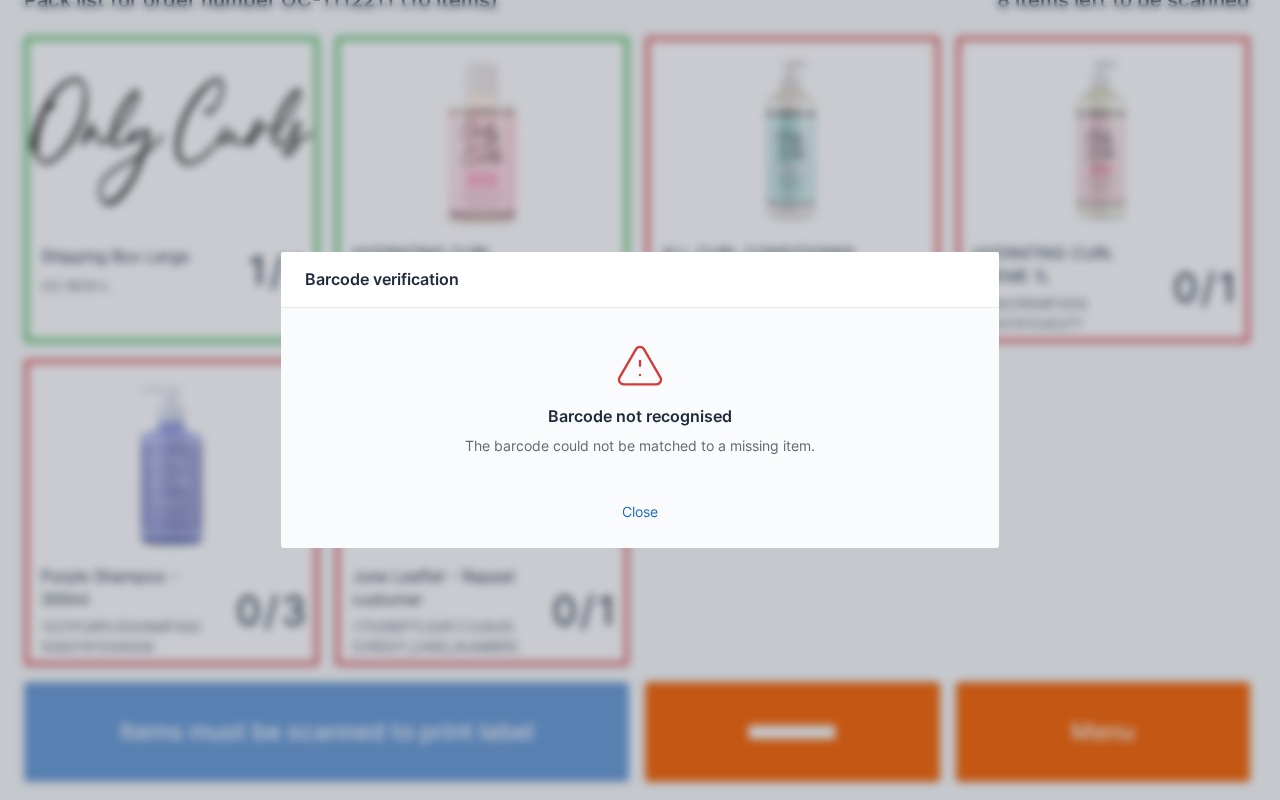 click on "Close" at bounding box center [640, 512] 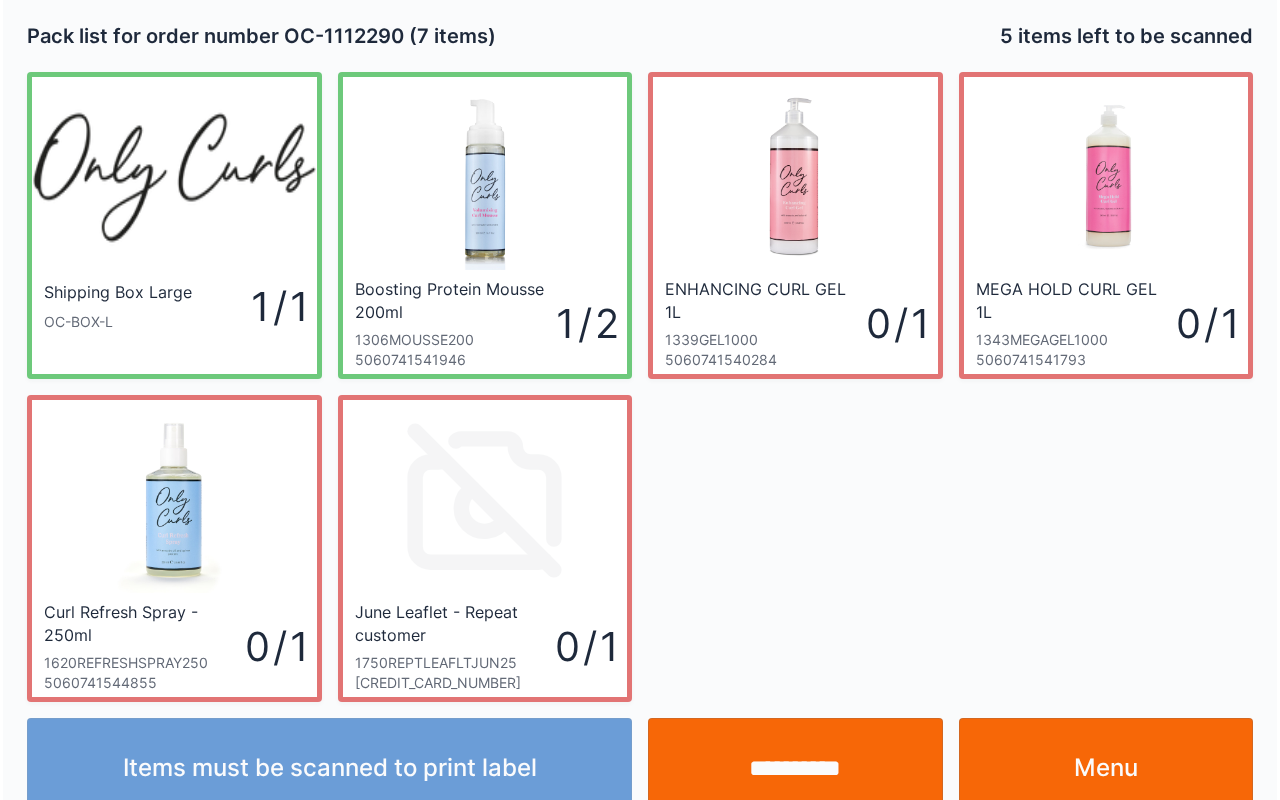 scroll, scrollTop: 36, scrollLeft: 0, axis: vertical 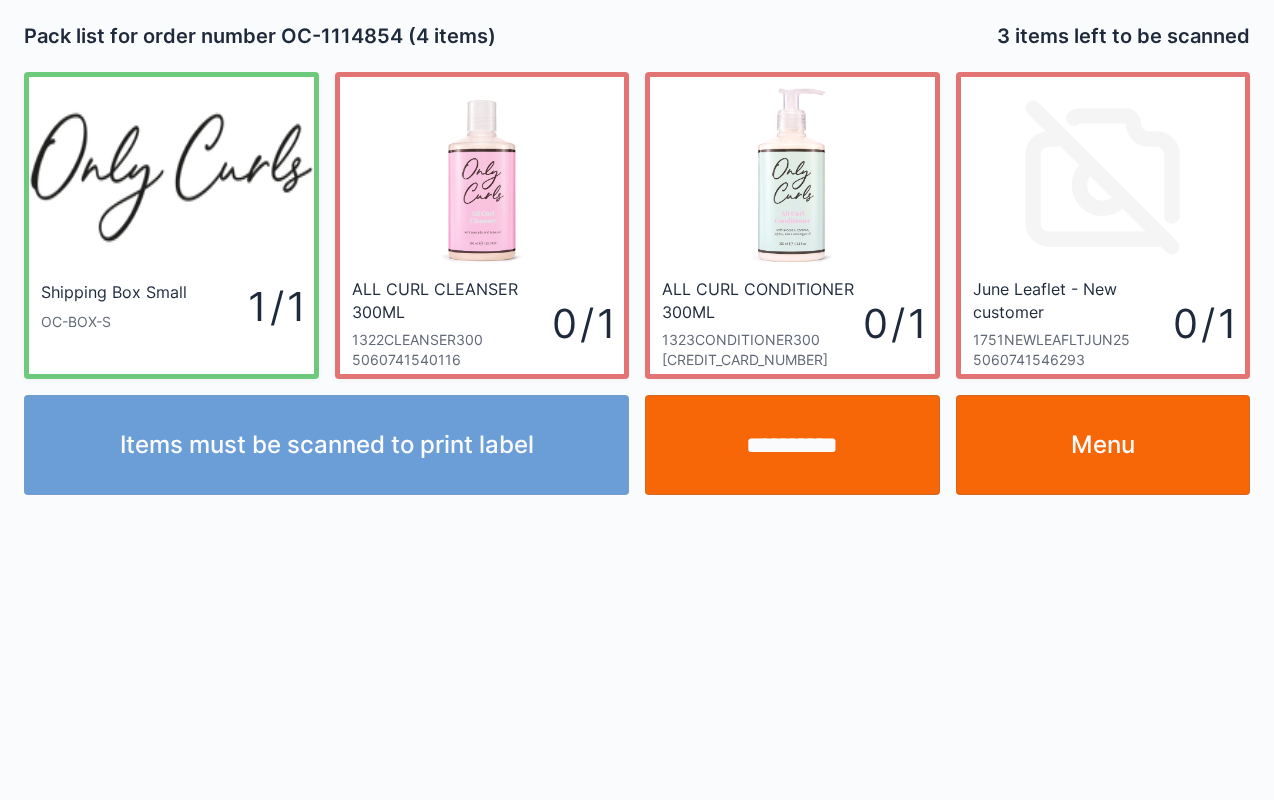 click on "Menu" at bounding box center (1103, 445) 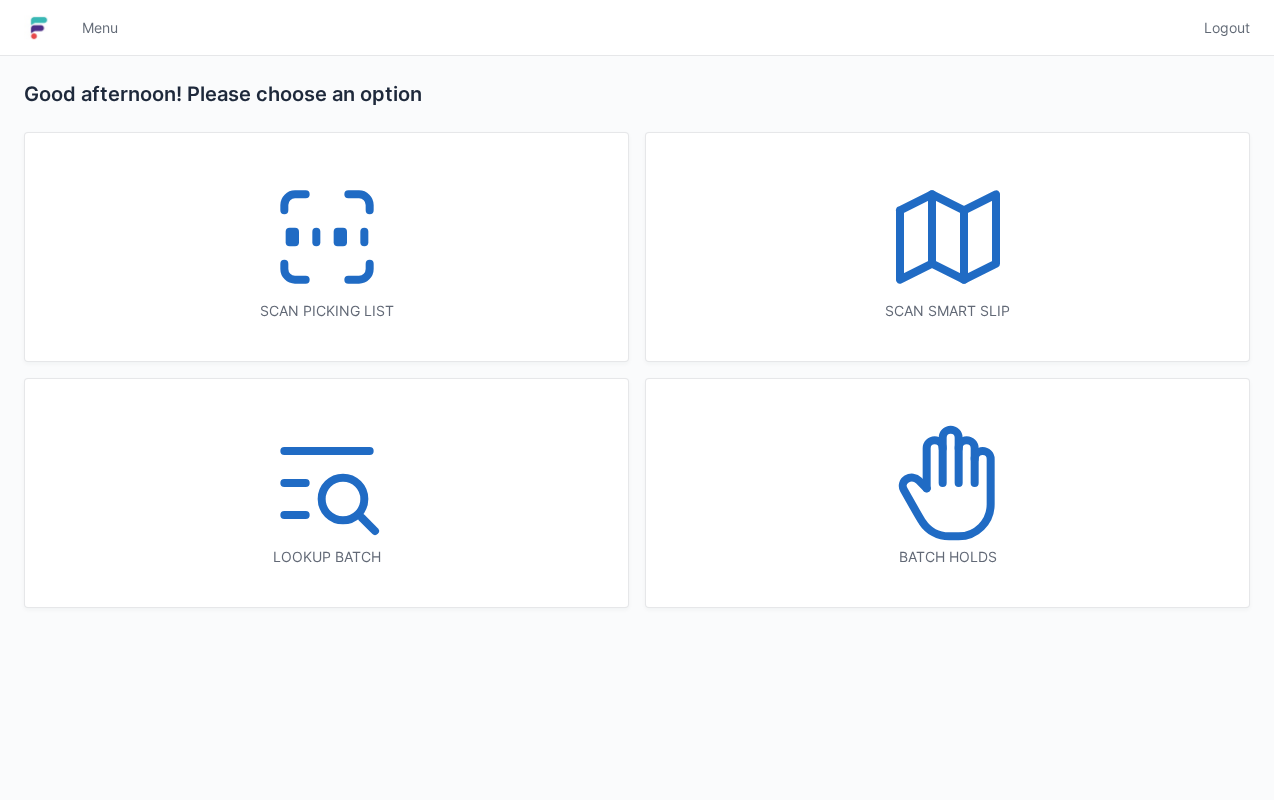scroll, scrollTop: 0, scrollLeft: 0, axis: both 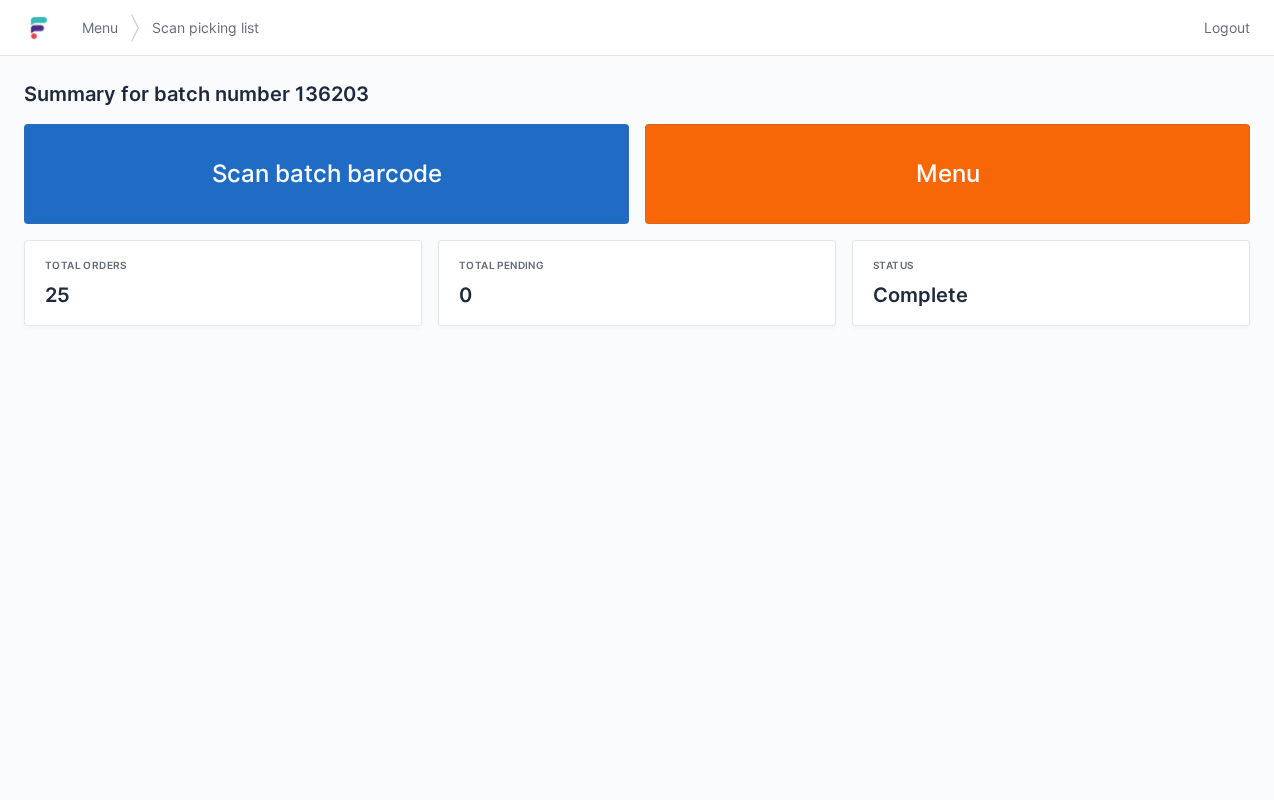 click on "Scan batch barcode" at bounding box center [326, 174] 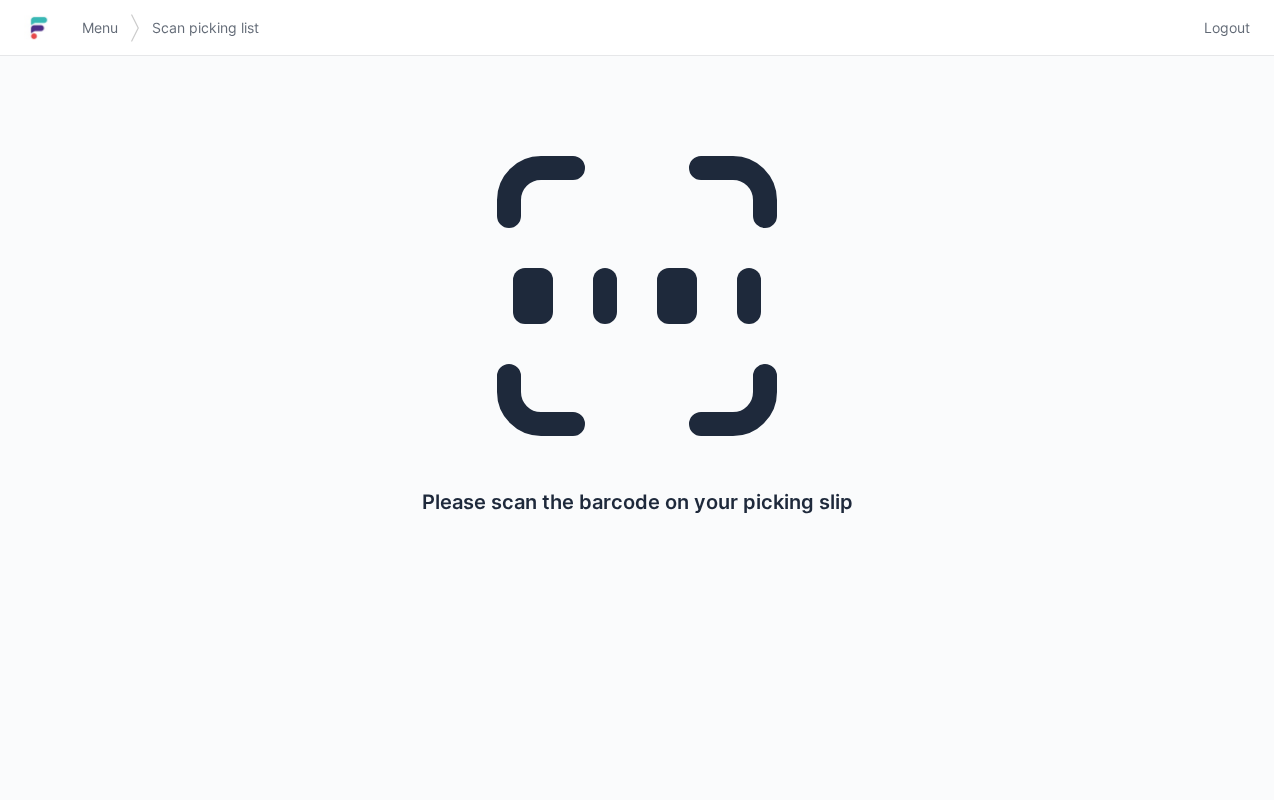 scroll, scrollTop: 0, scrollLeft: 0, axis: both 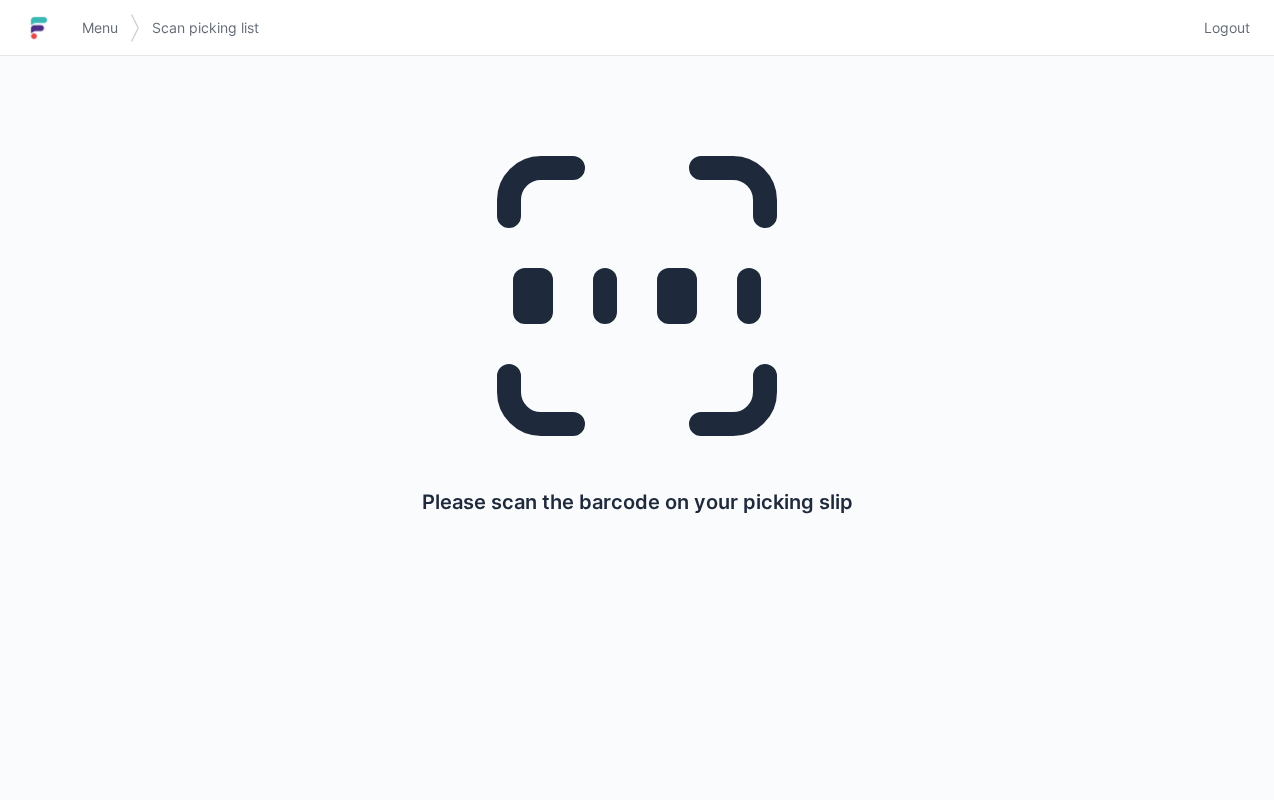 click on "Menu" at bounding box center (100, 28) 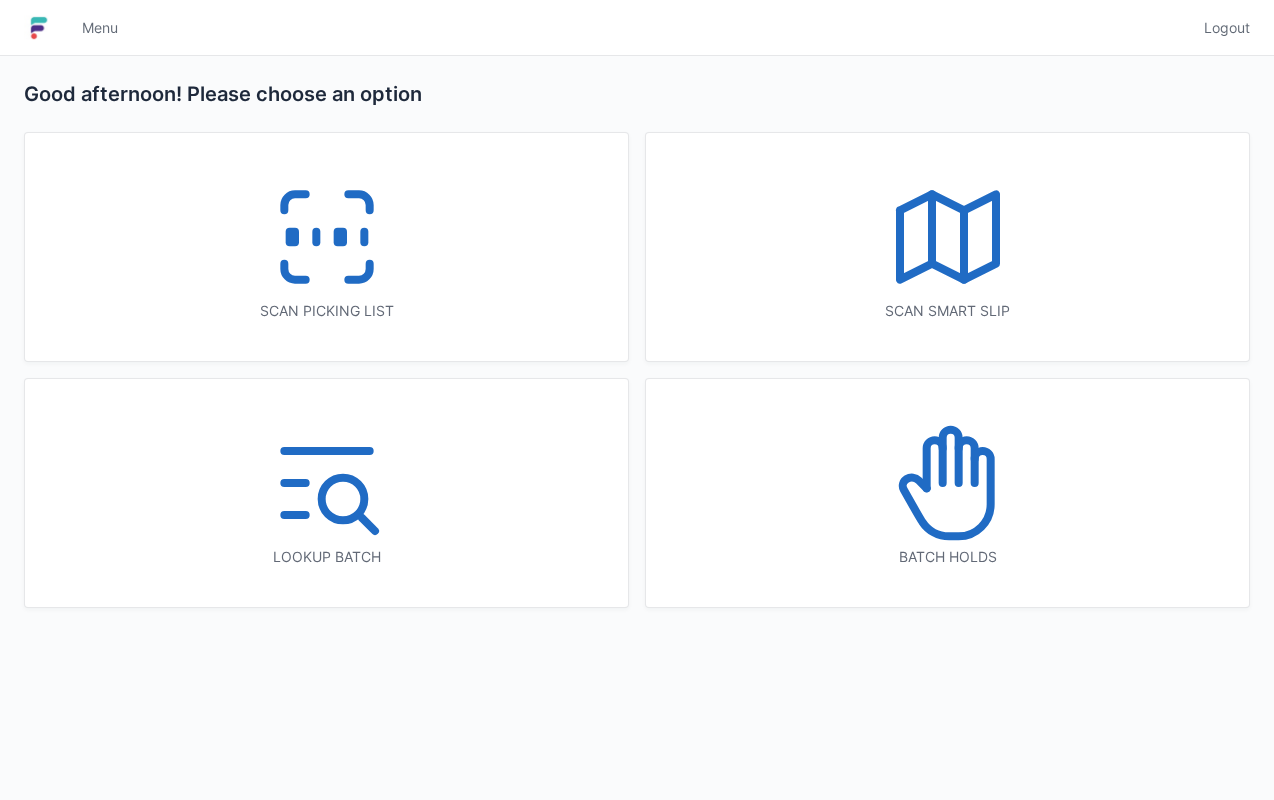 scroll, scrollTop: 0, scrollLeft: 0, axis: both 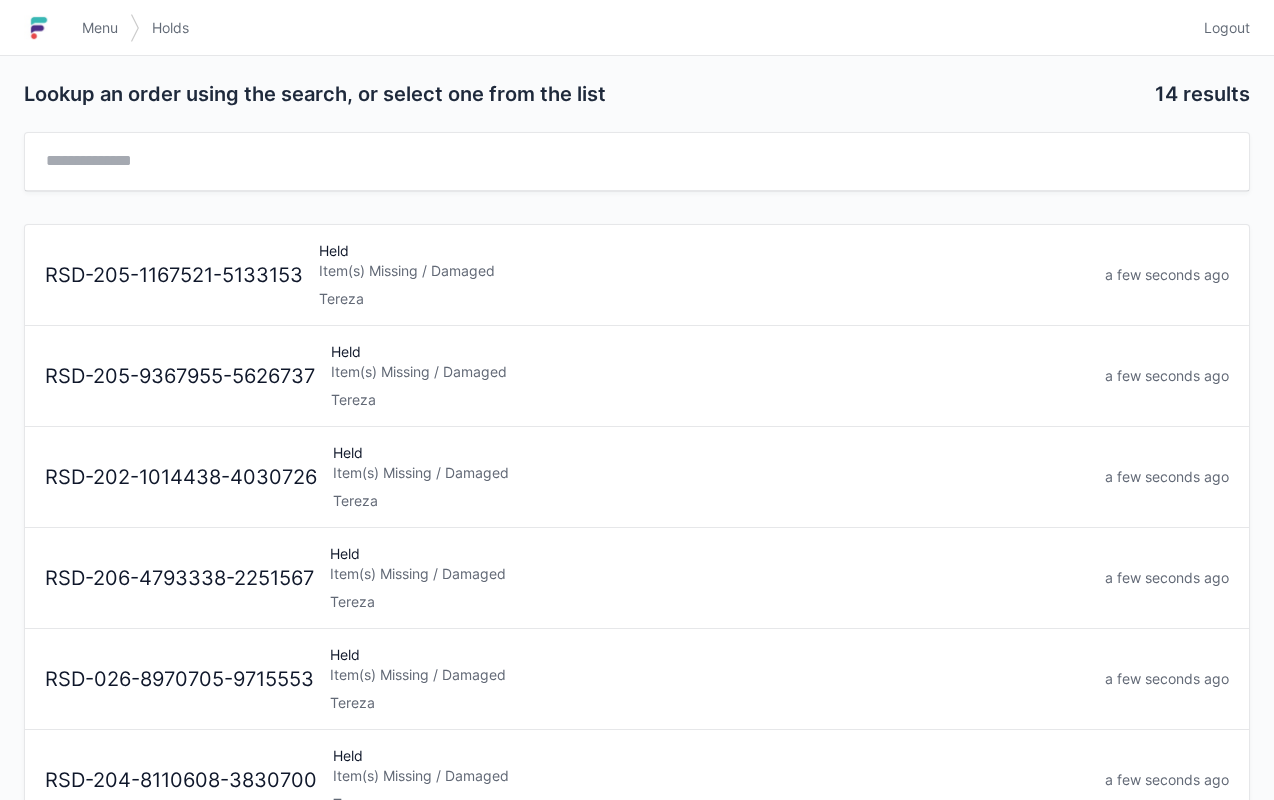 click on "Tereza" at bounding box center (704, 299) 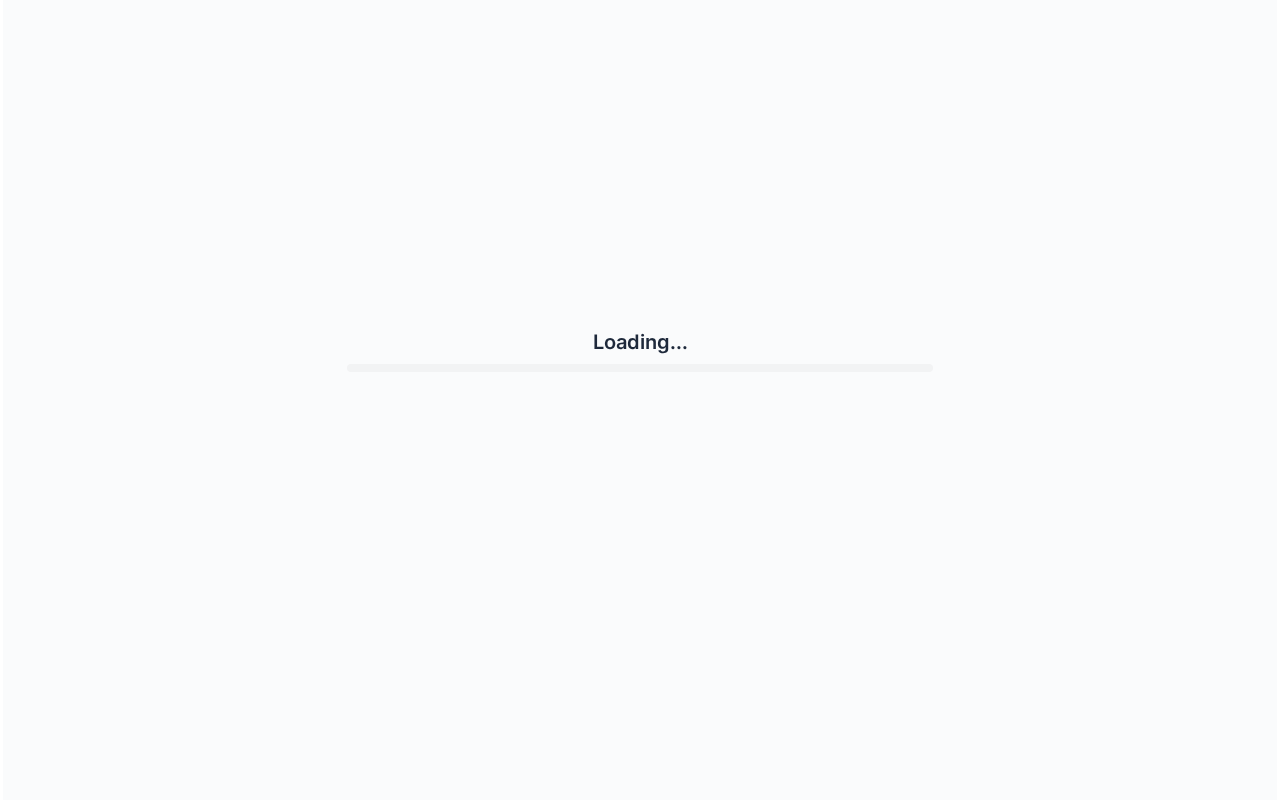scroll, scrollTop: 0, scrollLeft: 0, axis: both 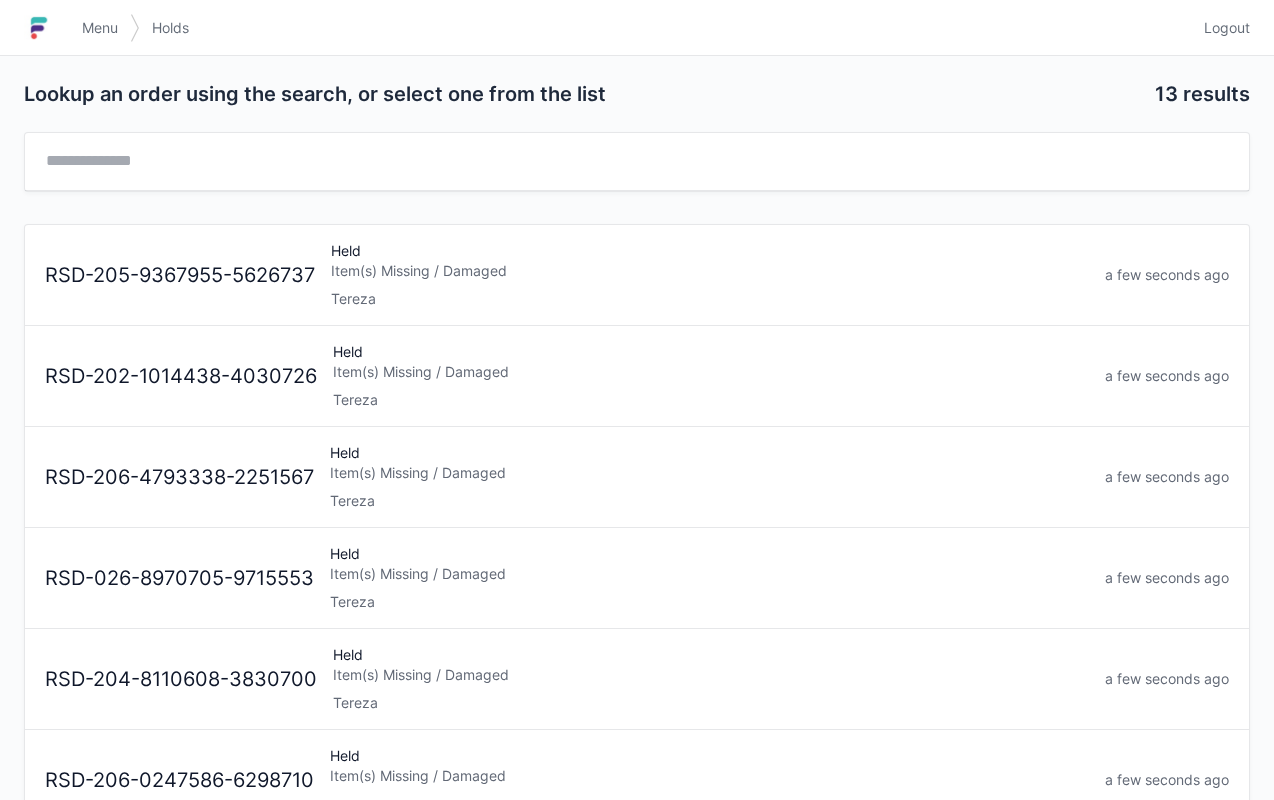 click on "Tereza" at bounding box center [710, 299] 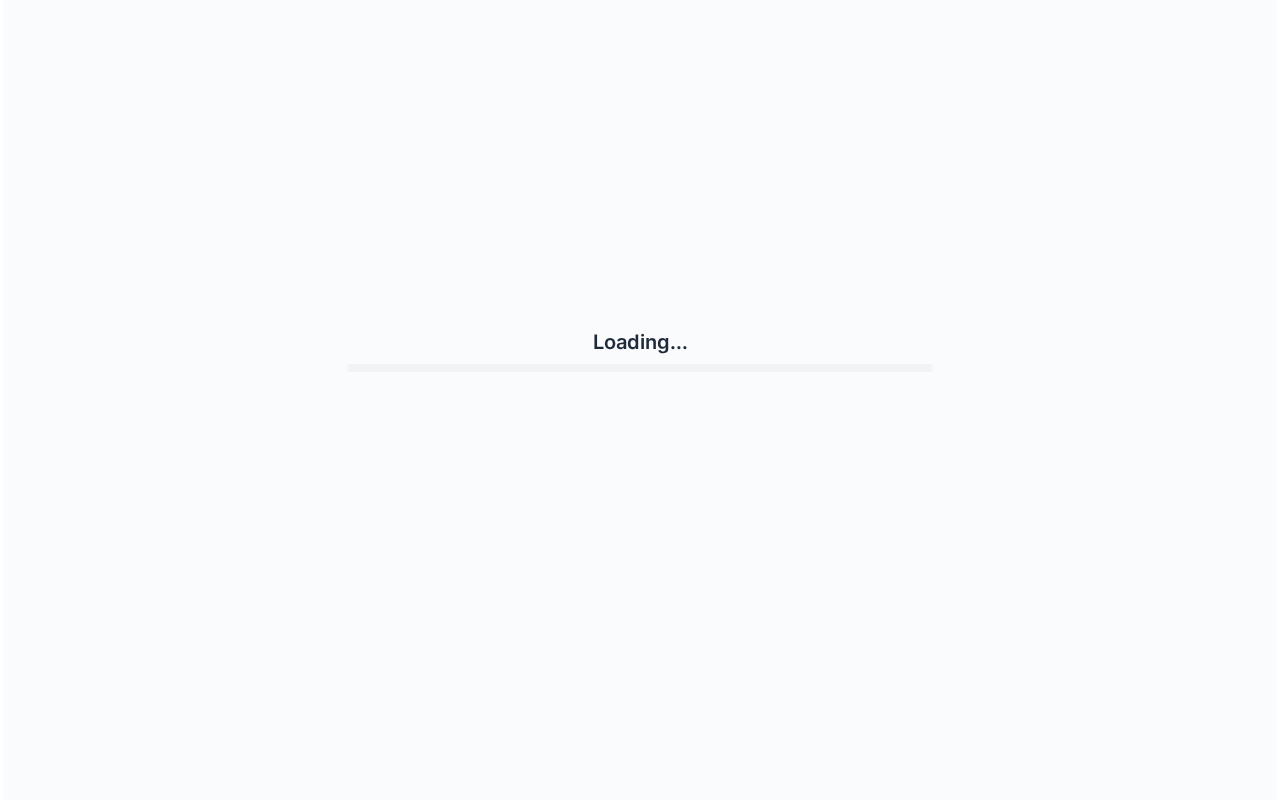 scroll, scrollTop: 0, scrollLeft: 0, axis: both 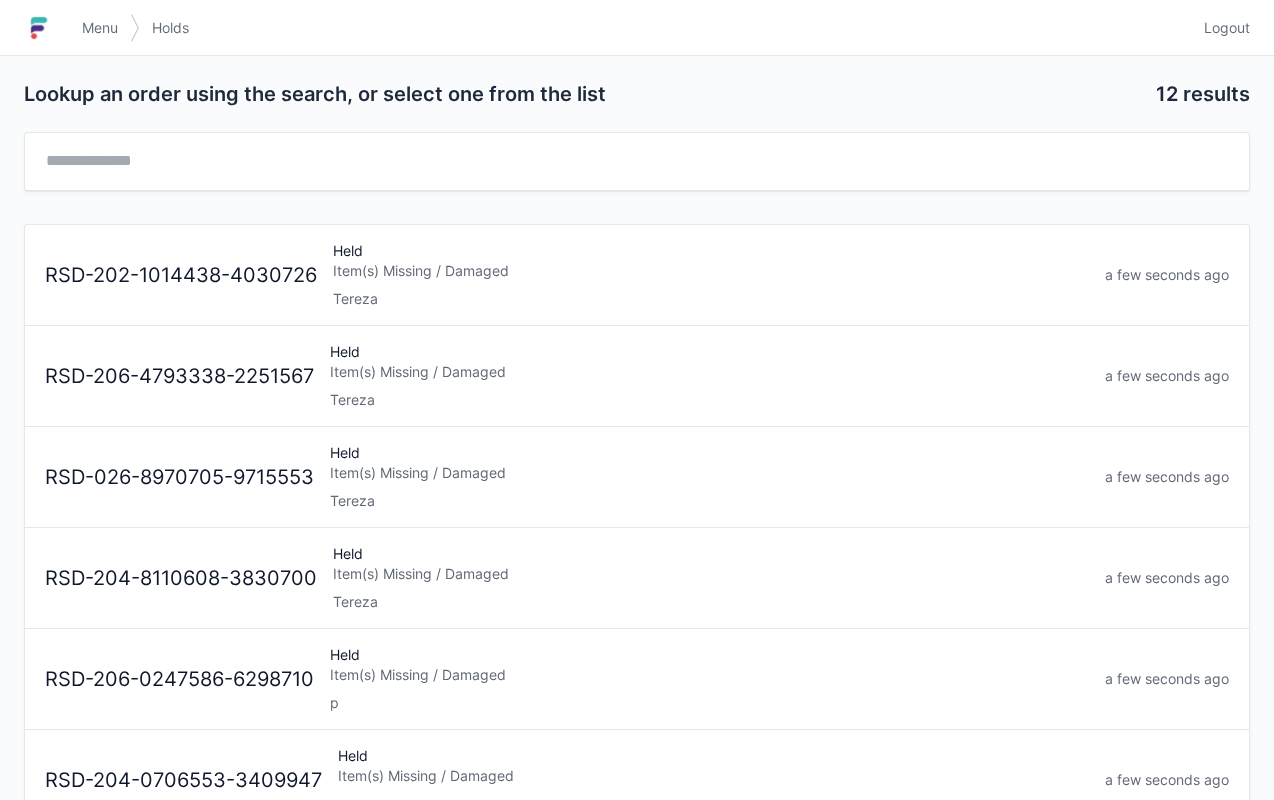 click on "Item(s) Missing / Damaged" at bounding box center (711, 271) 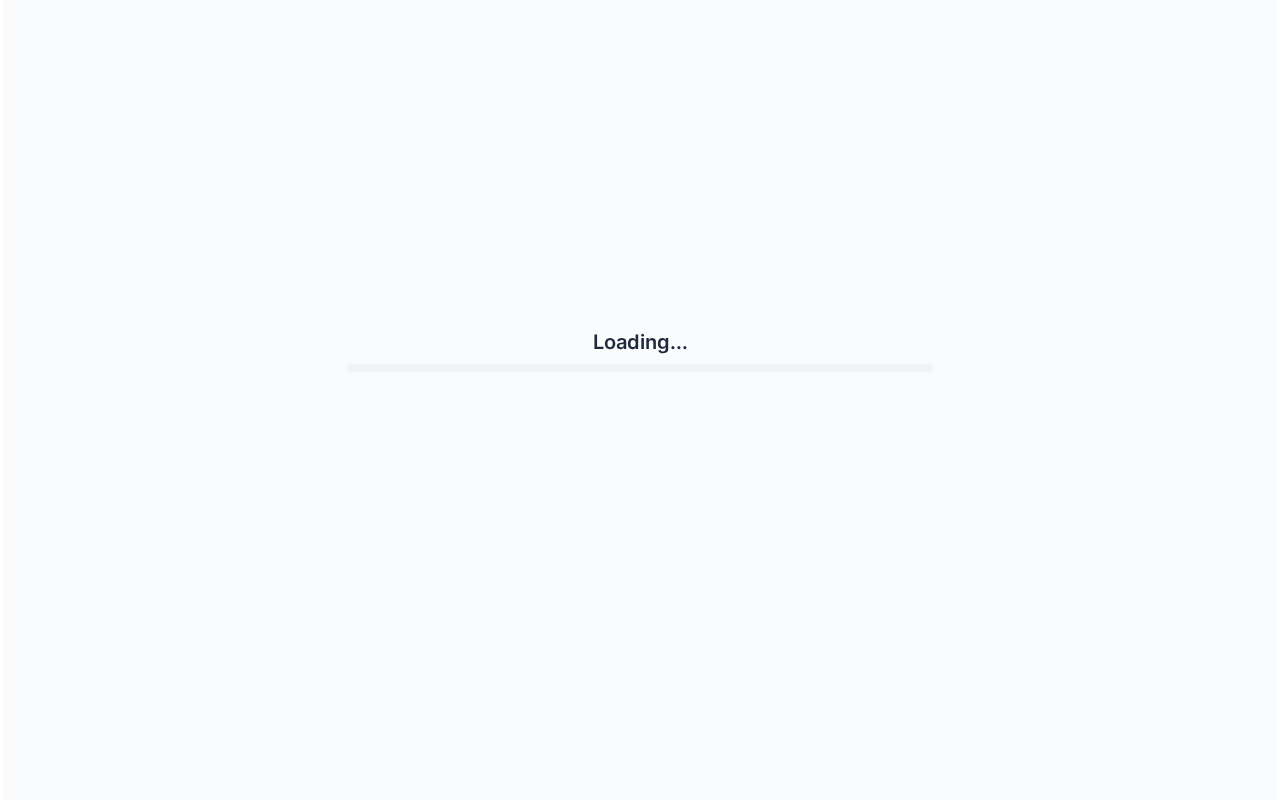 scroll, scrollTop: 0, scrollLeft: 0, axis: both 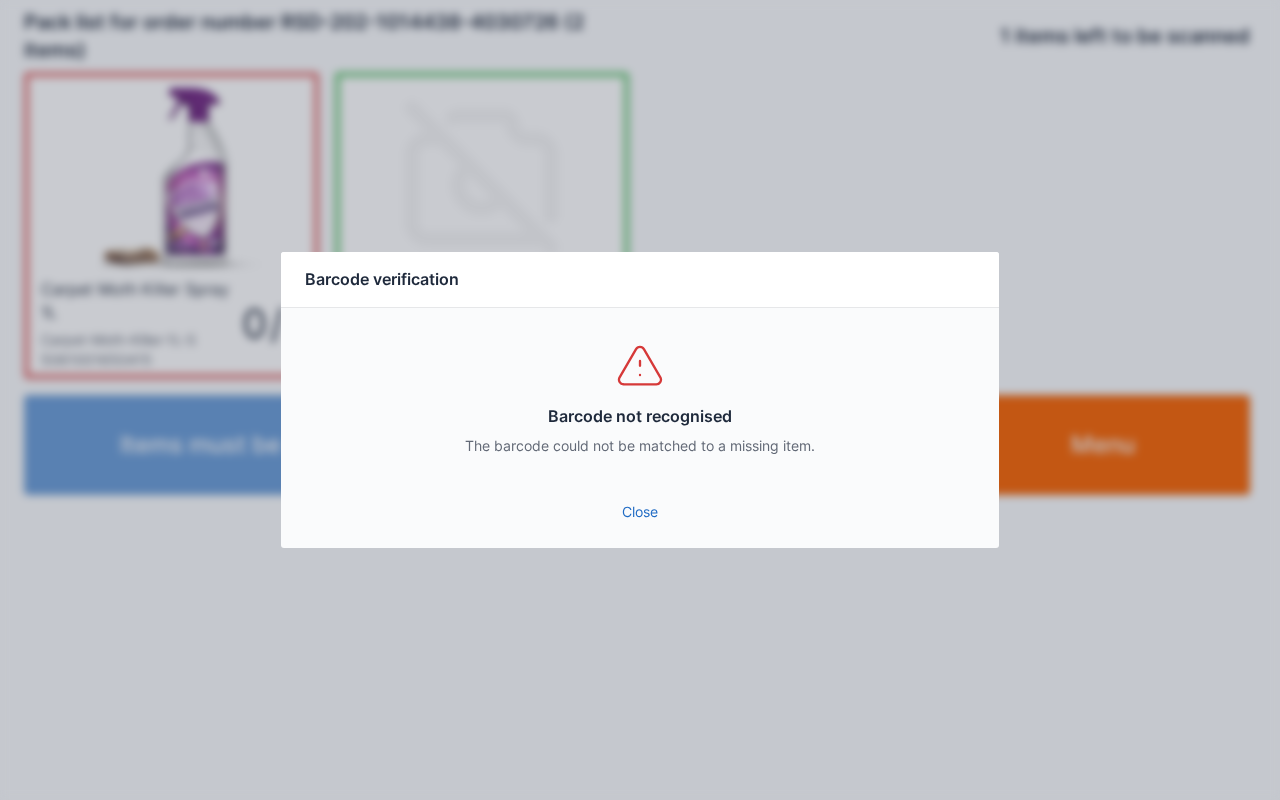 click on "Close" at bounding box center [640, 512] 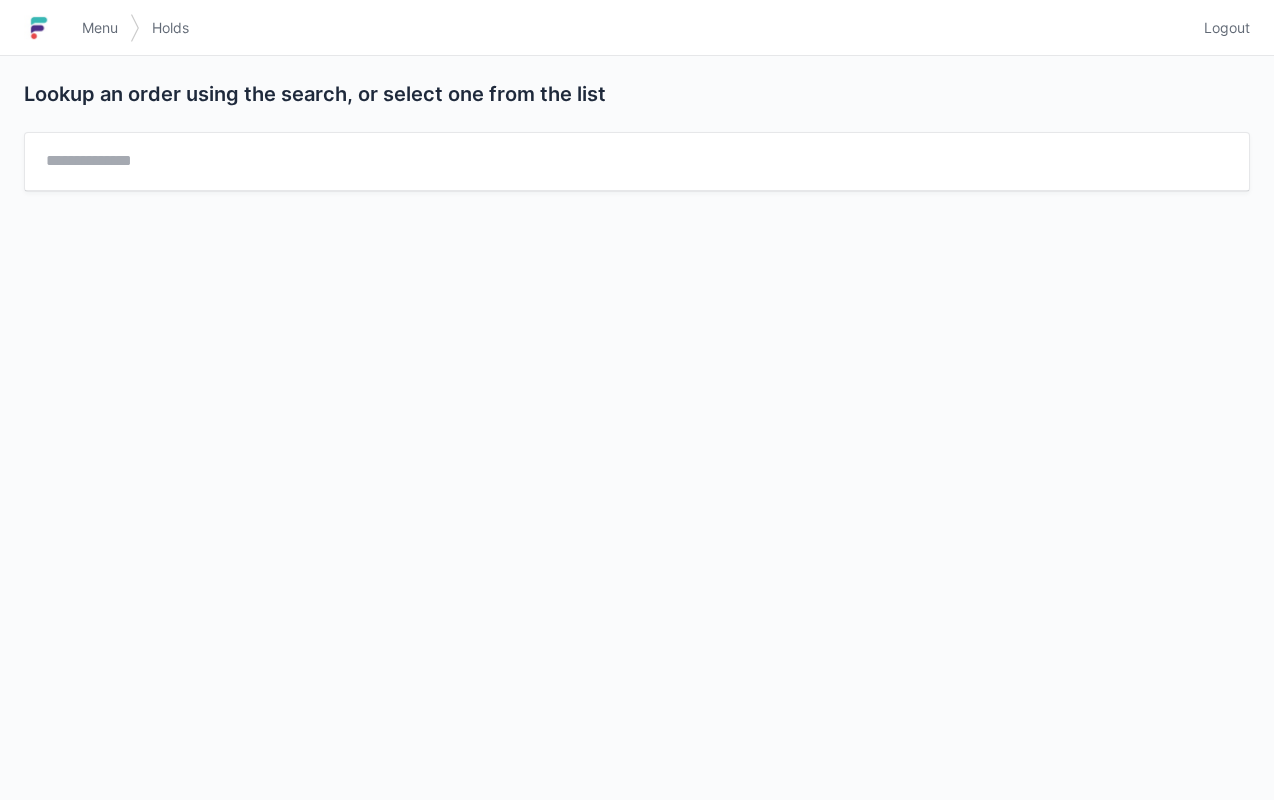 scroll, scrollTop: 0, scrollLeft: 0, axis: both 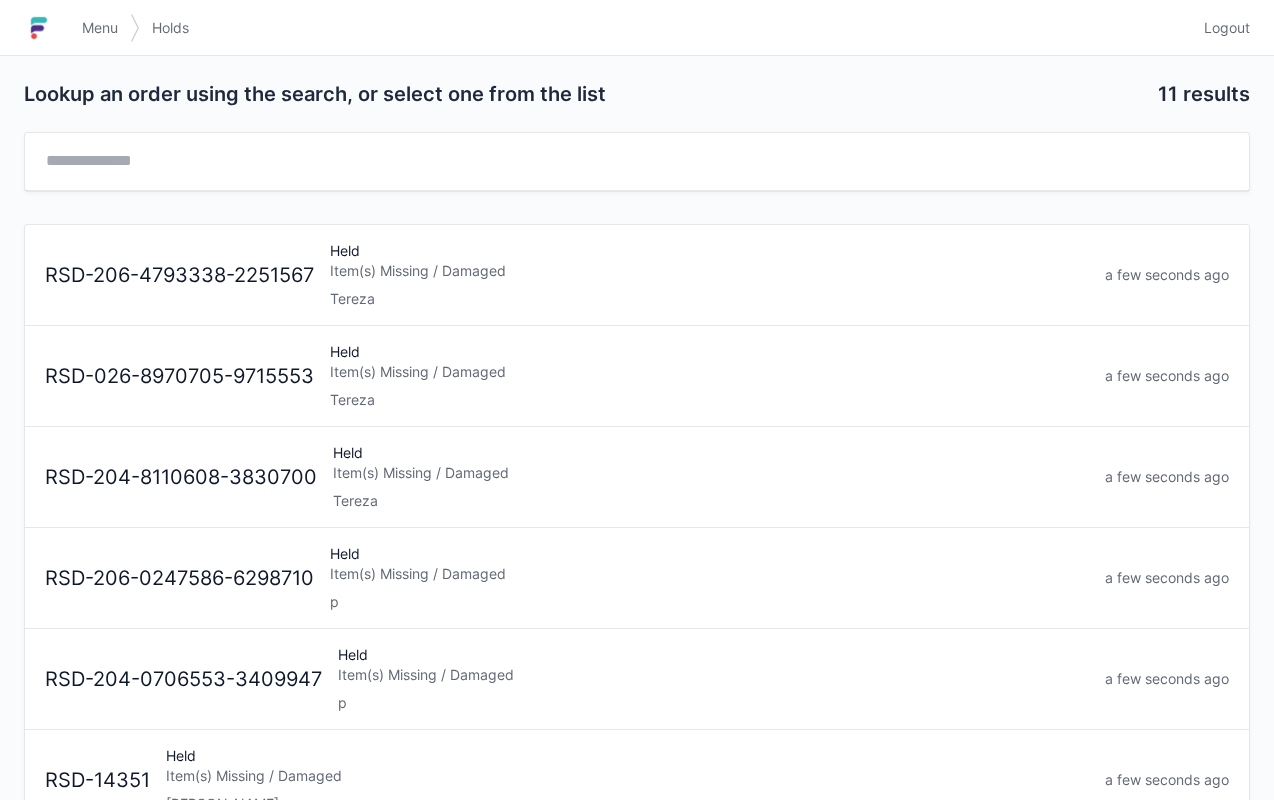 click on "Item(s) Missing / Damaged" at bounding box center (709, 271) 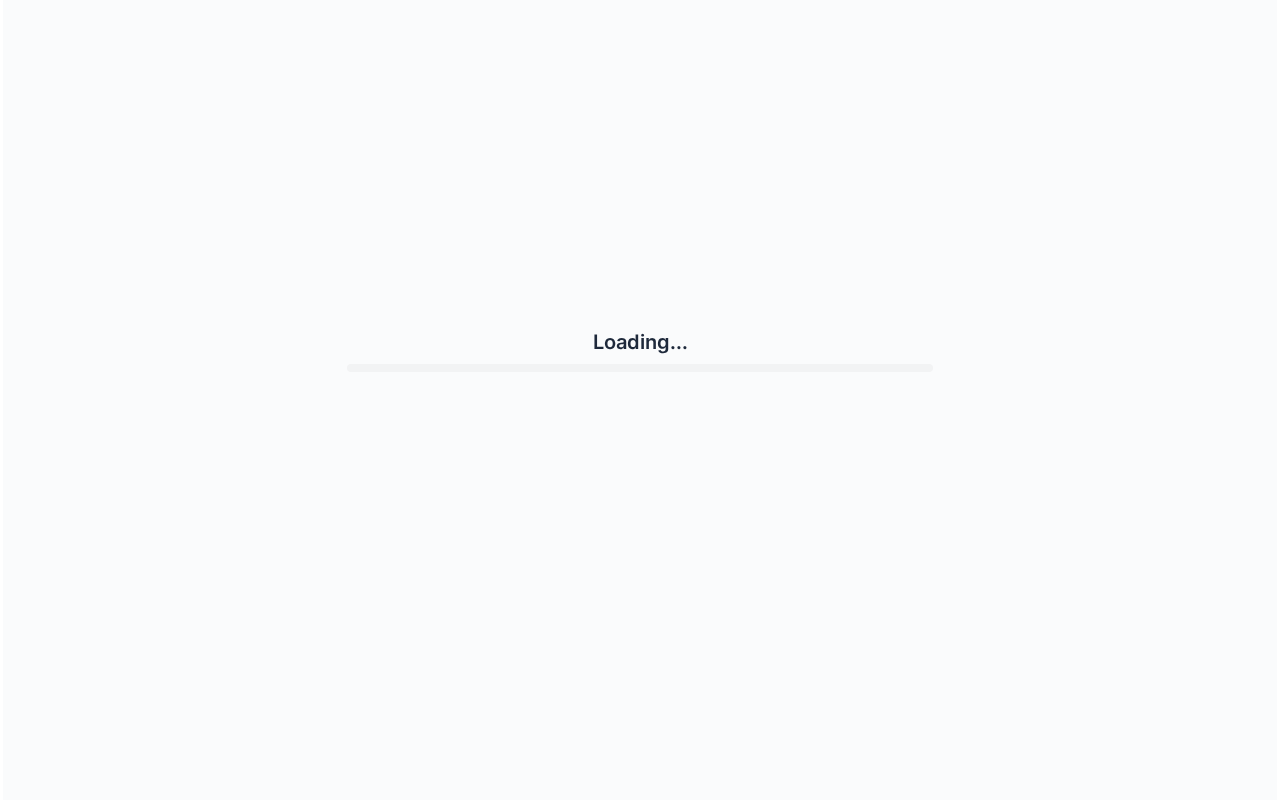 scroll, scrollTop: 0, scrollLeft: 0, axis: both 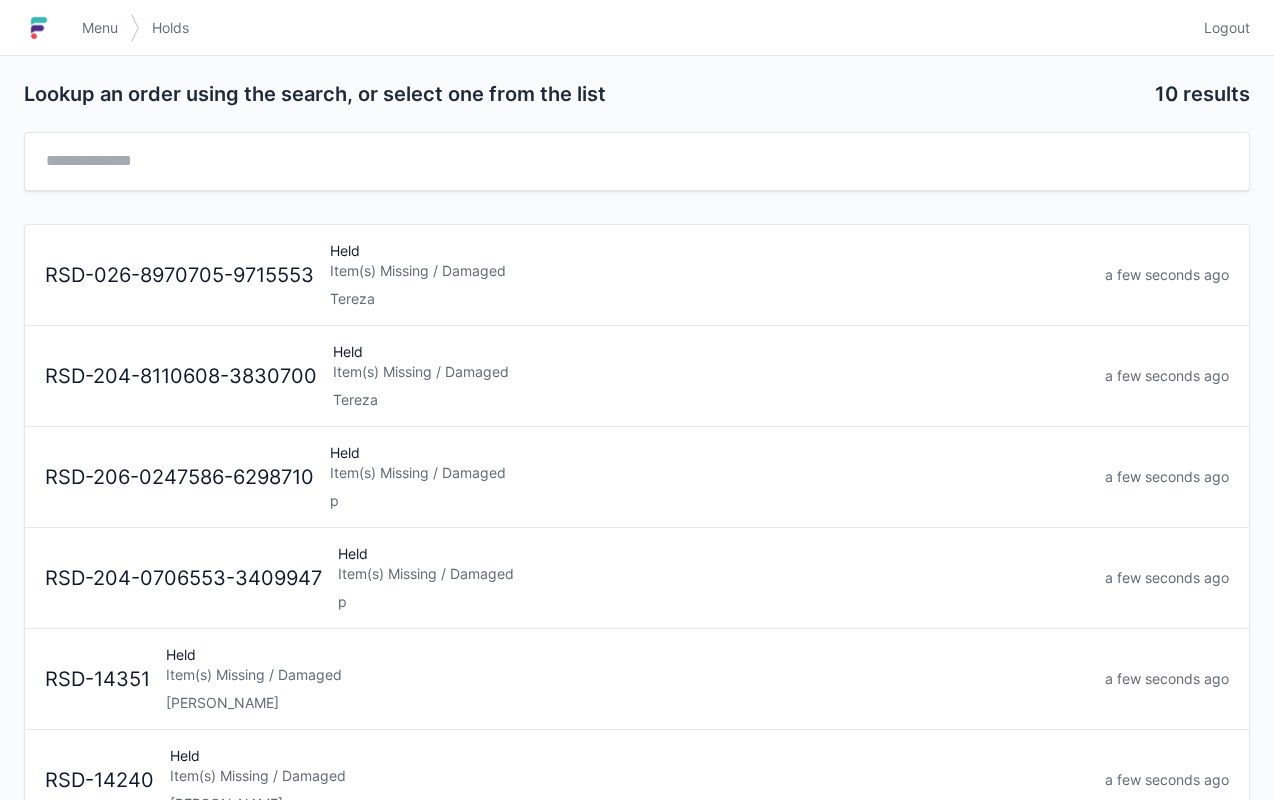click on "Item(s) Missing / Damaged" at bounding box center [709, 271] 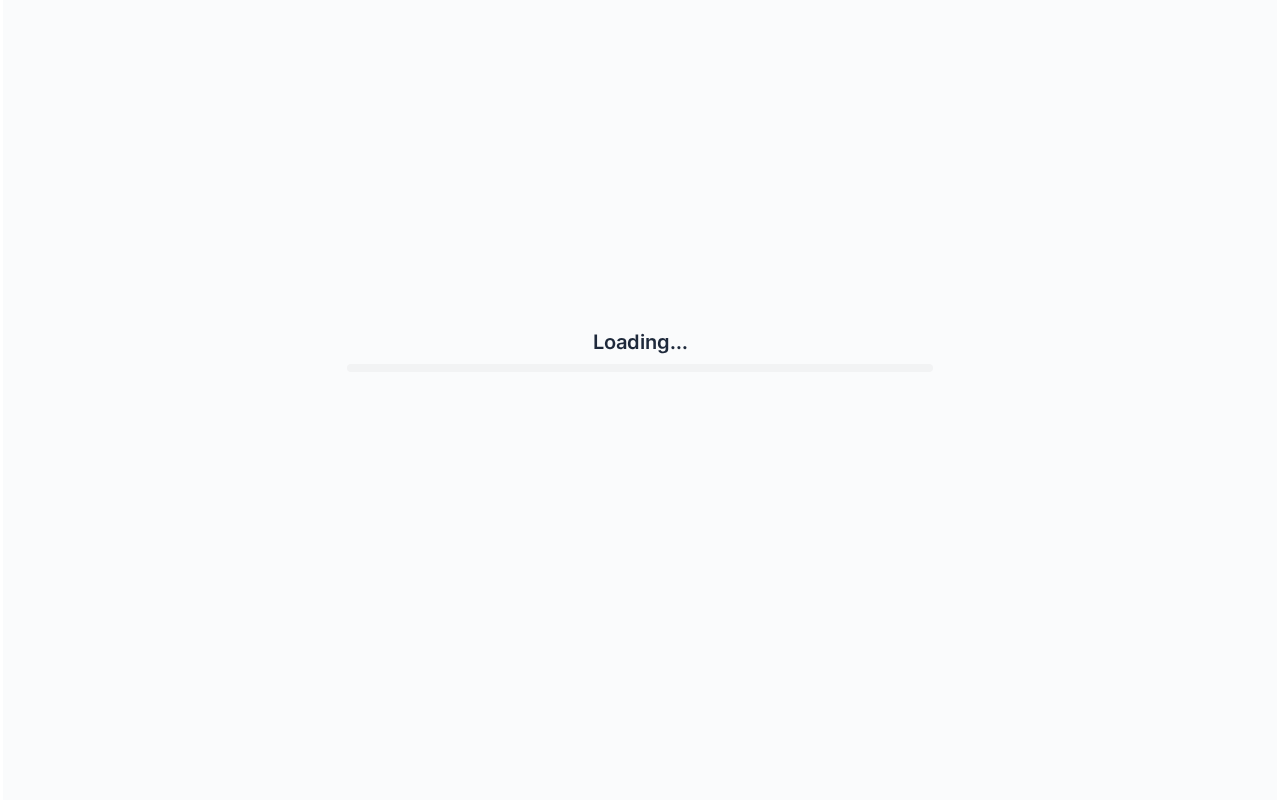 scroll, scrollTop: 0, scrollLeft: 0, axis: both 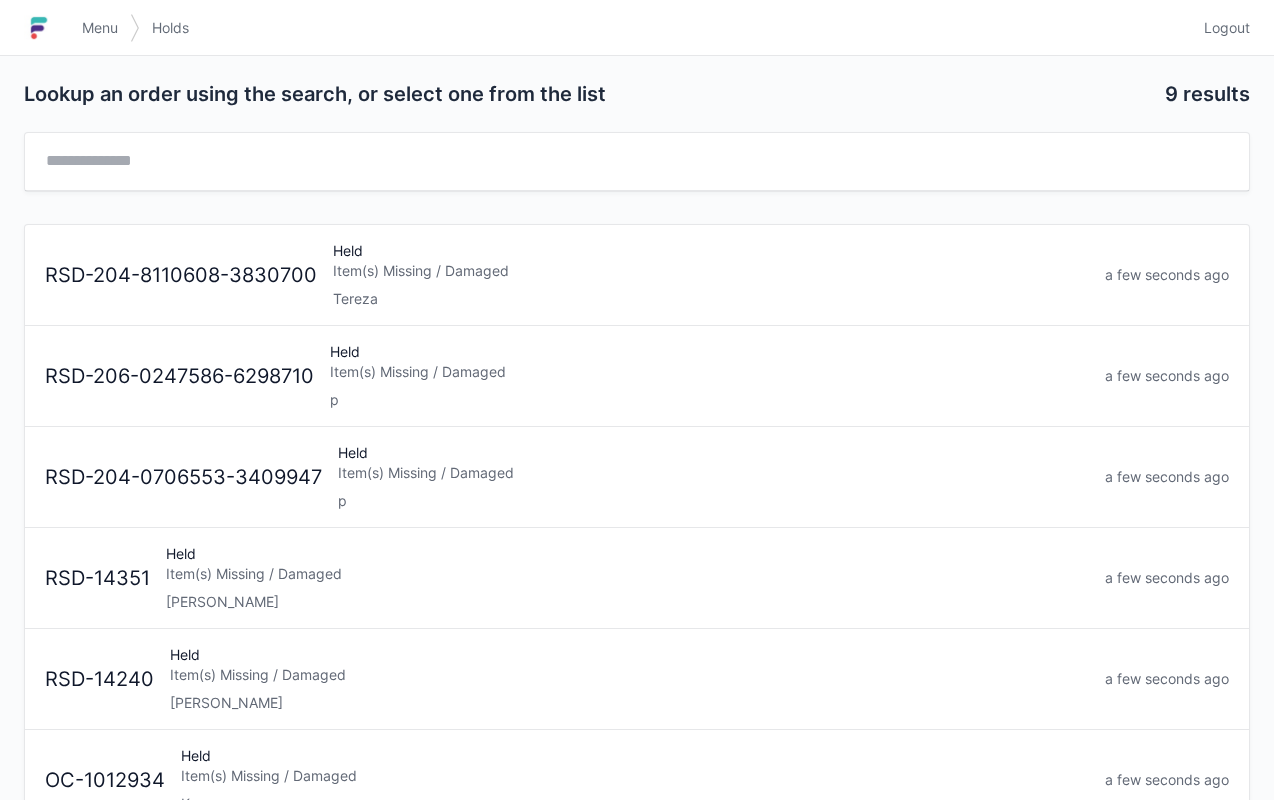 click on "Item(s) Missing / Damaged" at bounding box center [711, 271] 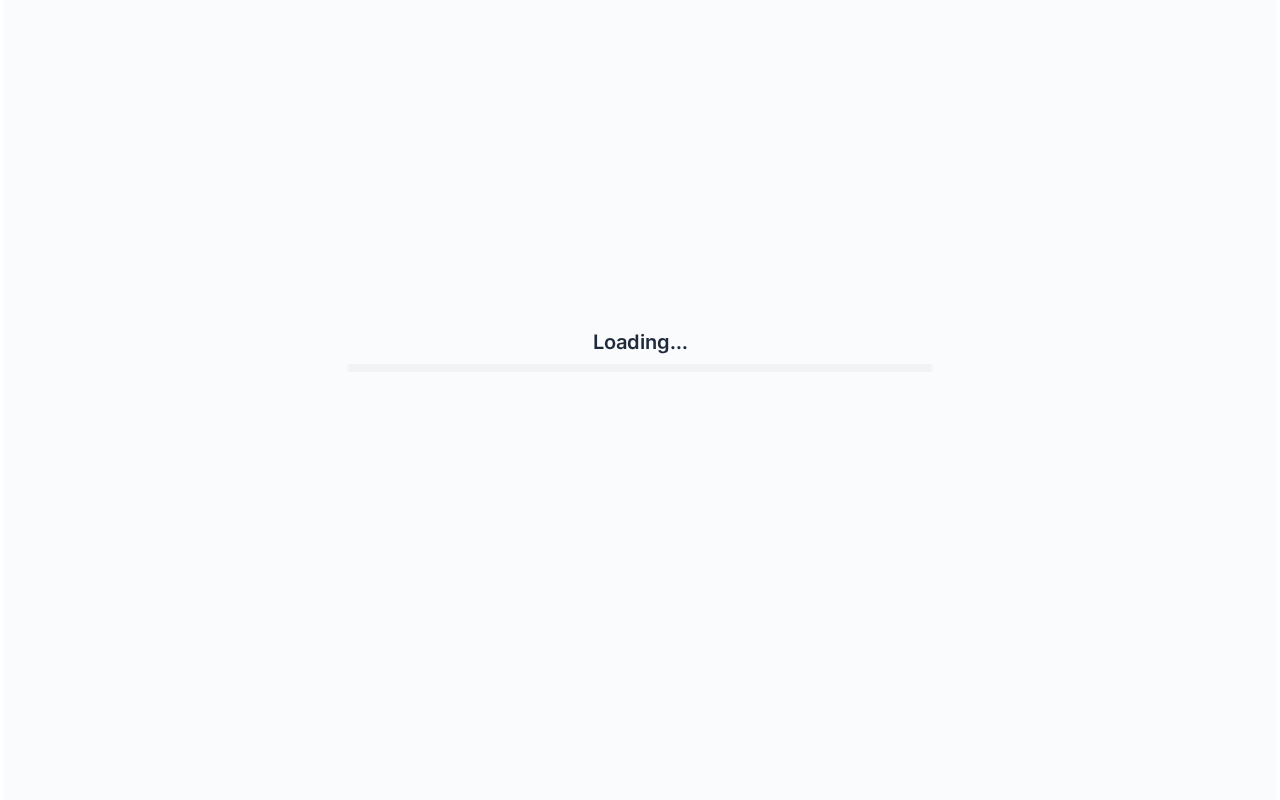 scroll, scrollTop: 0, scrollLeft: 0, axis: both 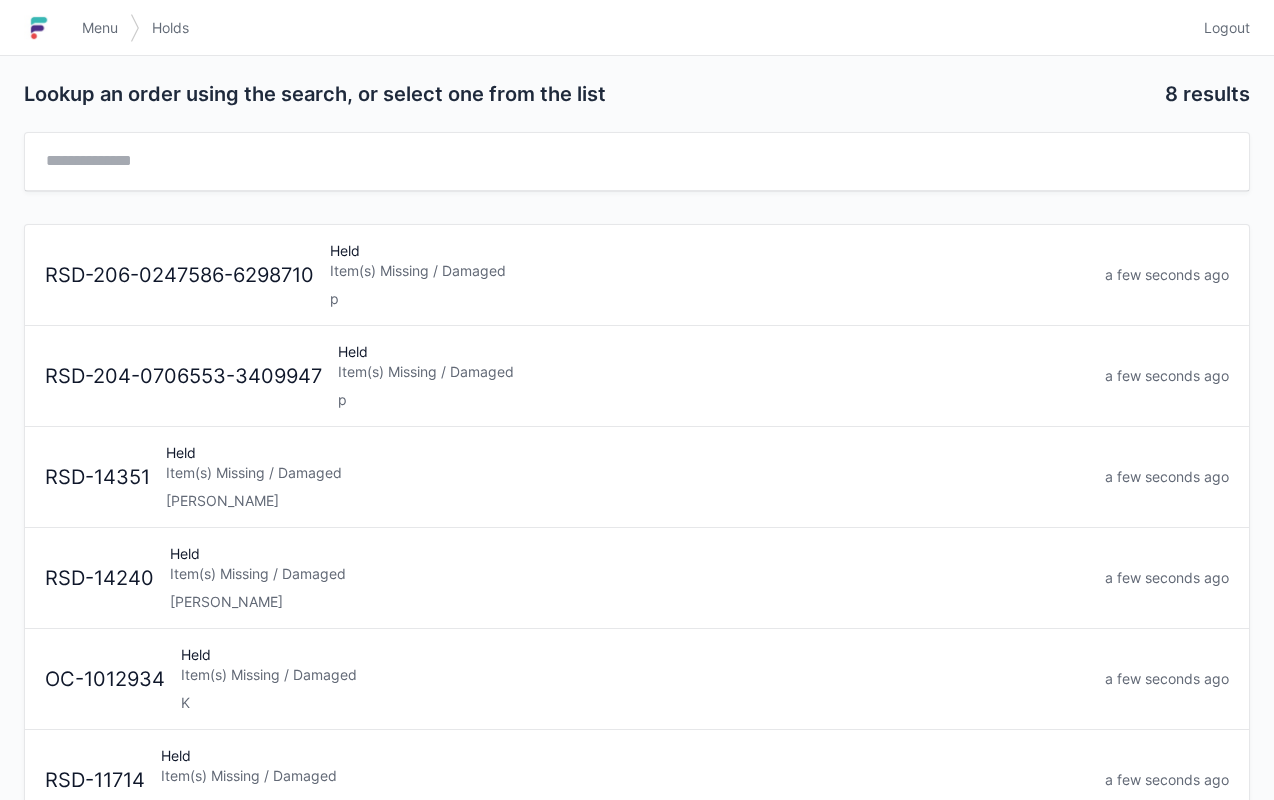 click on "Menu" at bounding box center (100, 28) 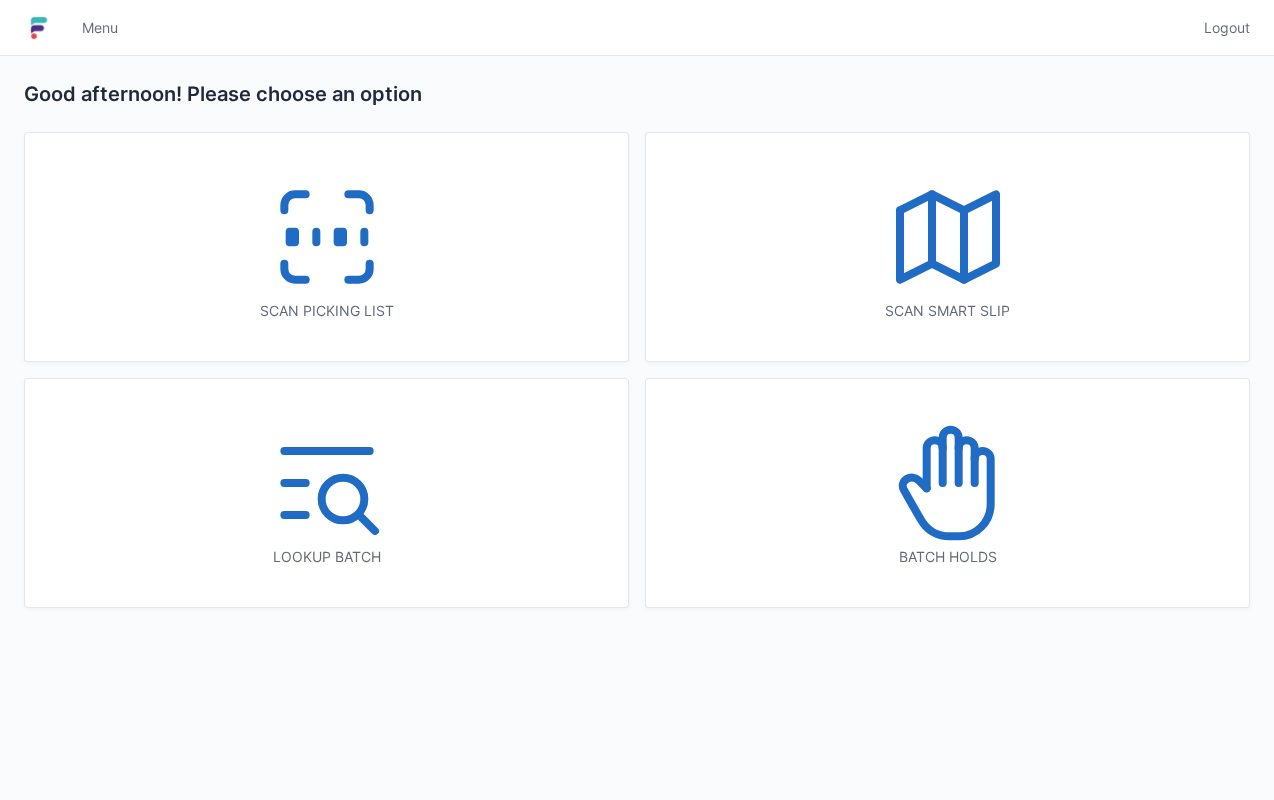 scroll, scrollTop: 0, scrollLeft: 0, axis: both 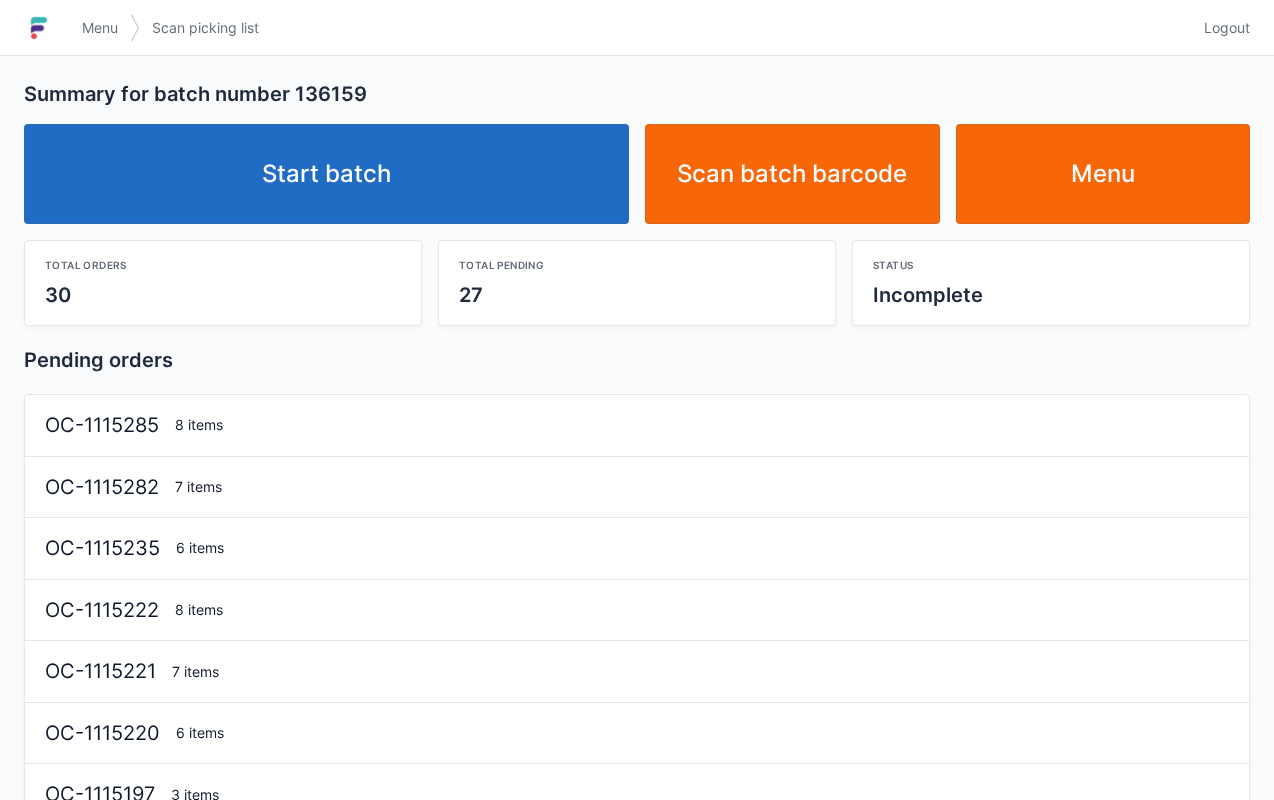 click on "Start batch" at bounding box center [326, 174] 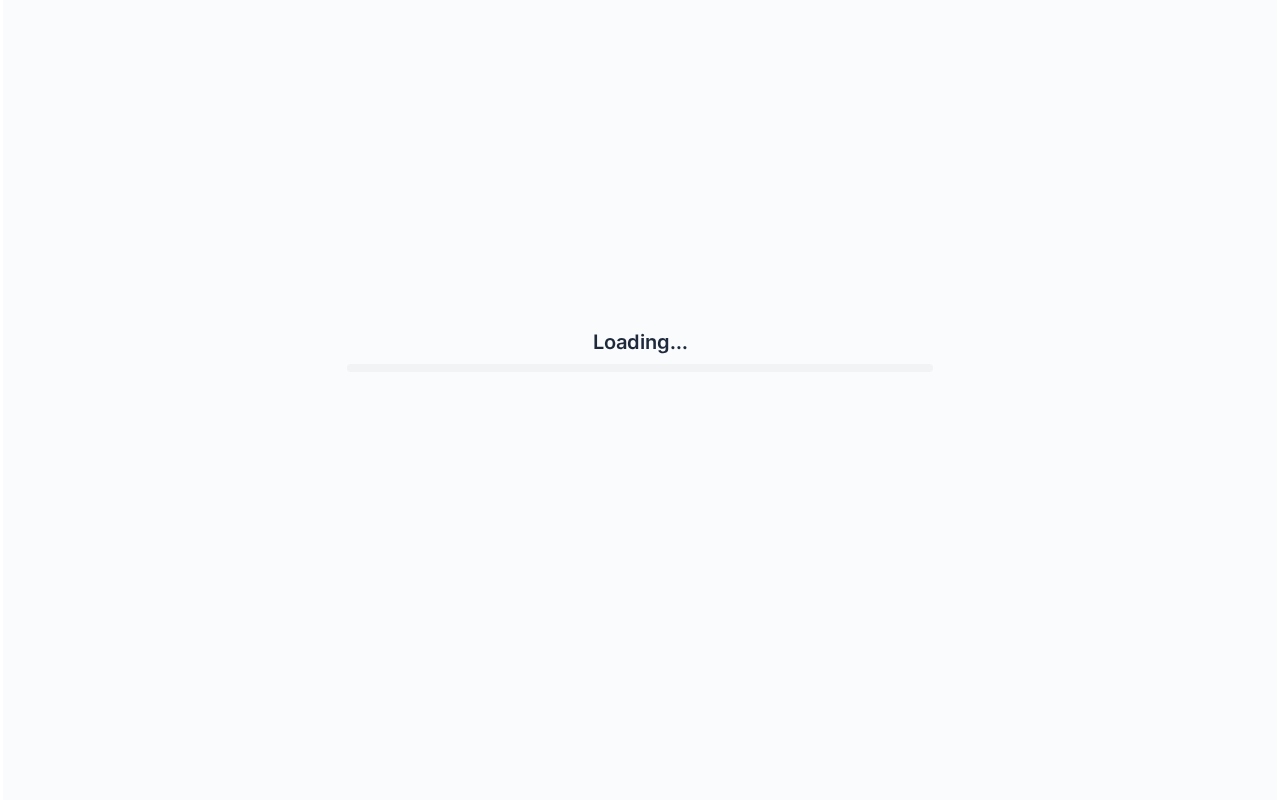 scroll, scrollTop: 0, scrollLeft: 0, axis: both 